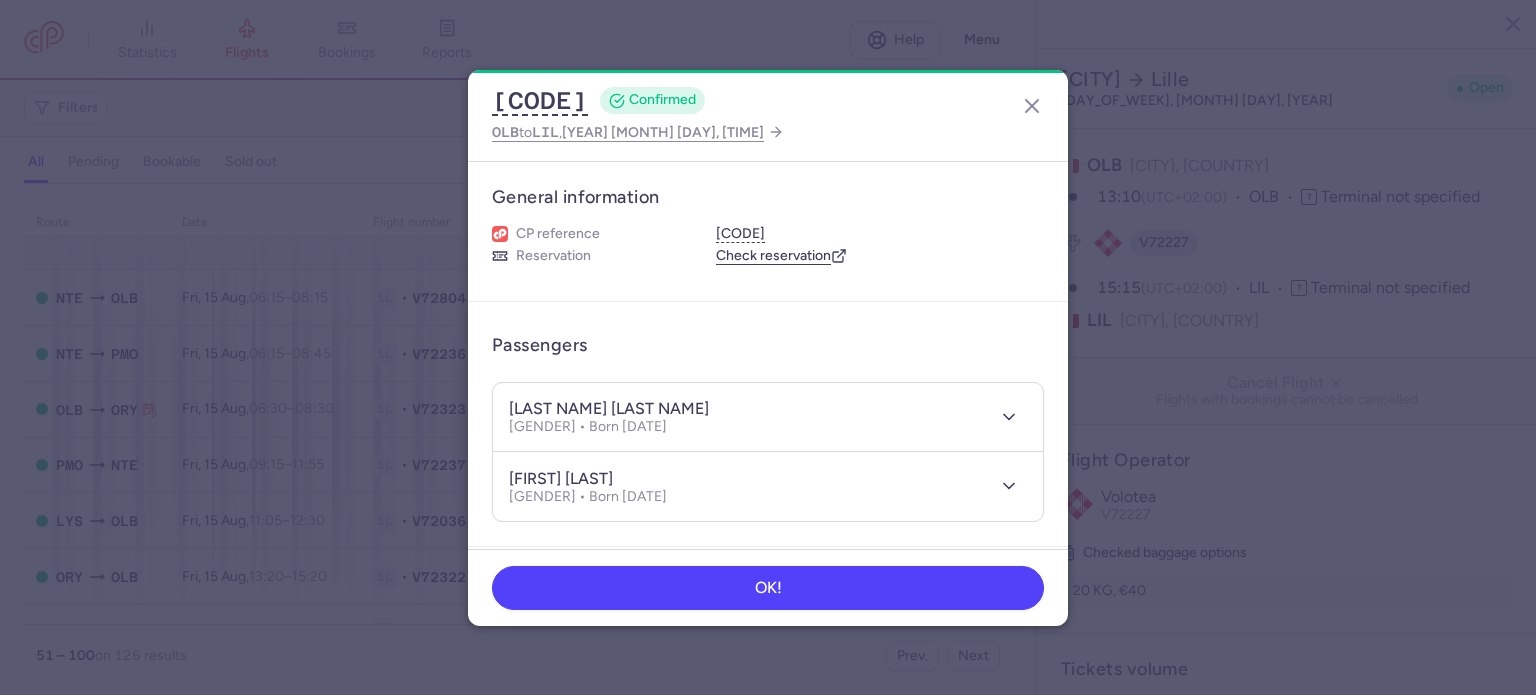 select on "days" 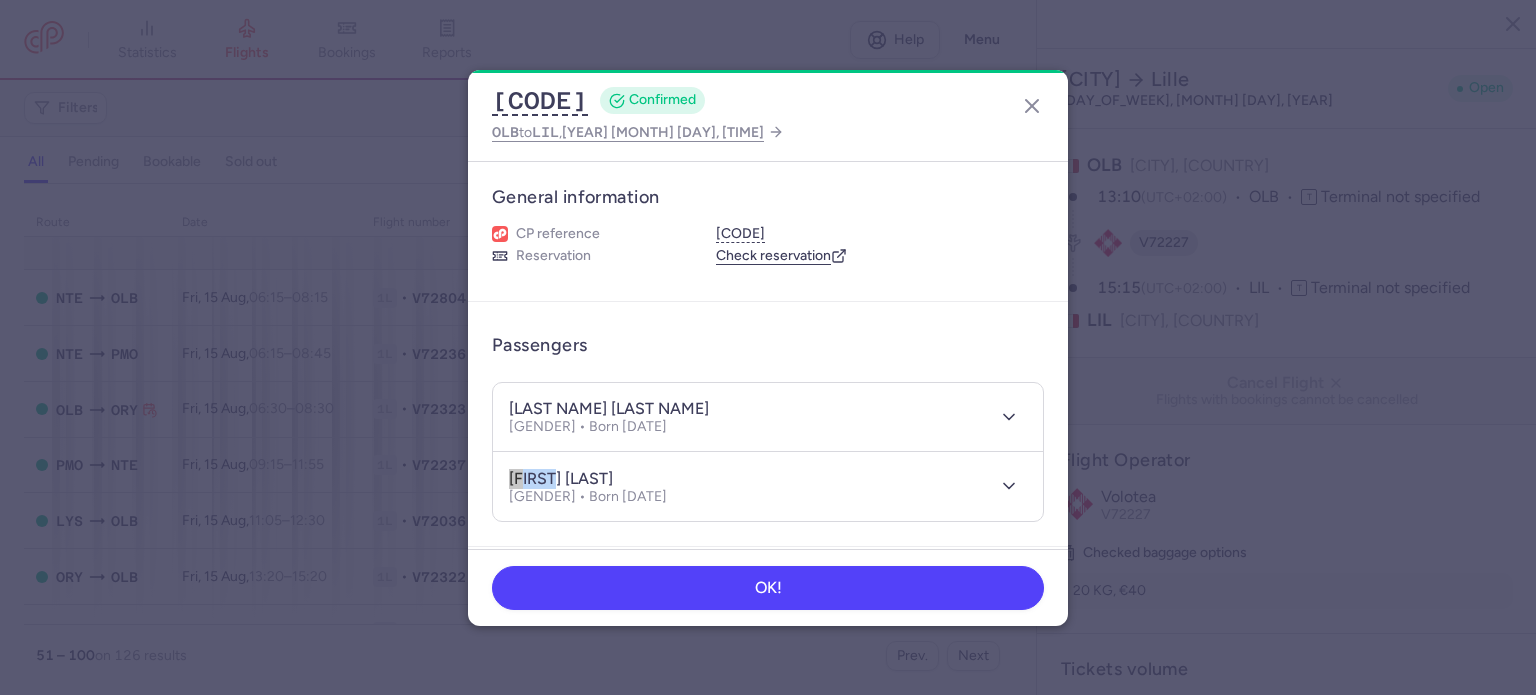 scroll, scrollTop: 1300, scrollLeft: 0, axis: vertical 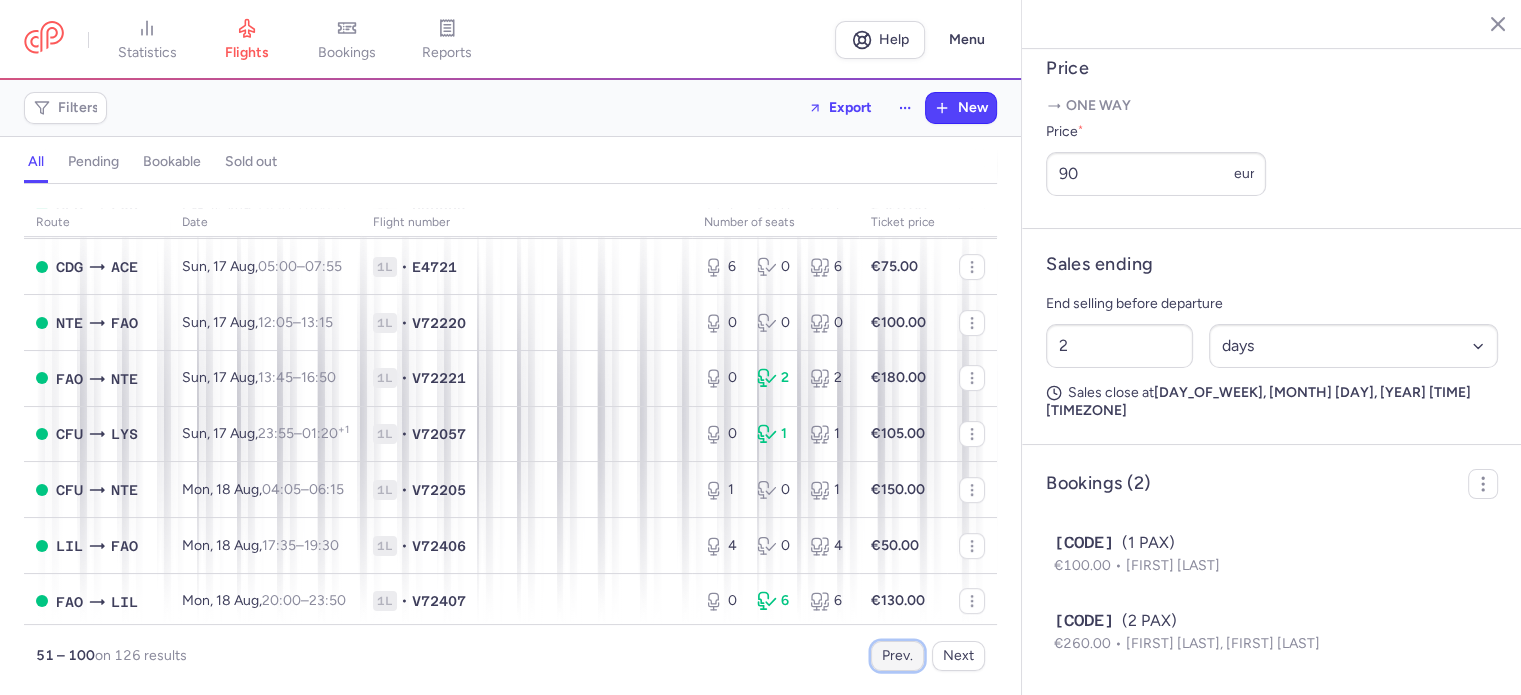 click on "Prev." at bounding box center (897, 656) 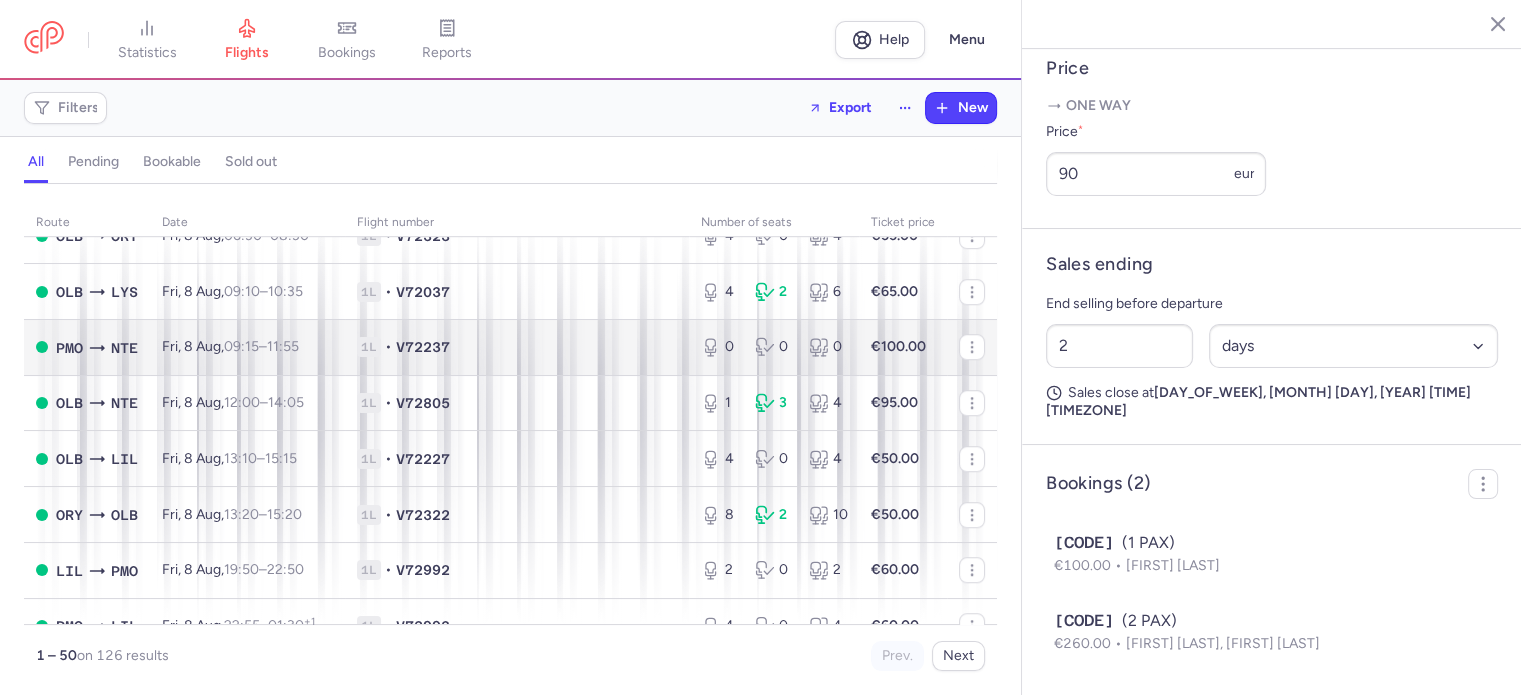 scroll, scrollTop: 1500, scrollLeft: 0, axis: vertical 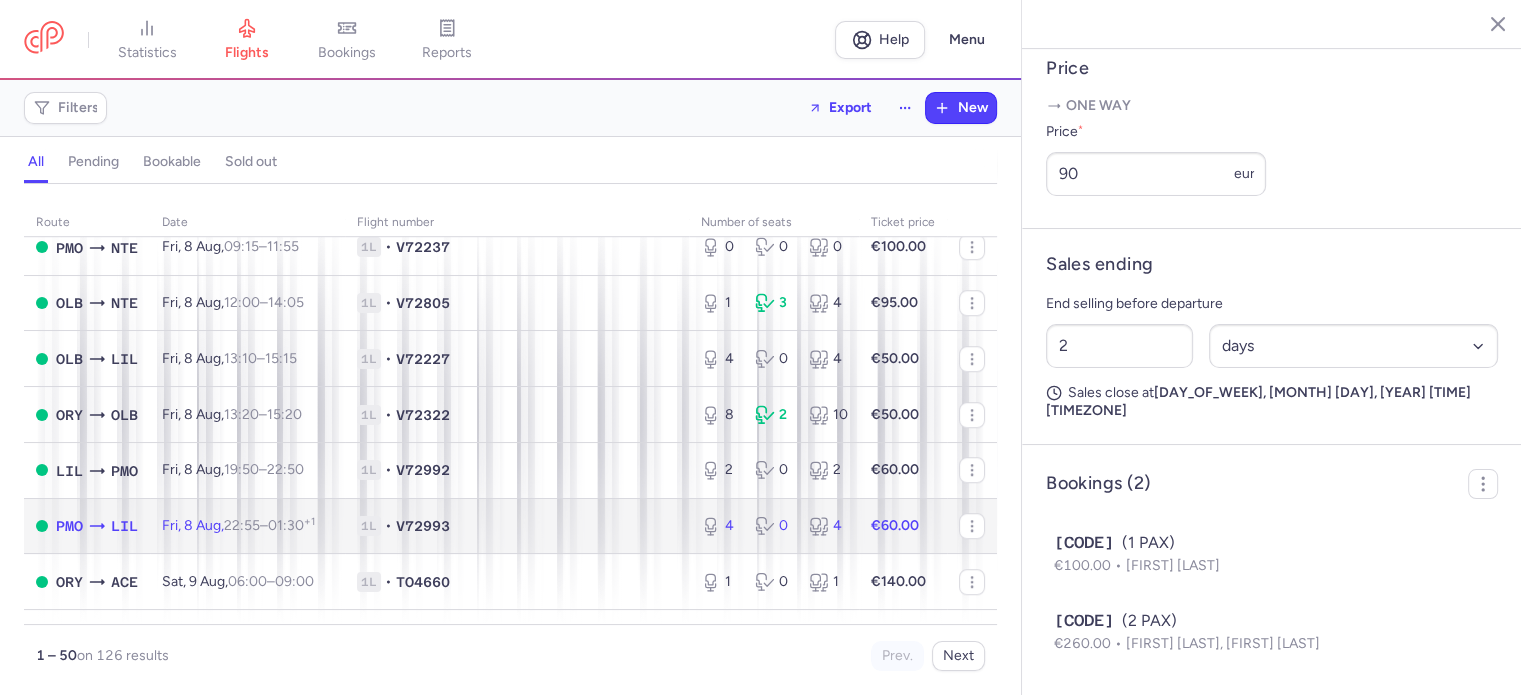 click on "4 0 4" at bounding box center (774, 526) 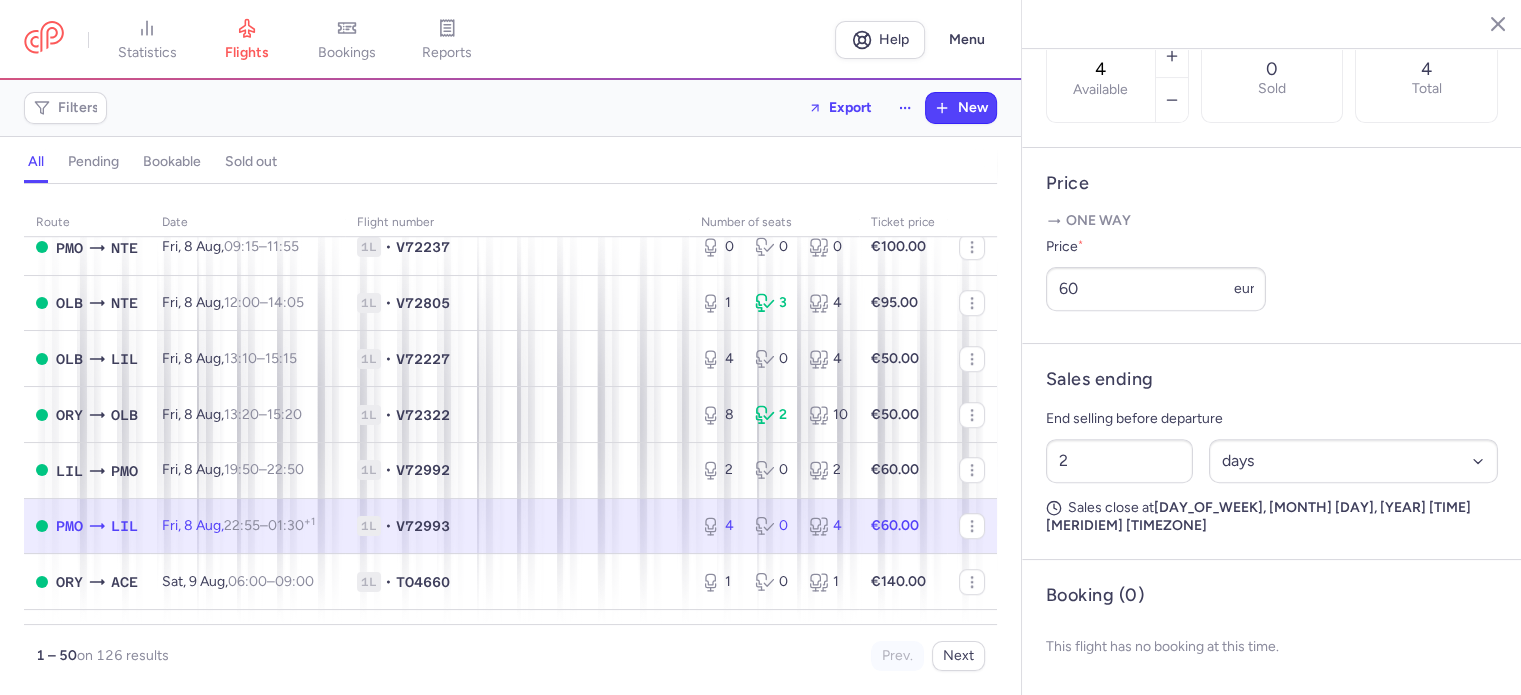 scroll, scrollTop: 483, scrollLeft: 0, axis: vertical 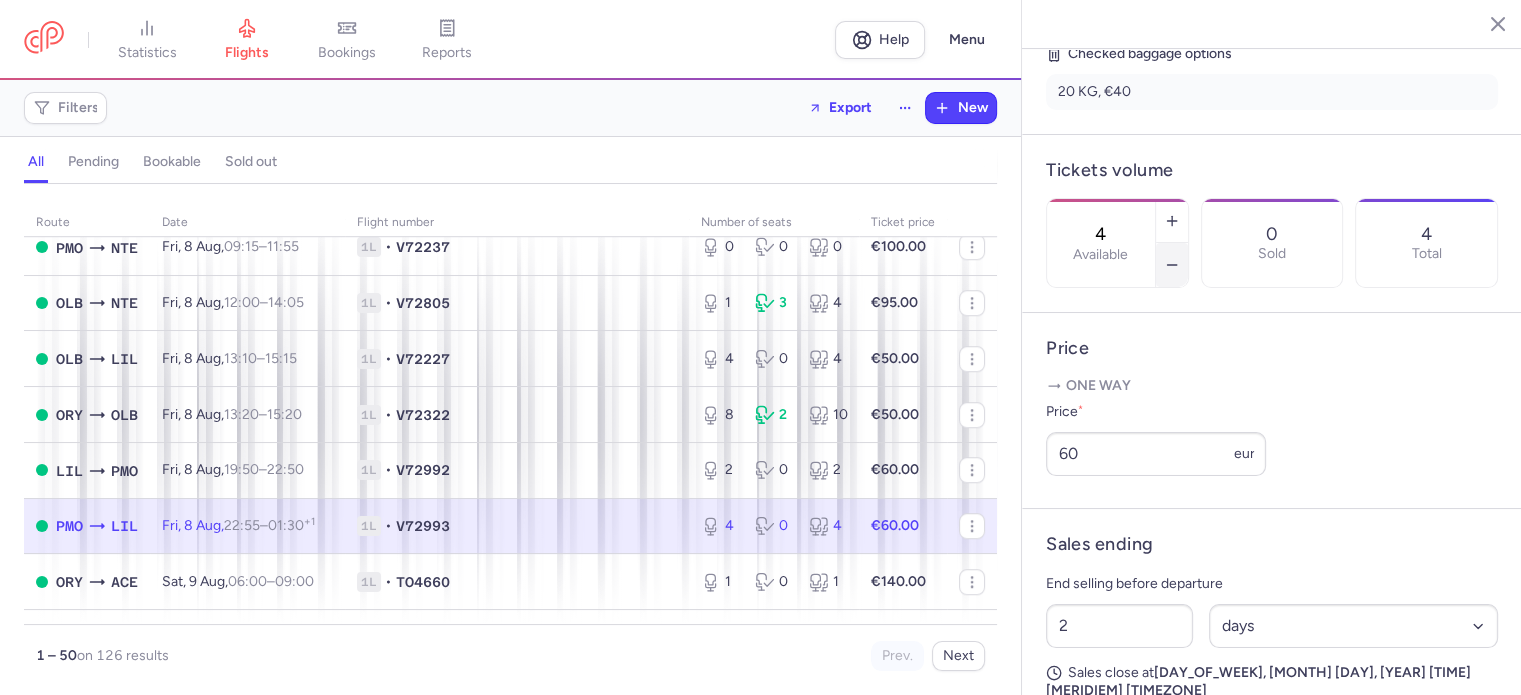click 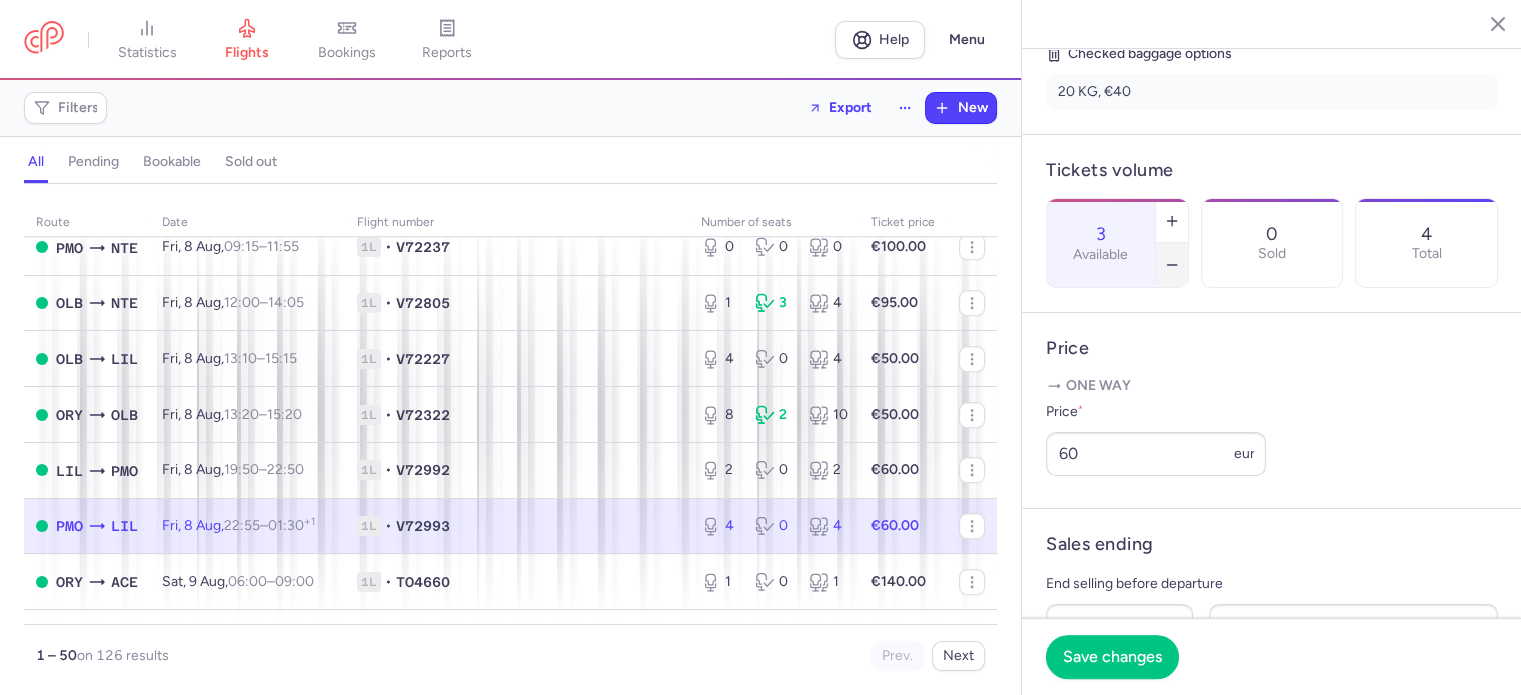 click 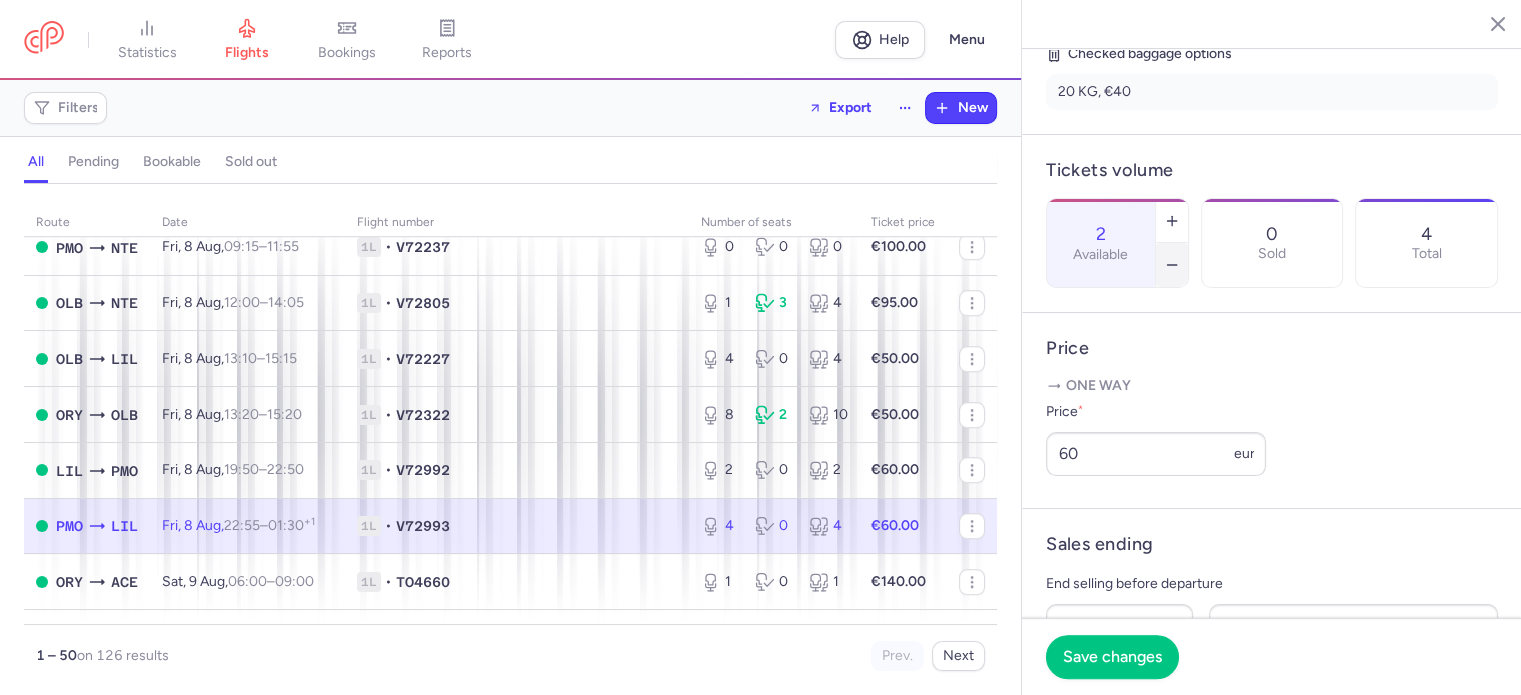click 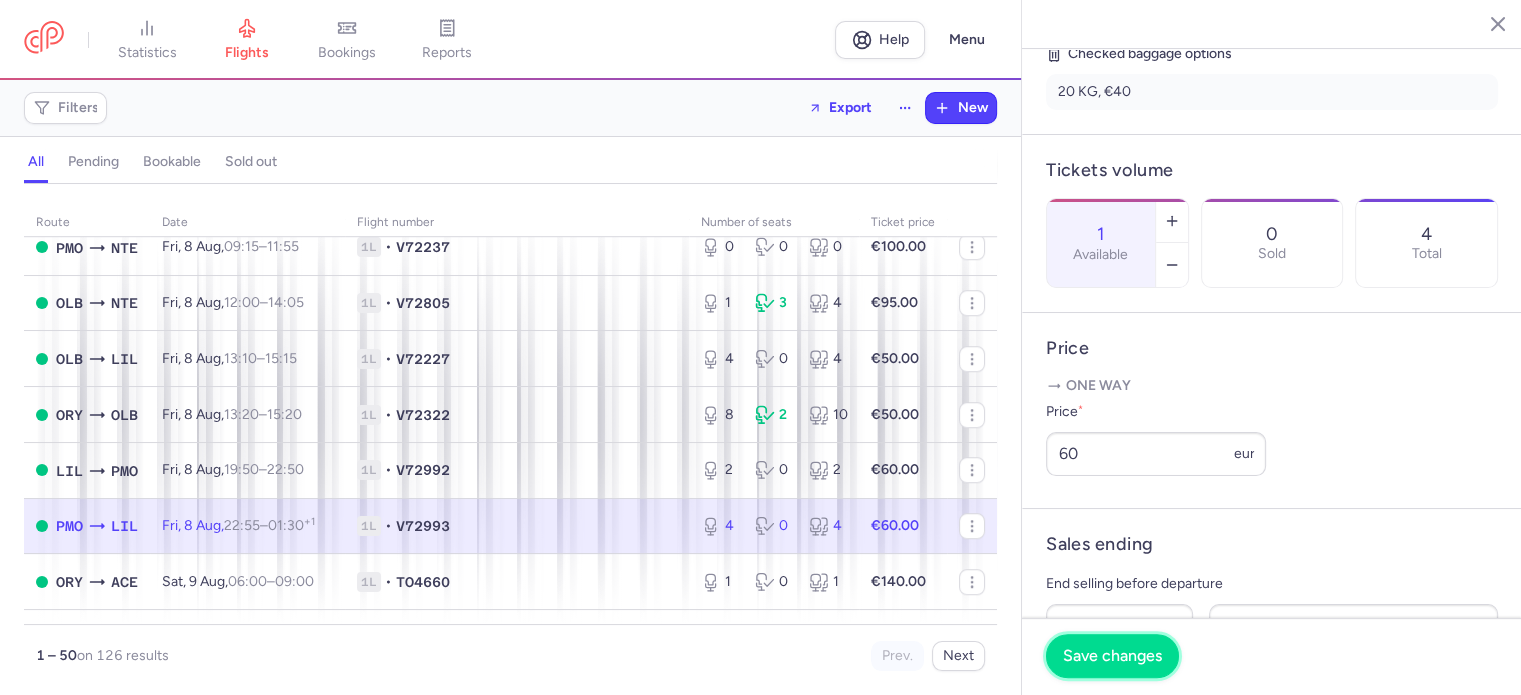 click on "Save changes" at bounding box center (1112, 656) 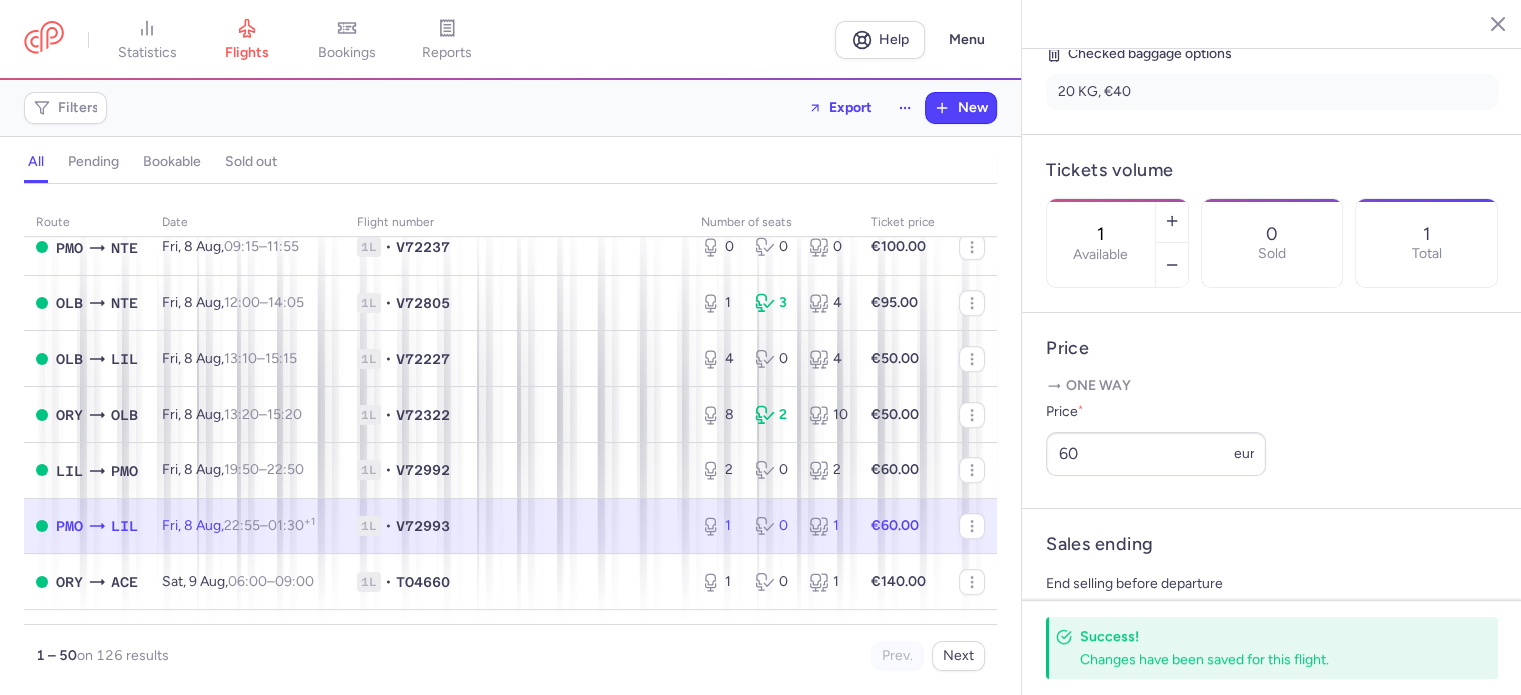 click on "€60.00" at bounding box center [903, 526] 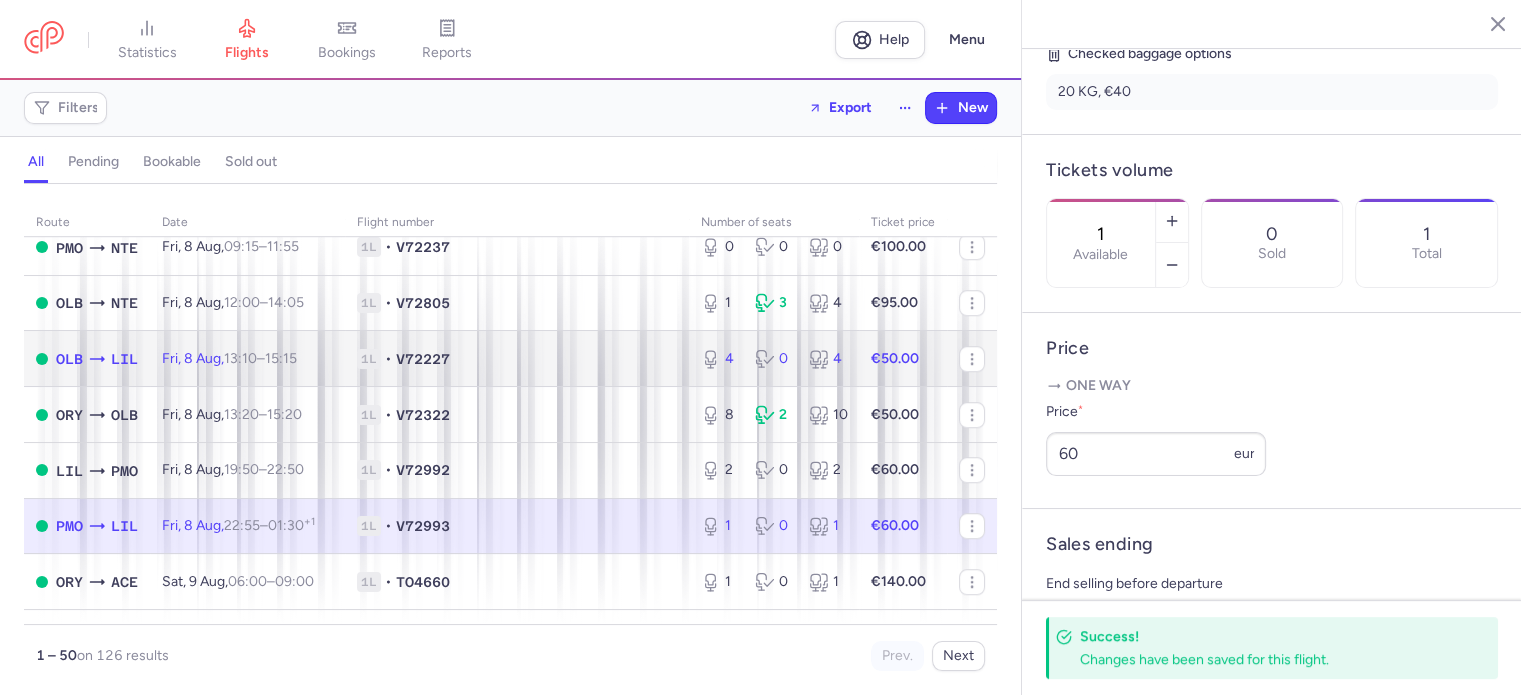 click on "€50.00" at bounding box center (895, 358) 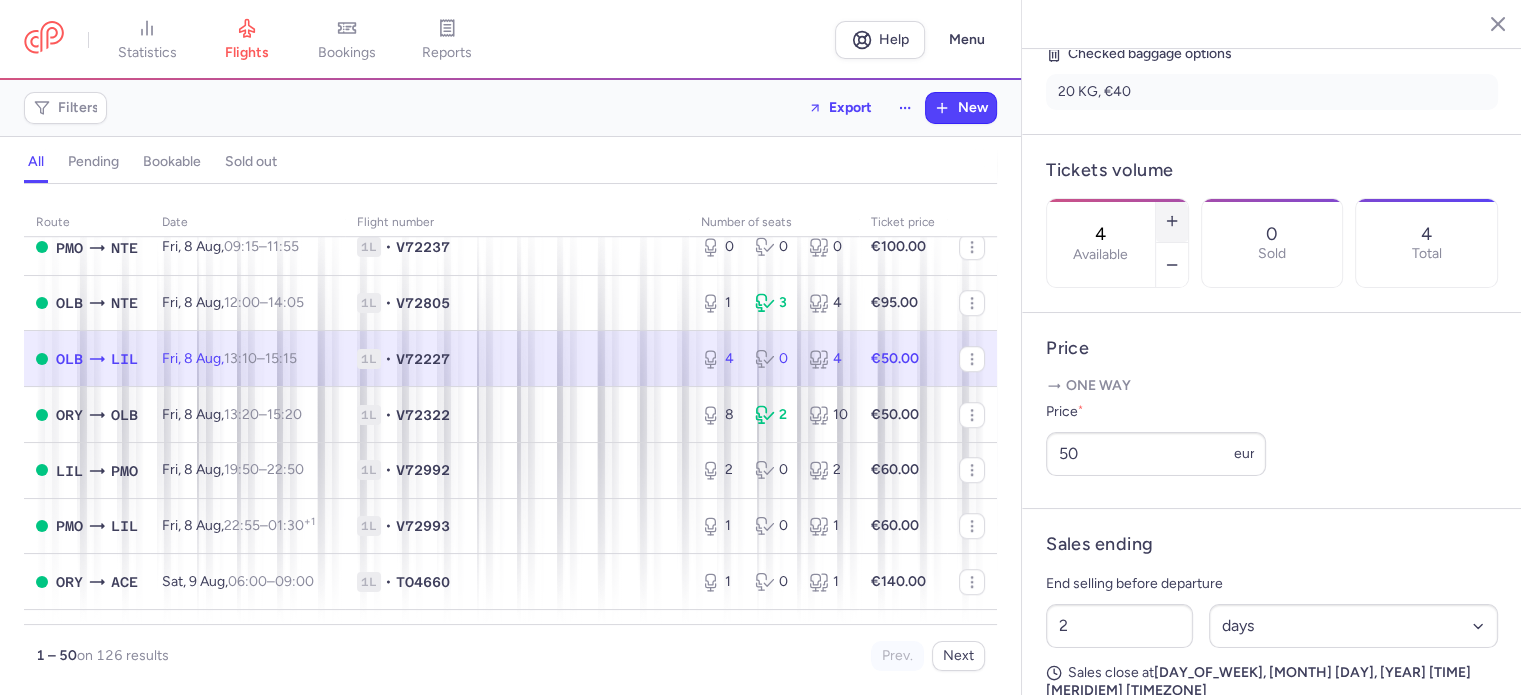 click at bounding box center (1172, 221) 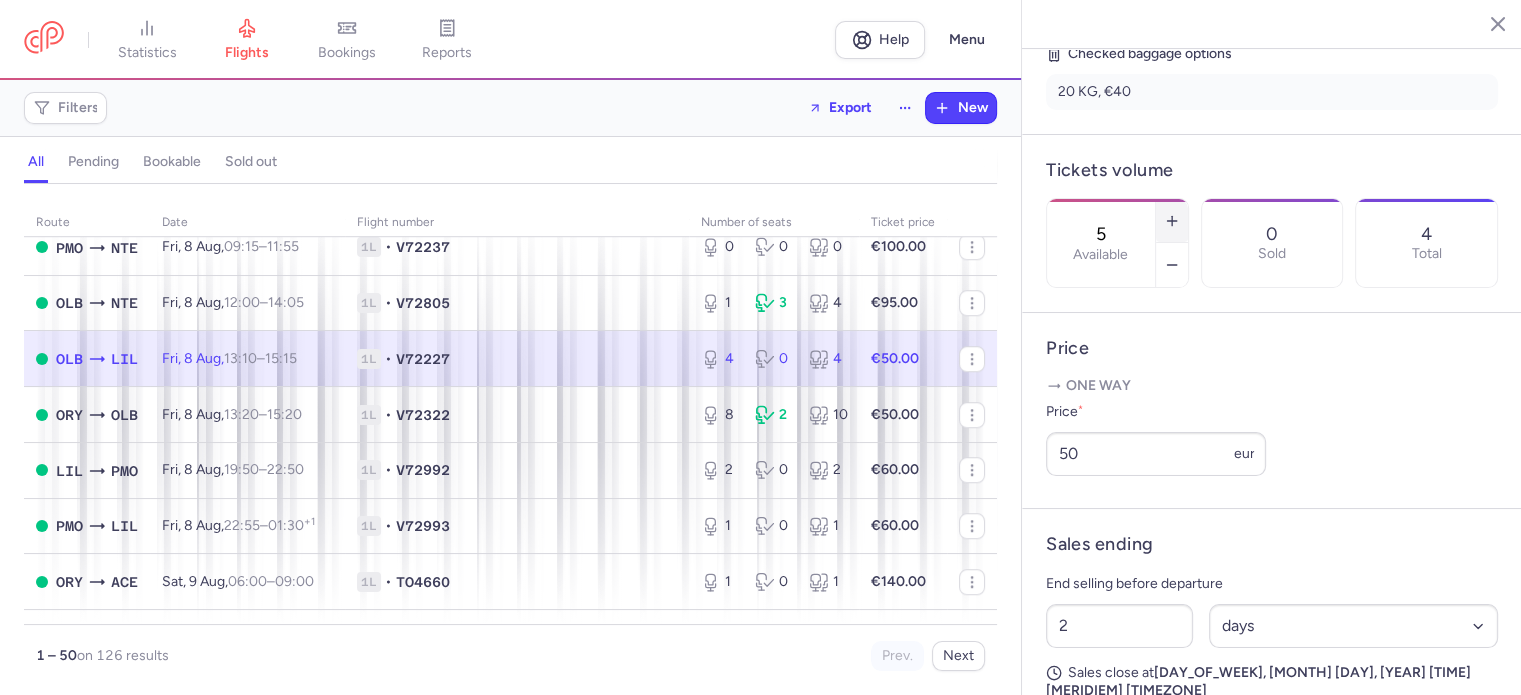 click at bounding box center (1172, 221) 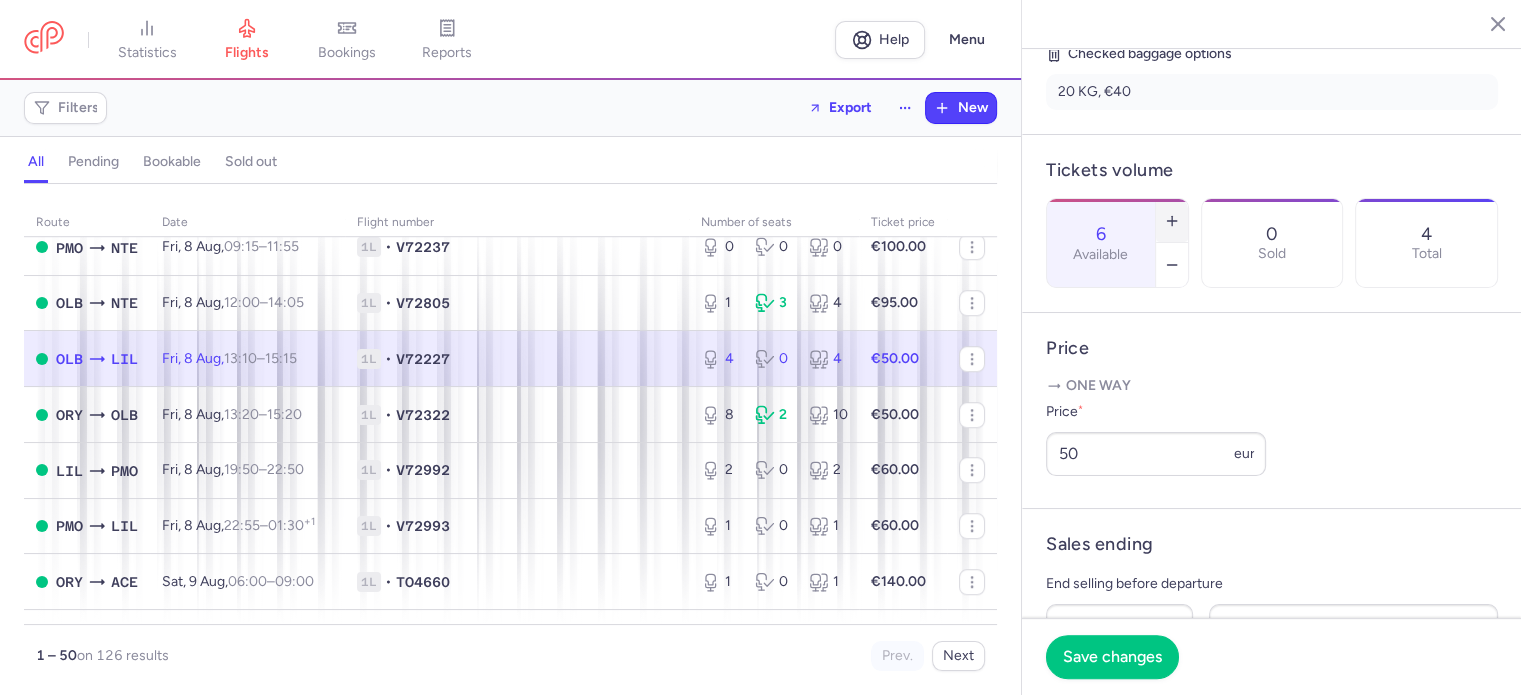 click at bounding box center (1172, 221) 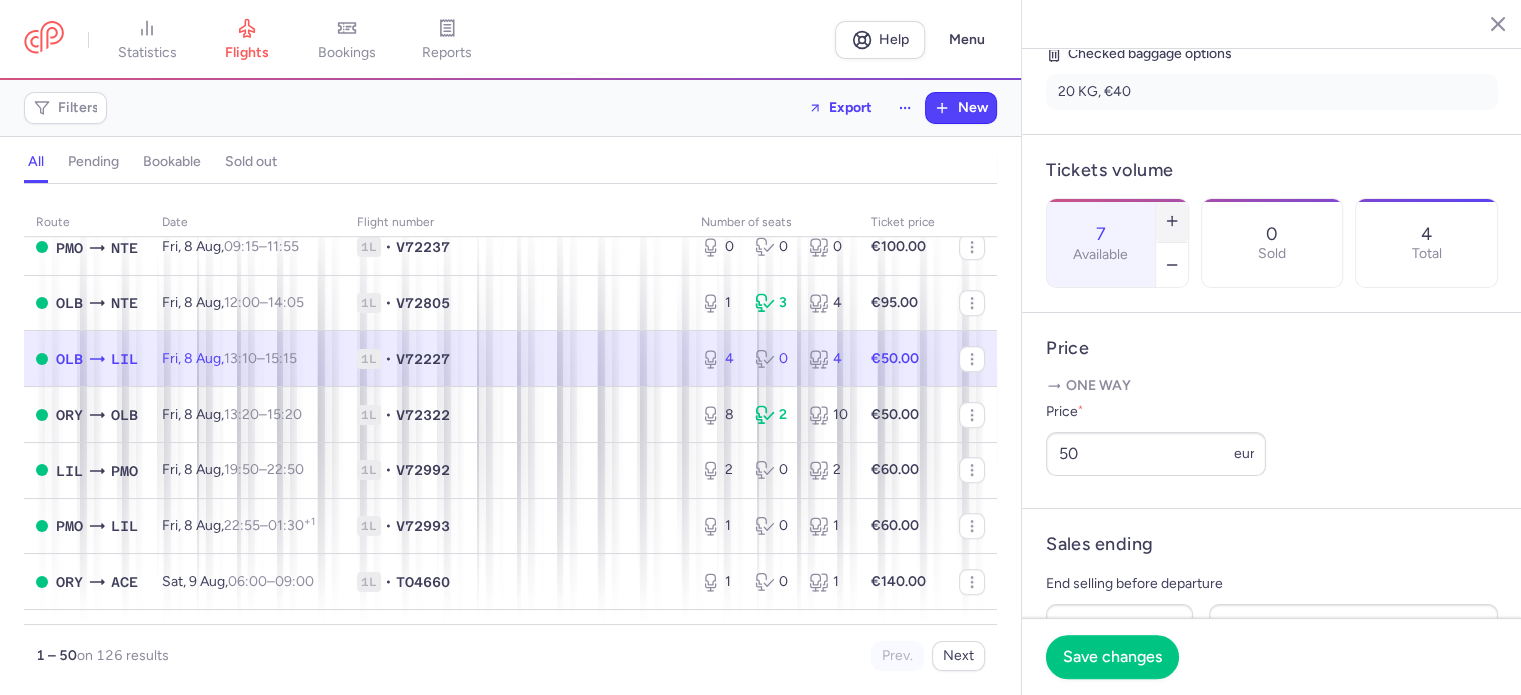 click at bounding box center (1172, 221) 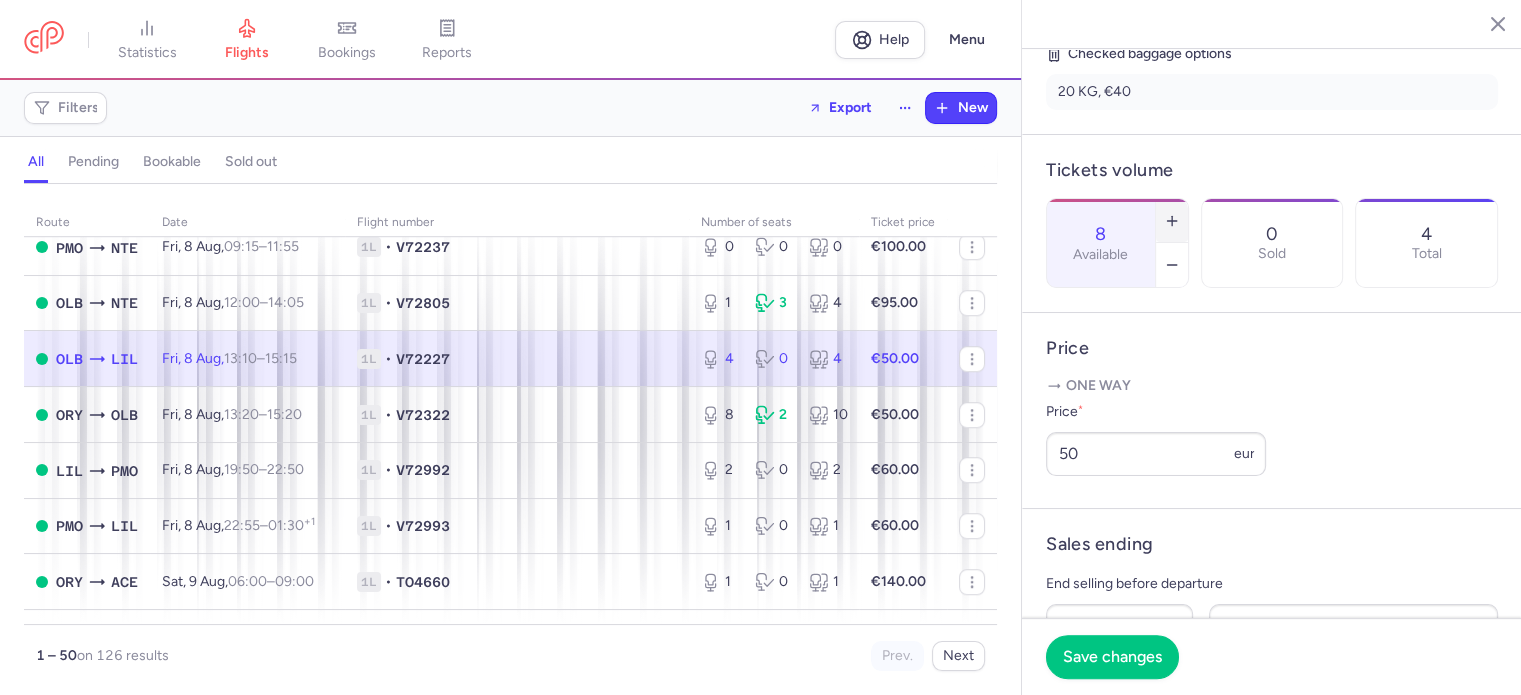 click at bounding box center [1172, 221] 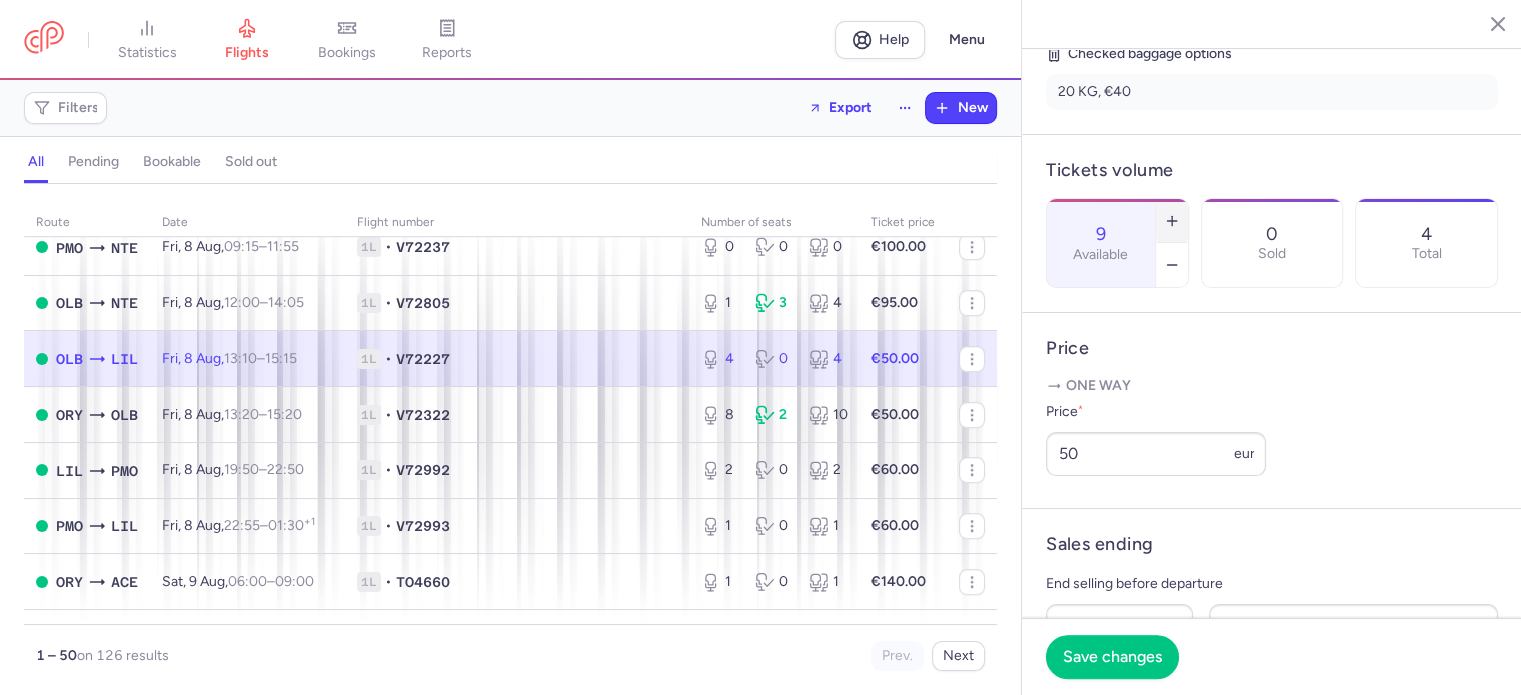 click at bounding box center [1172, 221] 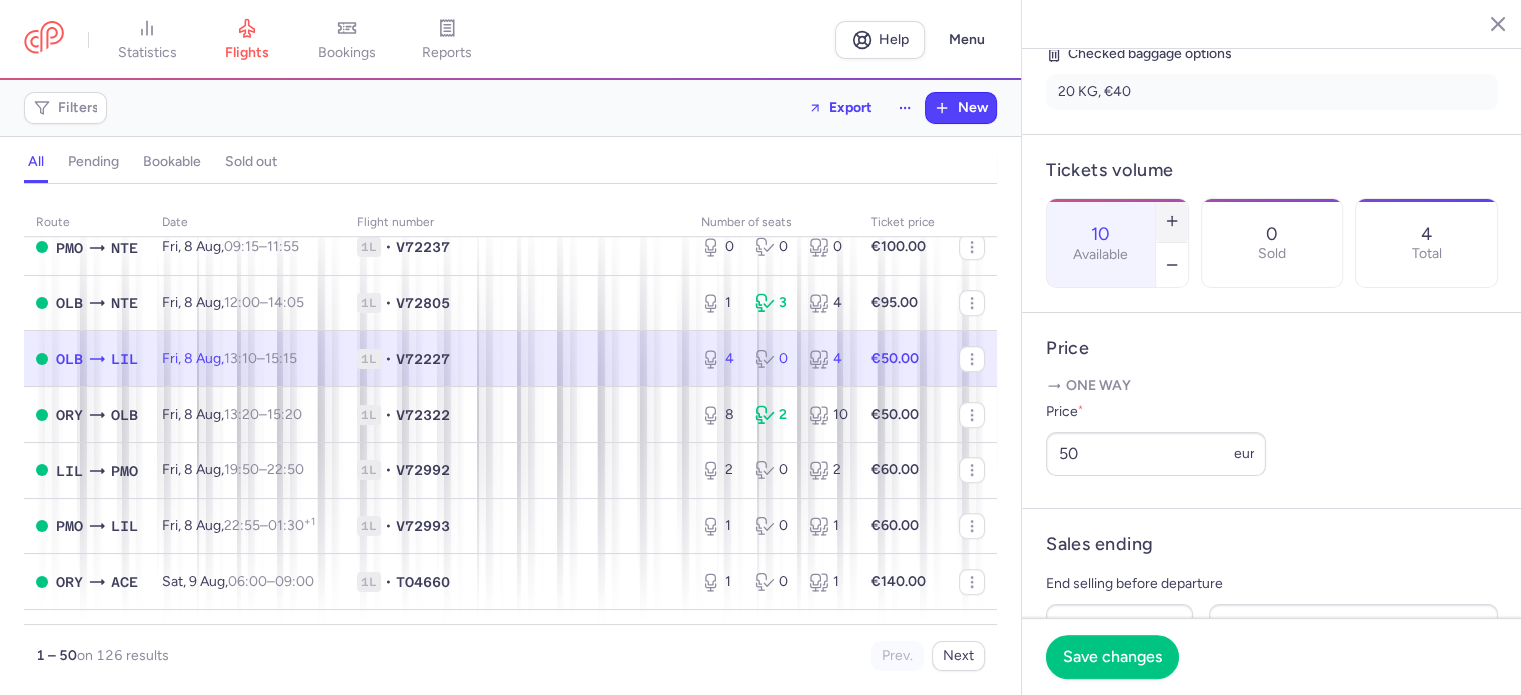 click at bounding box center (1172, 221) 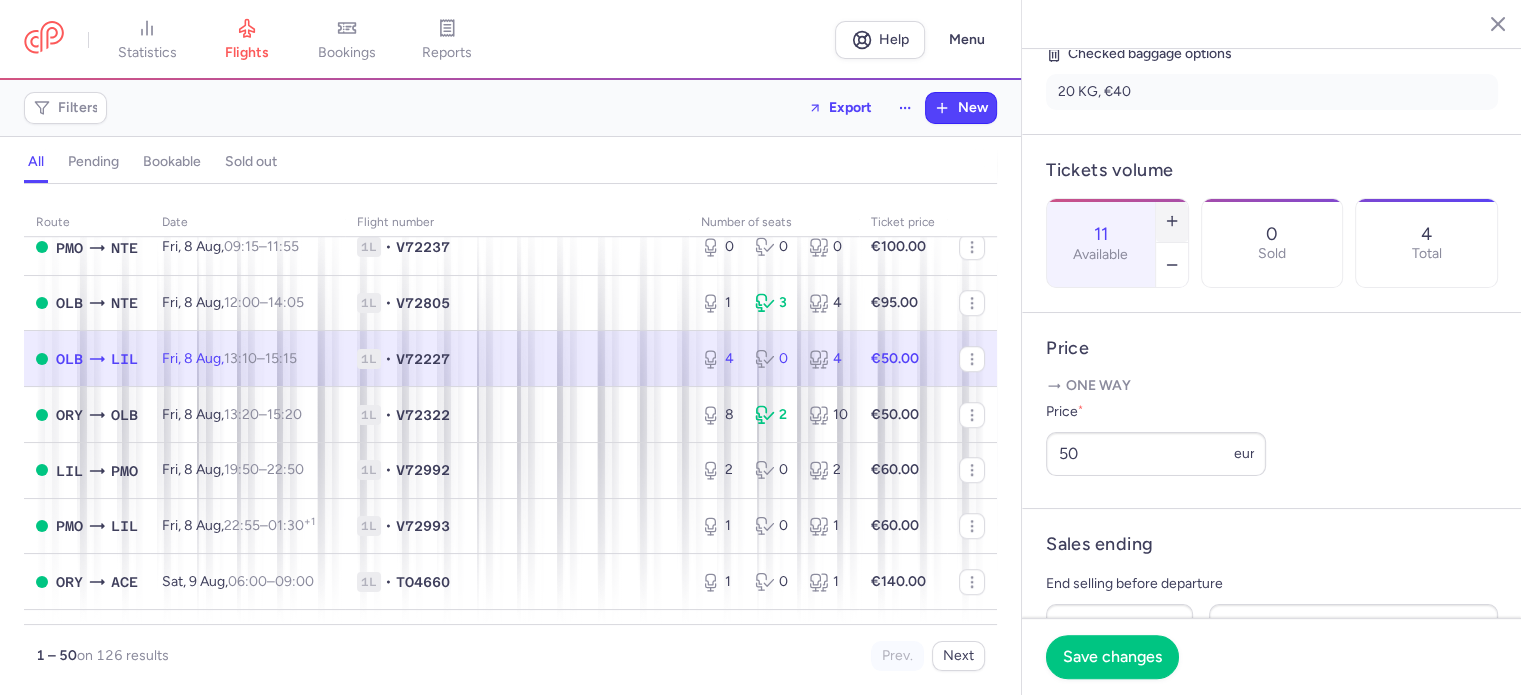 click at bounding box center [1172, 221] 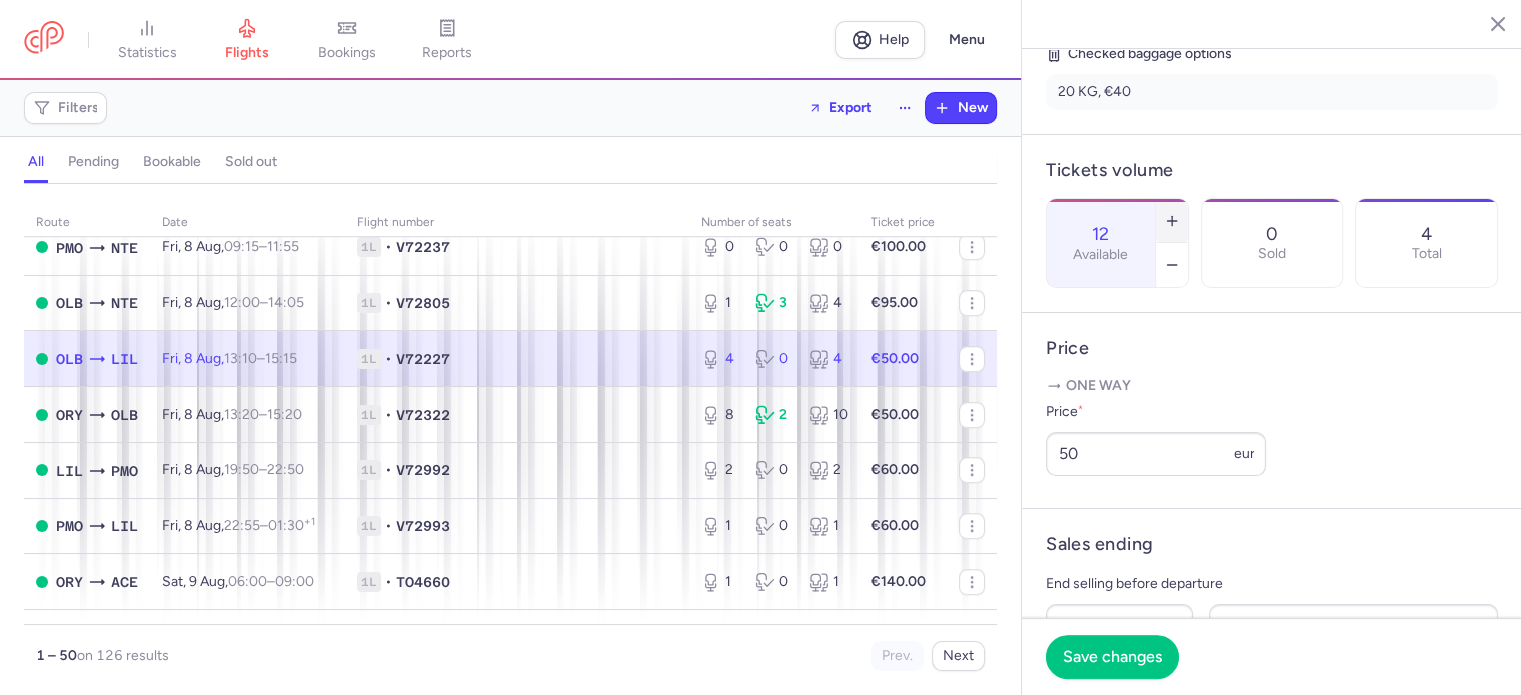 click at bounding box center [1172, 221] 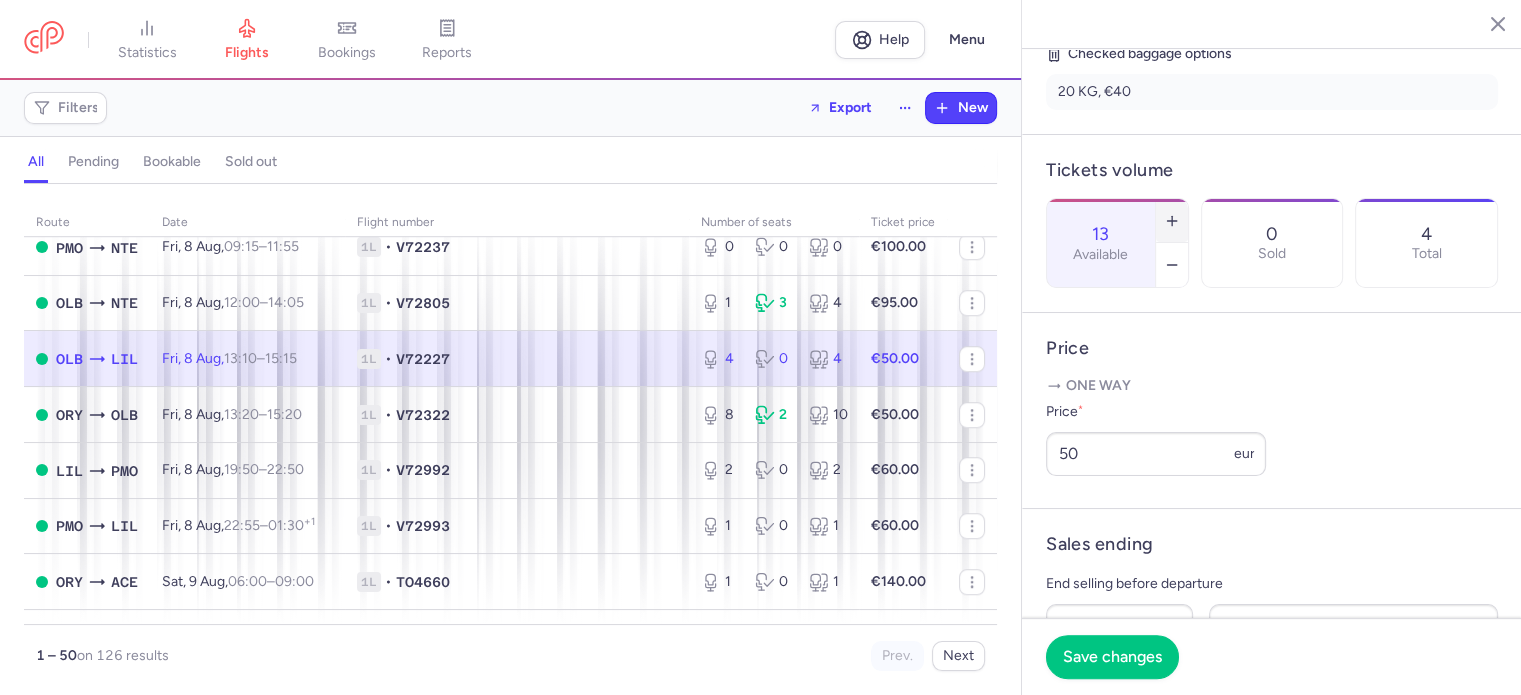 click at bounding box center (1172, 221) 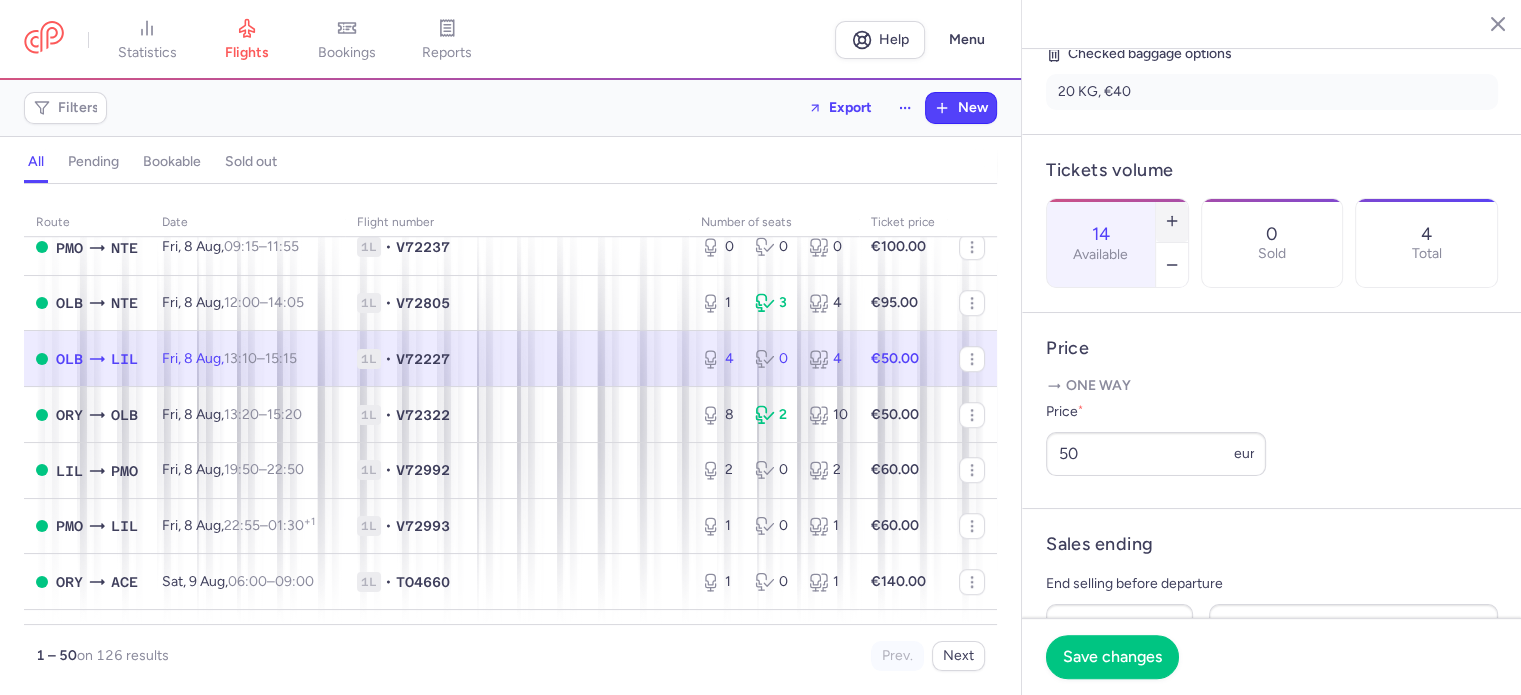 click at bounding box center [1172, 221] 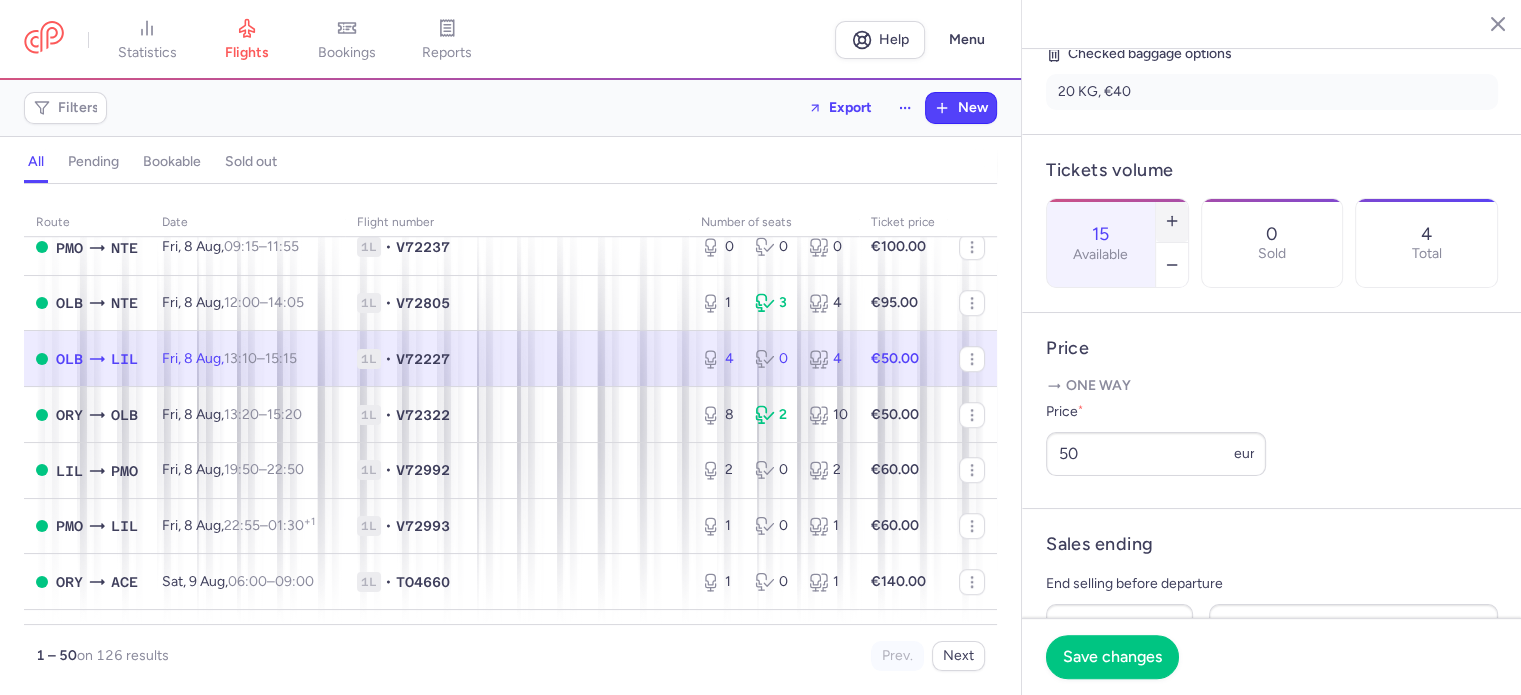 click at bounding box center [1172, 221] 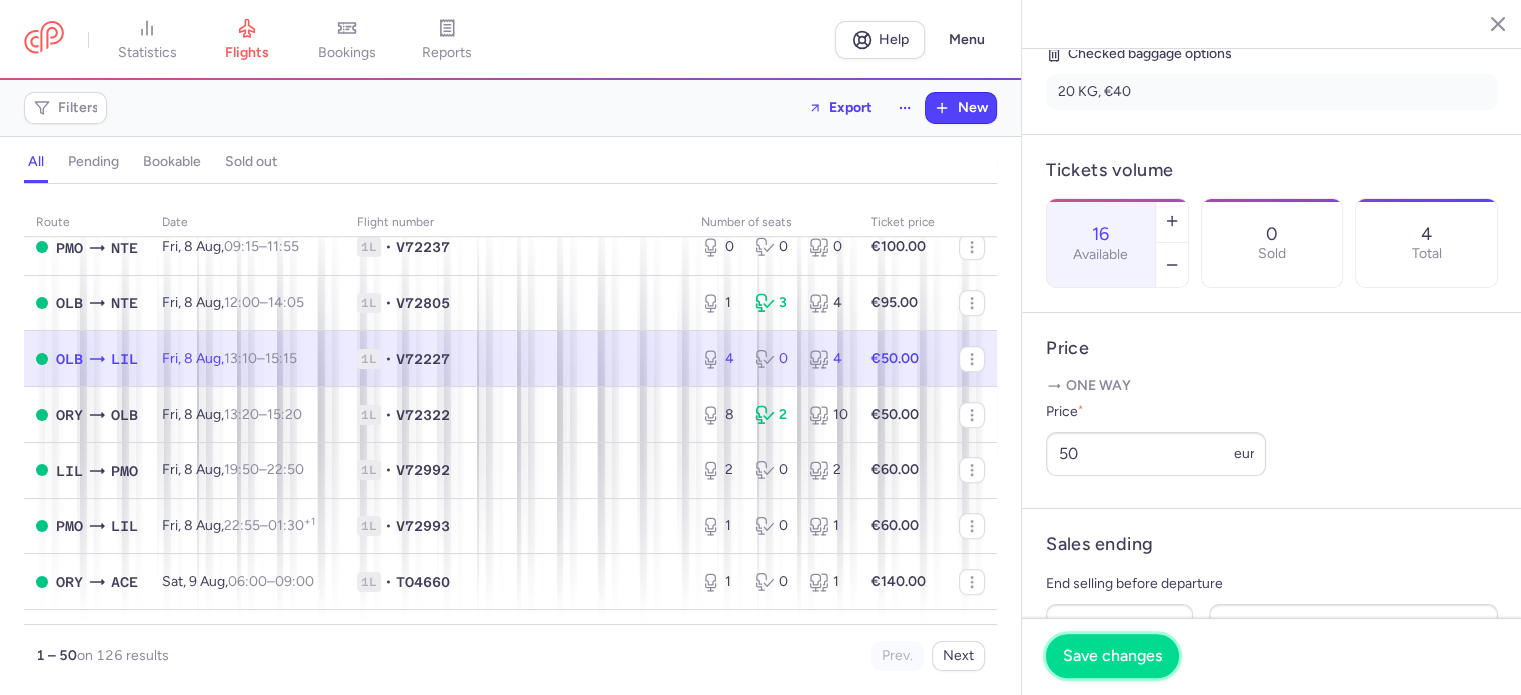 click on "Save changes" at bounding box center (1112, 656) 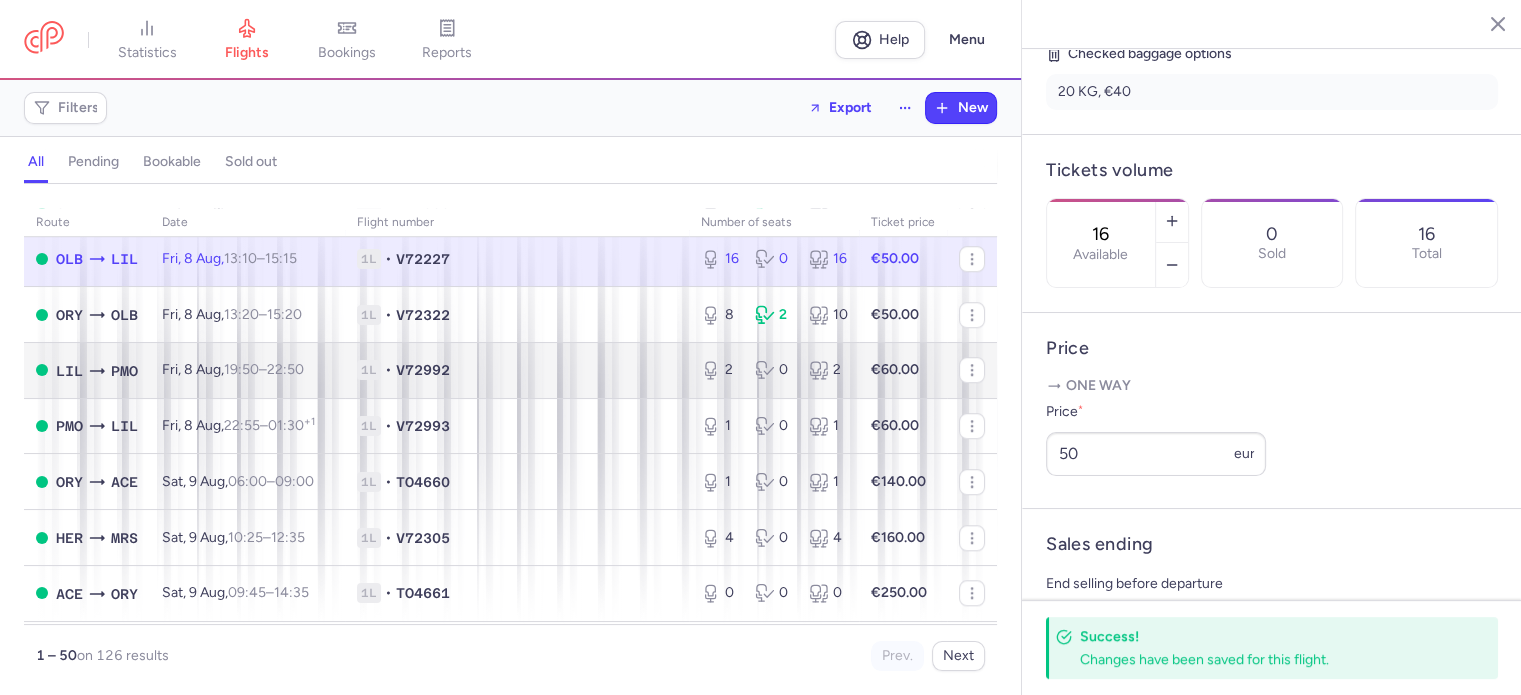 scroll, scrollTop: 1400, scrollLeft: 0, axis: vertical 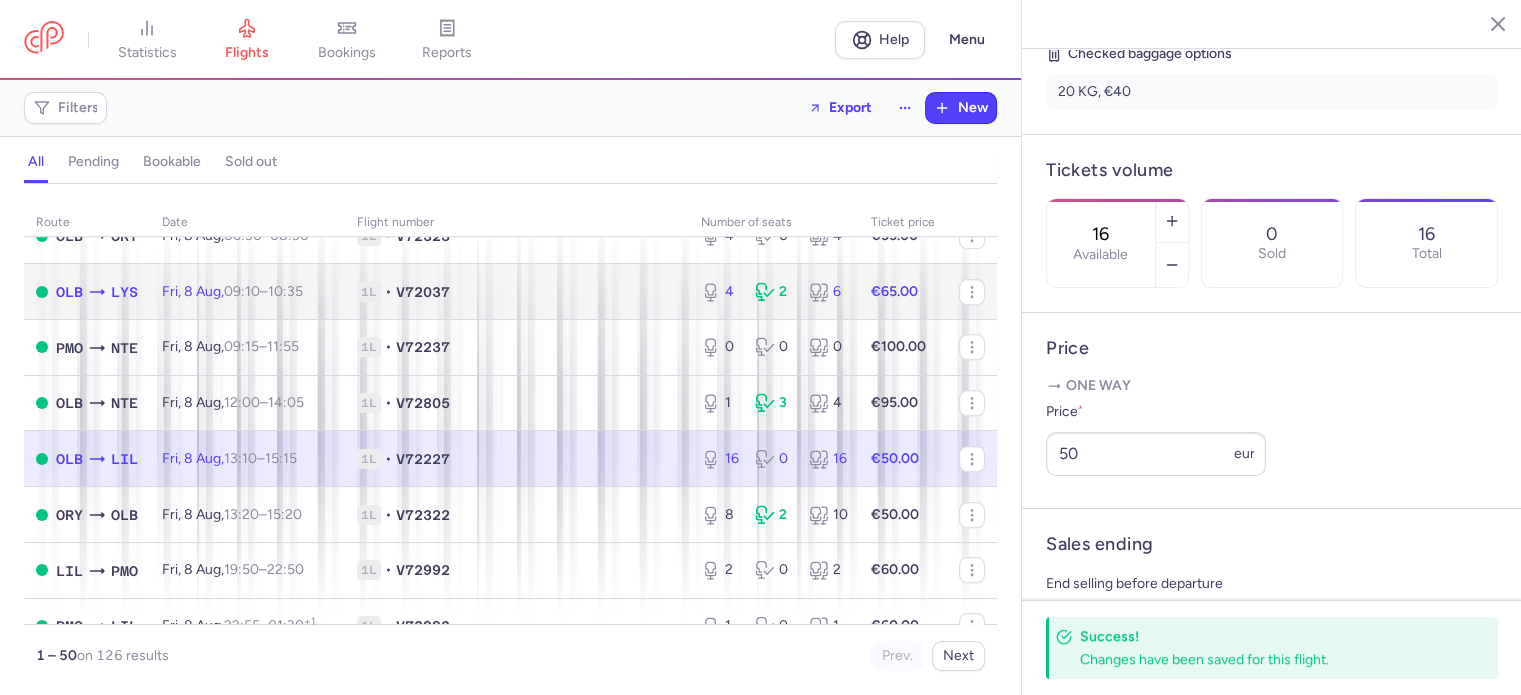 click on "4 2 6" at bounding box center [774, 292] 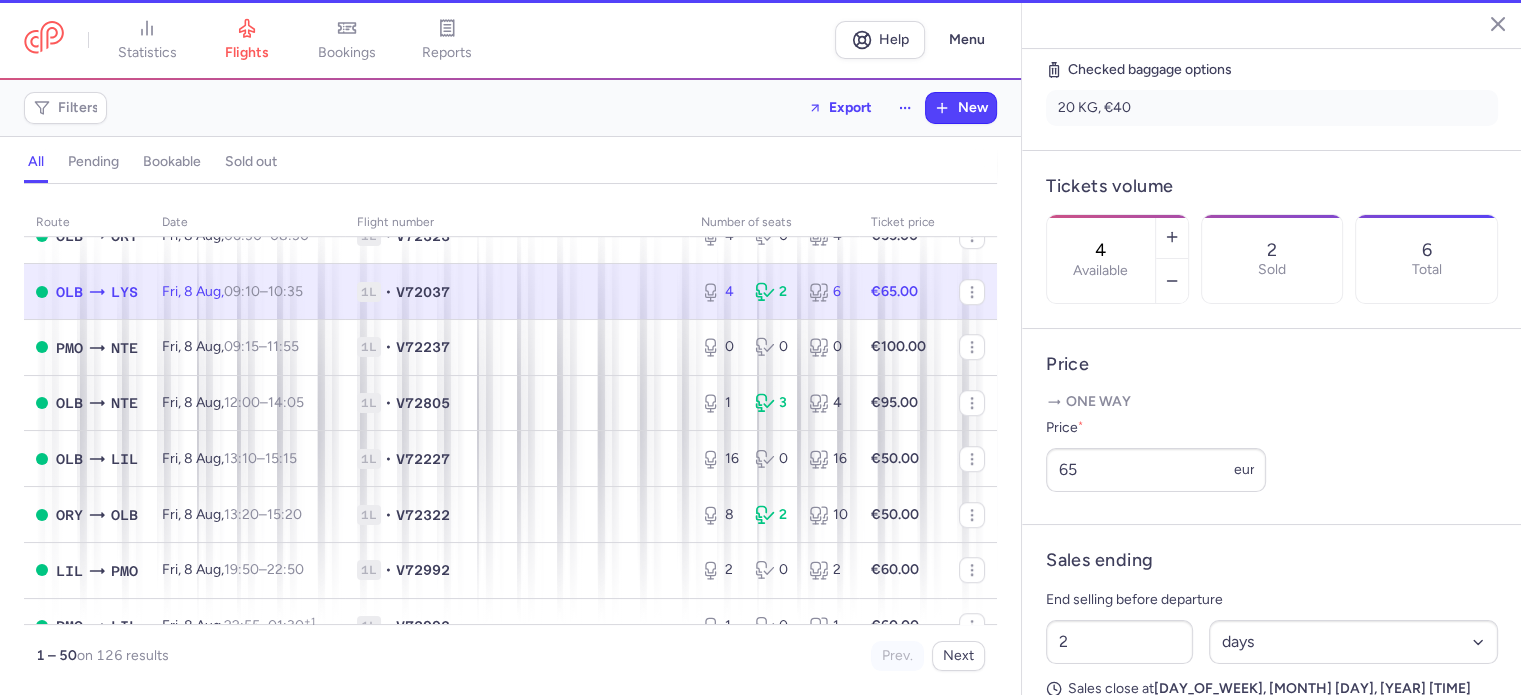 scroll, scrollTop: 499, scrollLeft: 0, axis: vertical 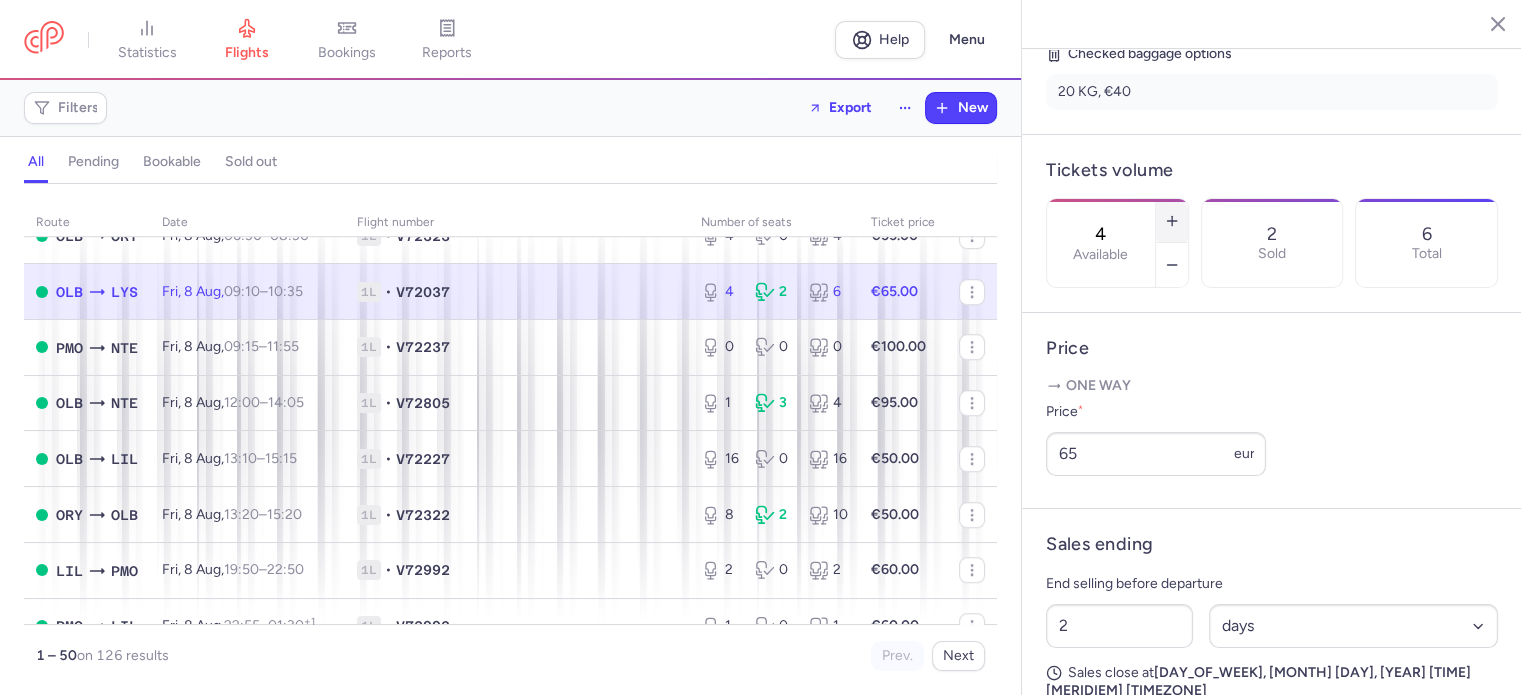 click 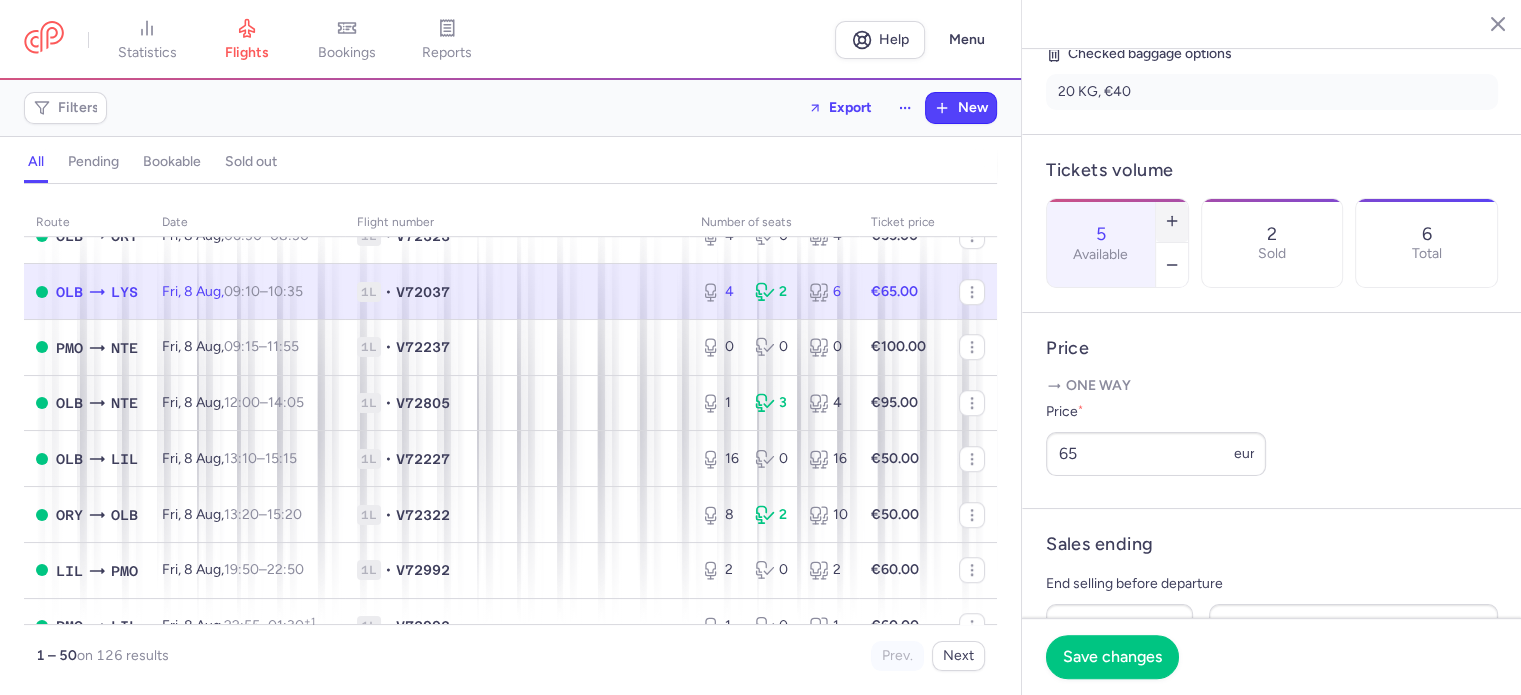 click 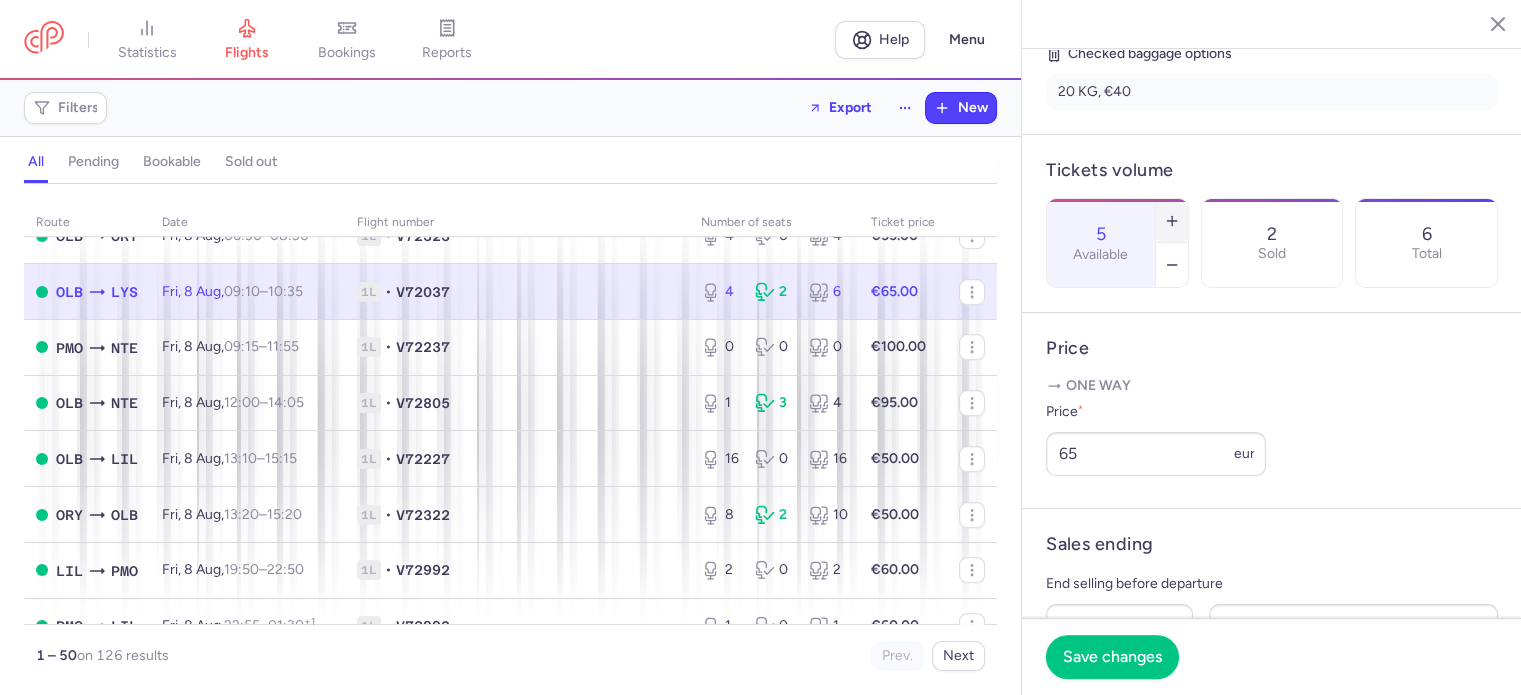 type on "6" 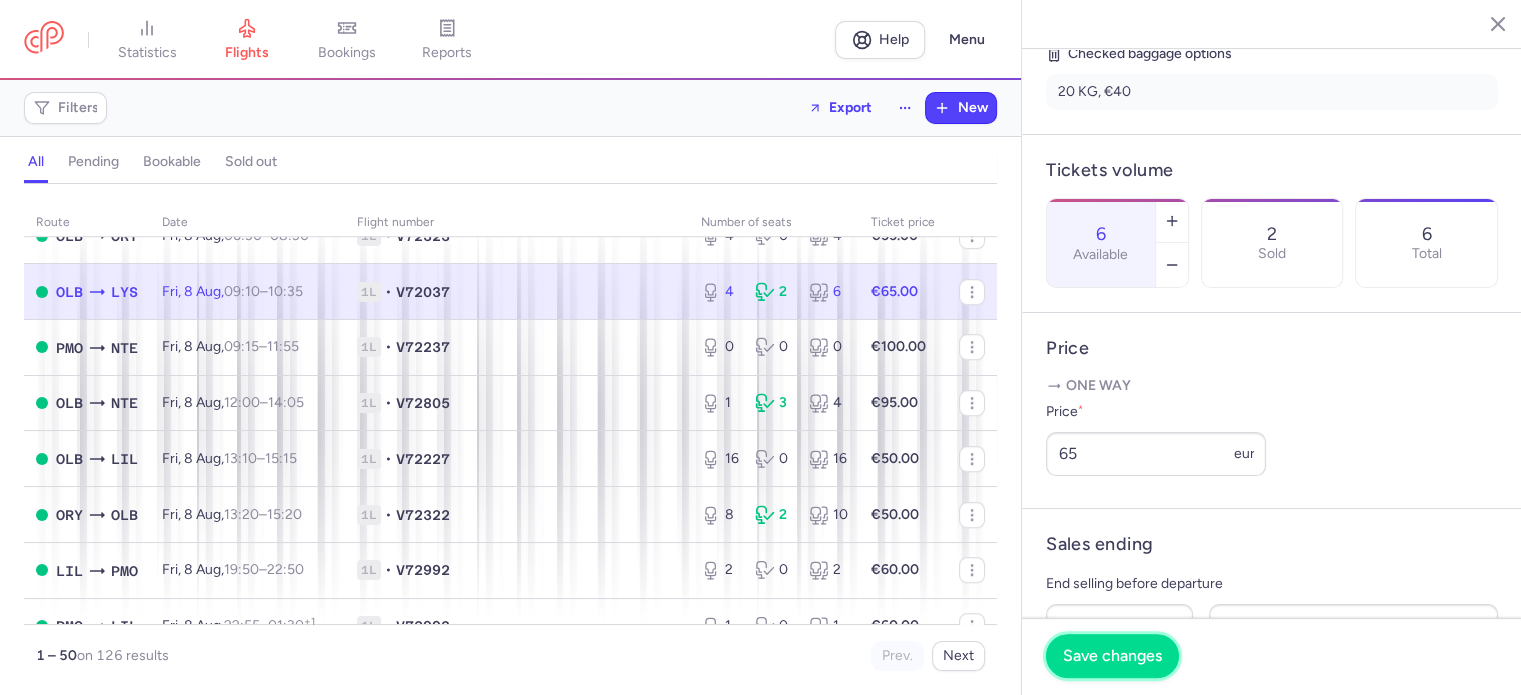 click on "Save changes" at bounding box center (1112, 656) 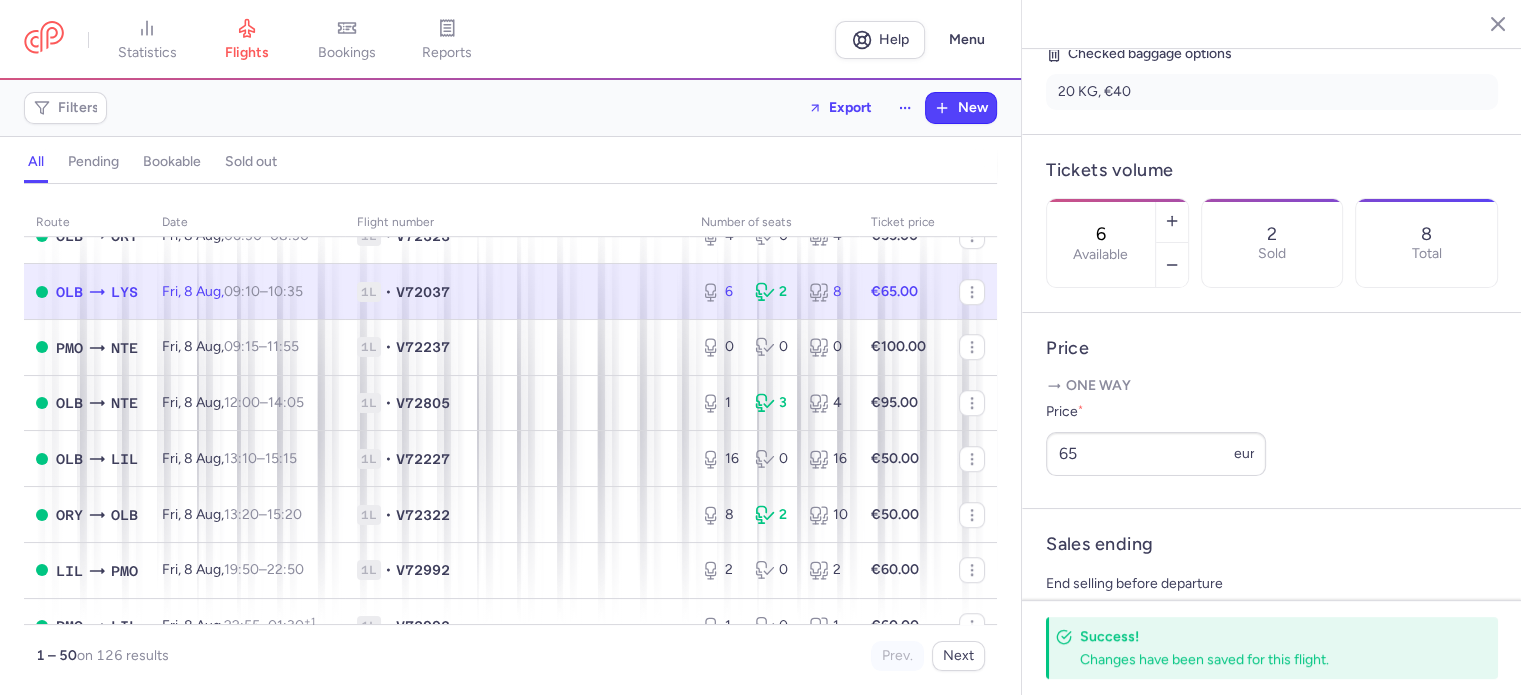 click on "statistics flights bookings reports" at bounding box center (429, 40) 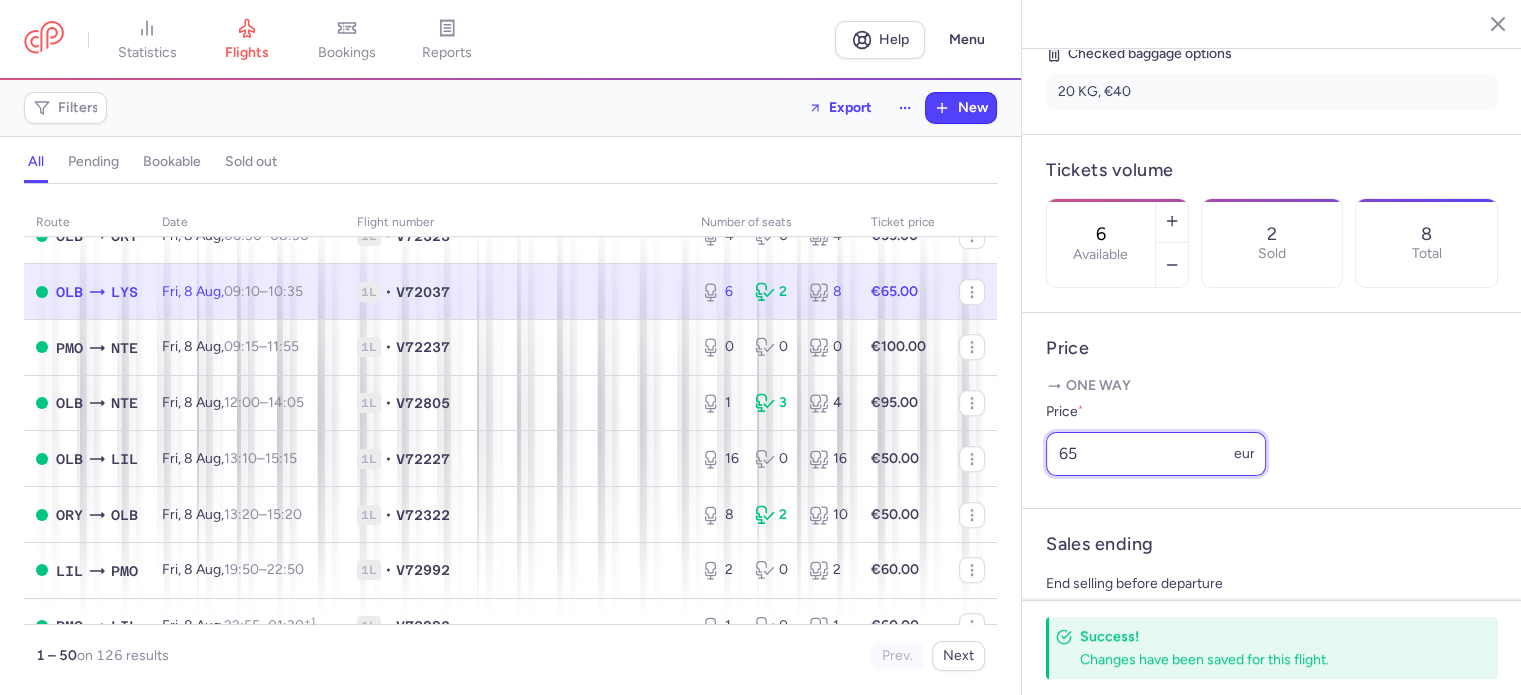 drag, startPoint x: 1088, startPoint y: 509, endPoint x: 1020, endPoint y: 511, distance: 68.0294 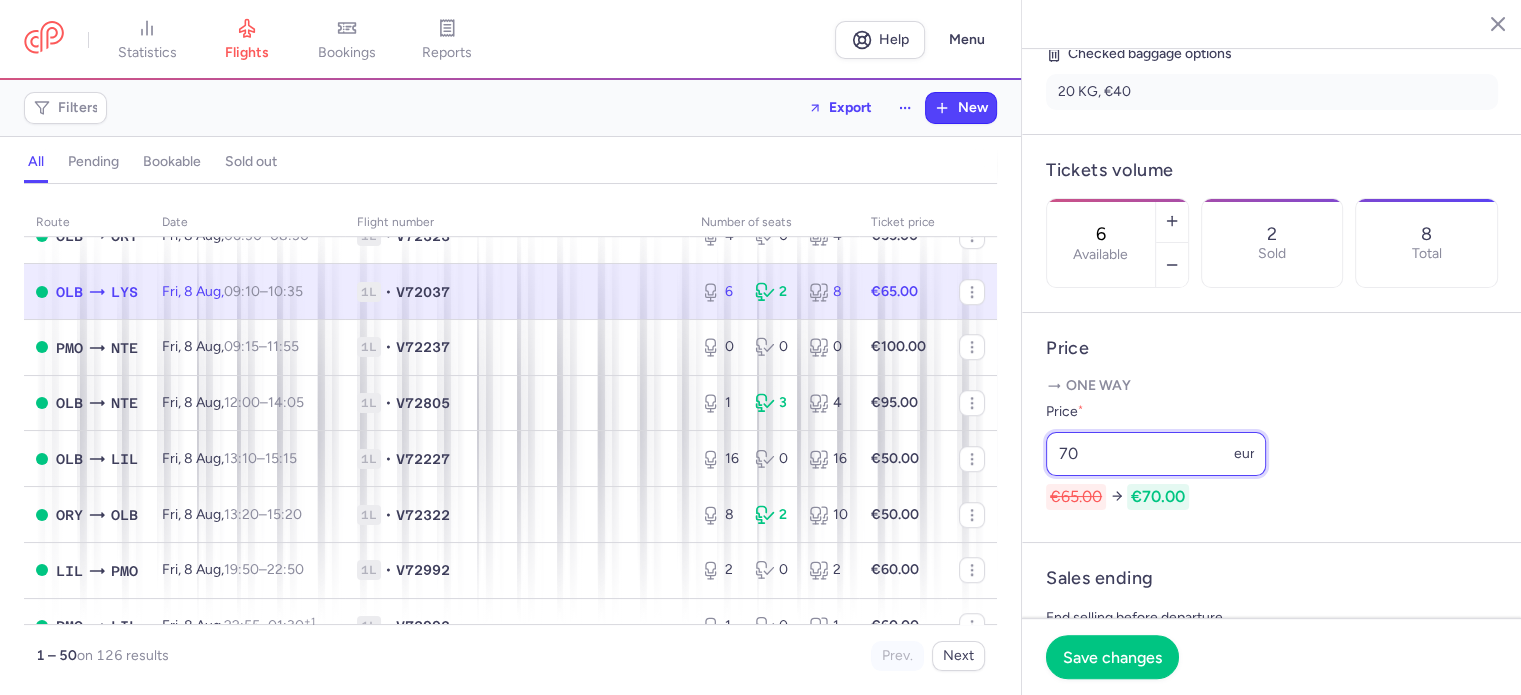 type on "70" 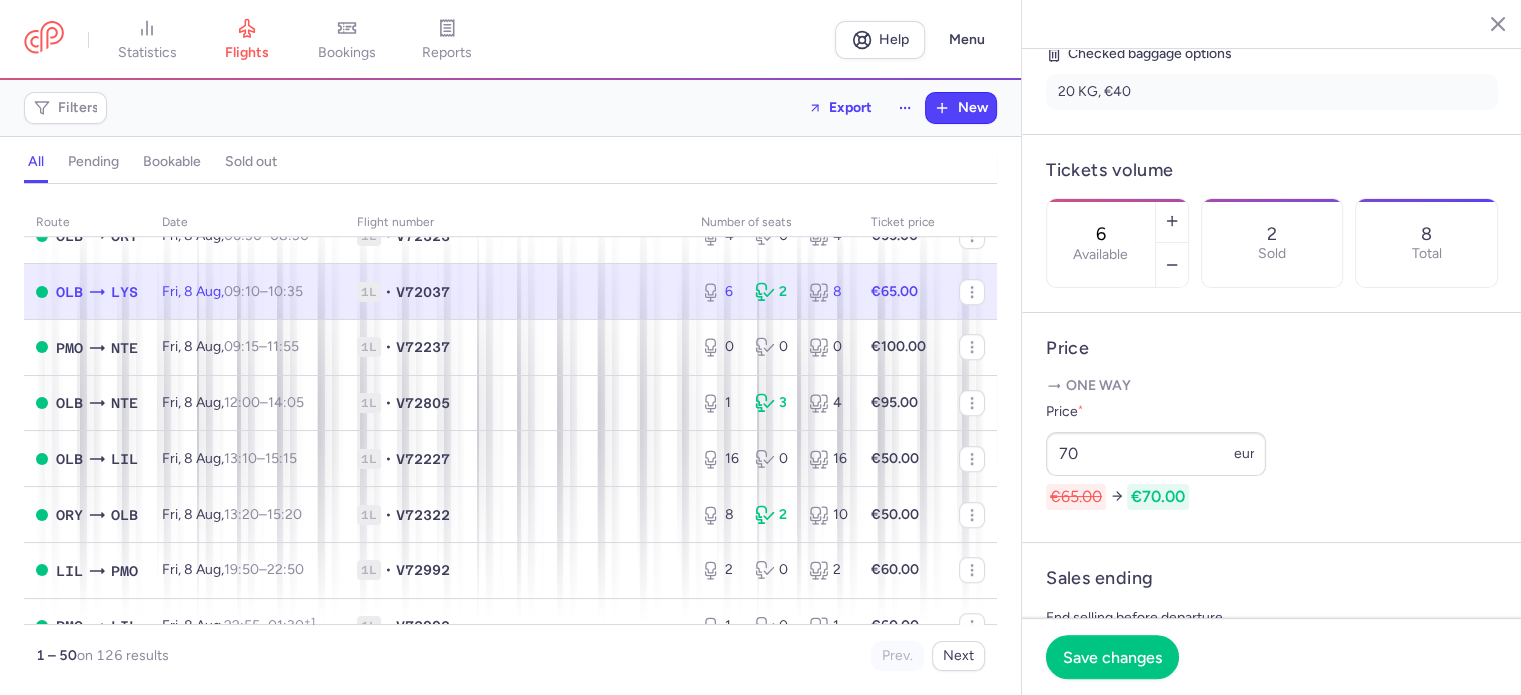 click on "Price One way Price * 70 eur €65.00 €70.00" at bounding box center (1272, 428) 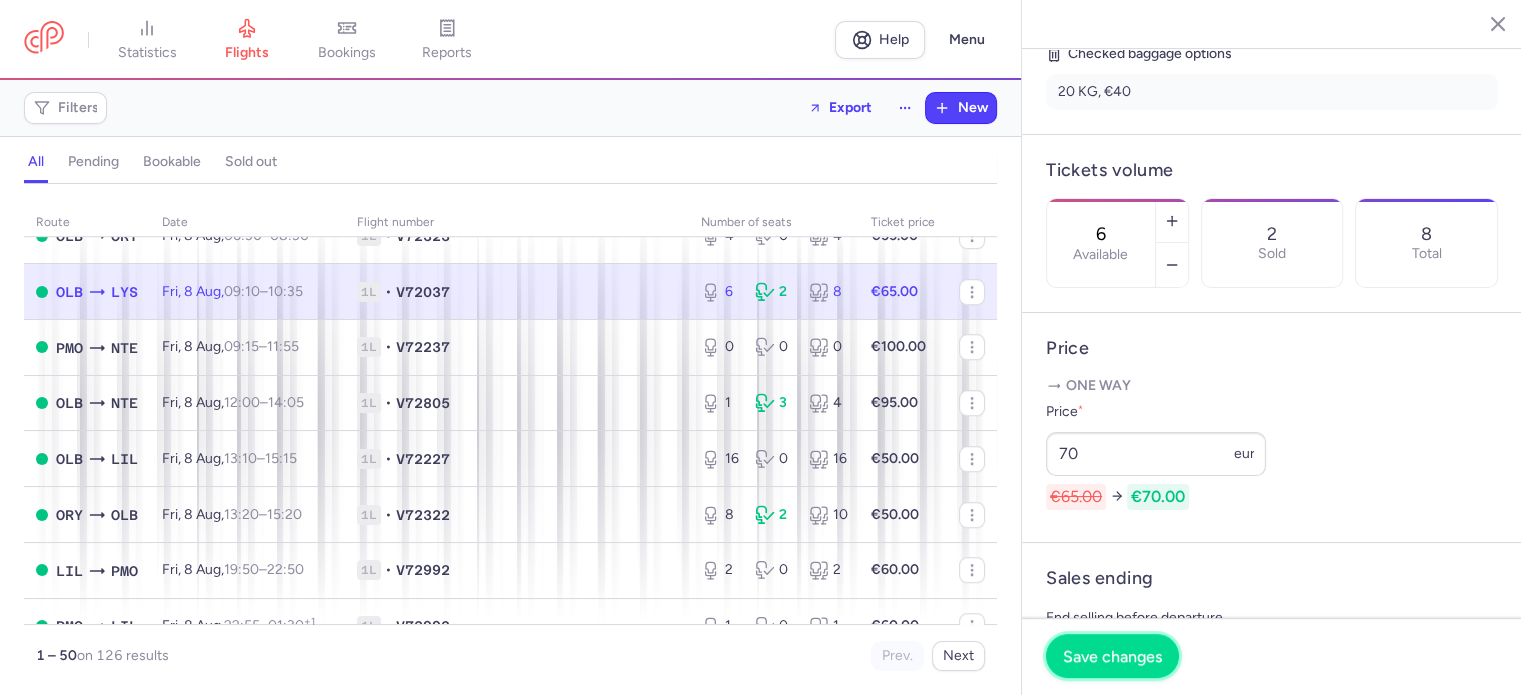 click on "Save changes" at bounding box center [1112, 656] 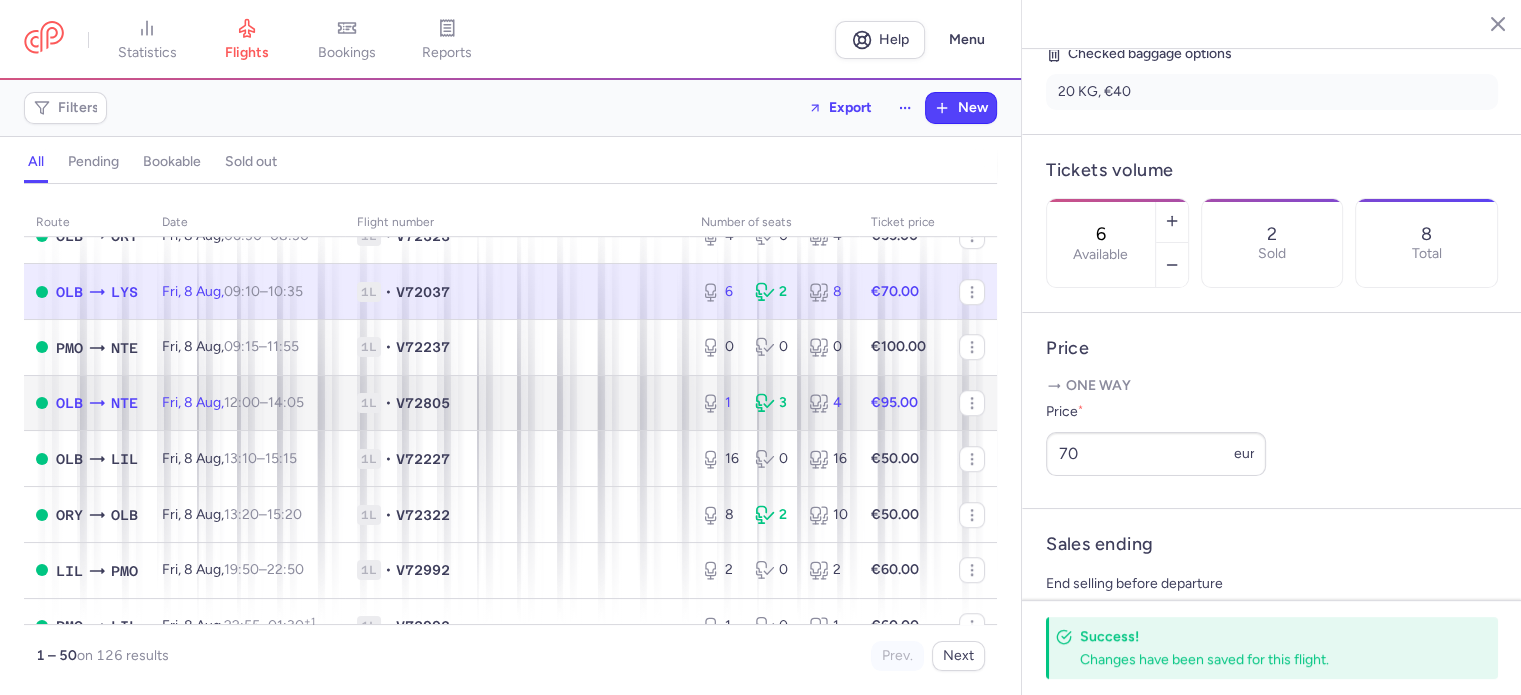 click on "1L • [CODE]" at bounding box center (517, 403) 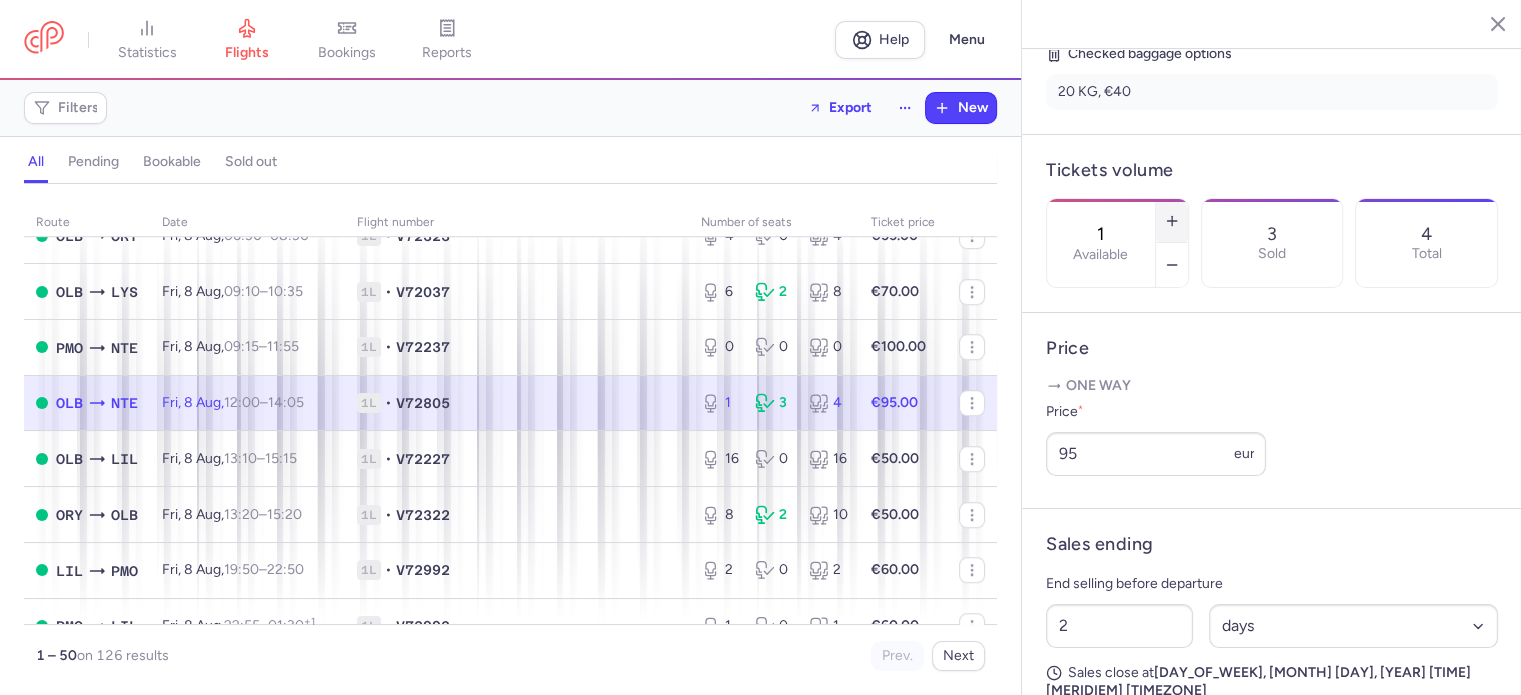 click 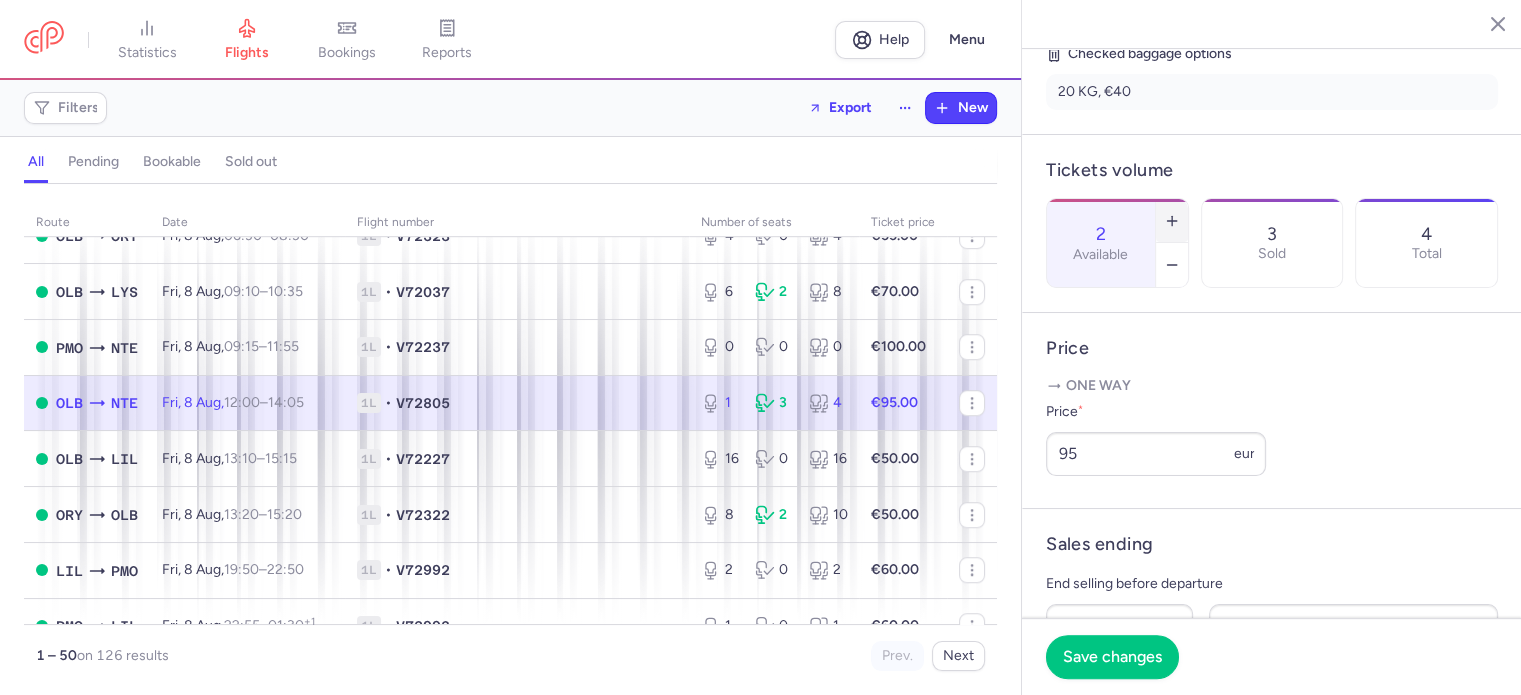click 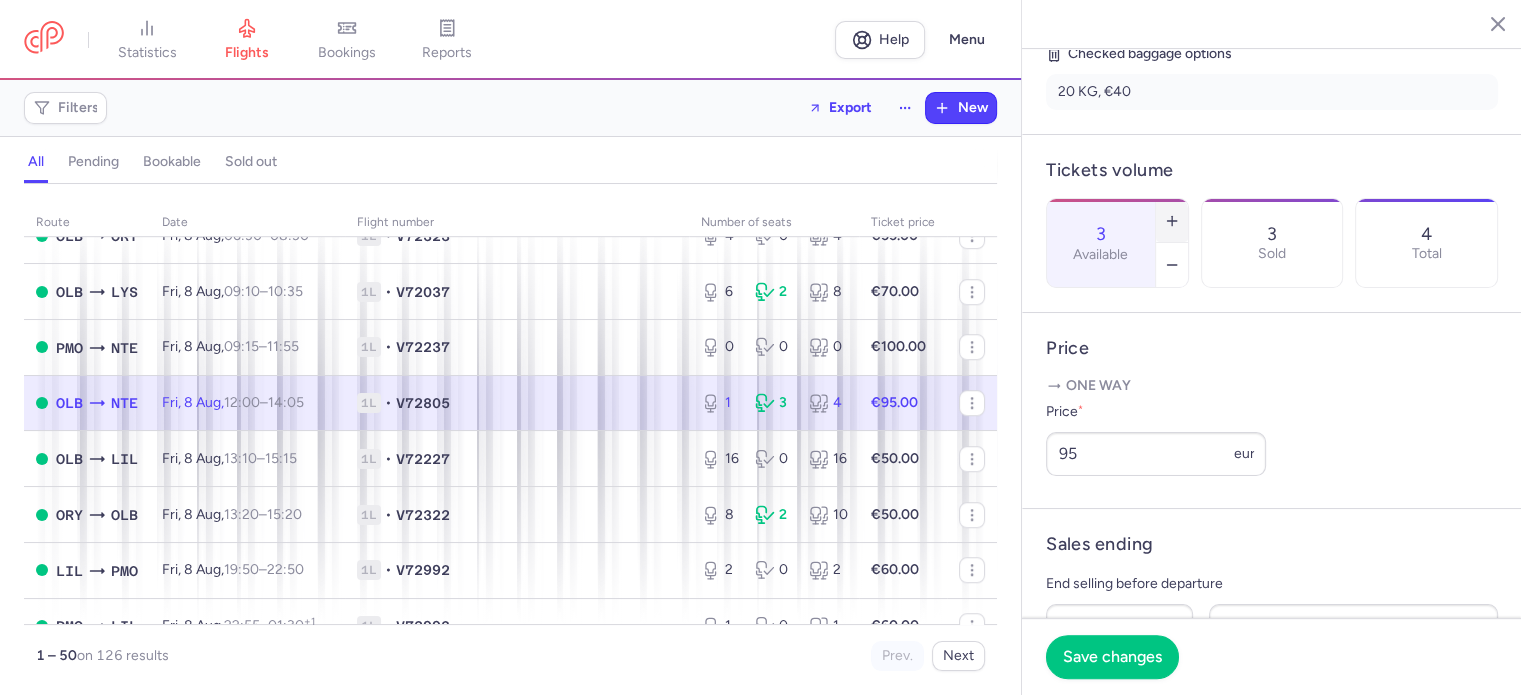 click 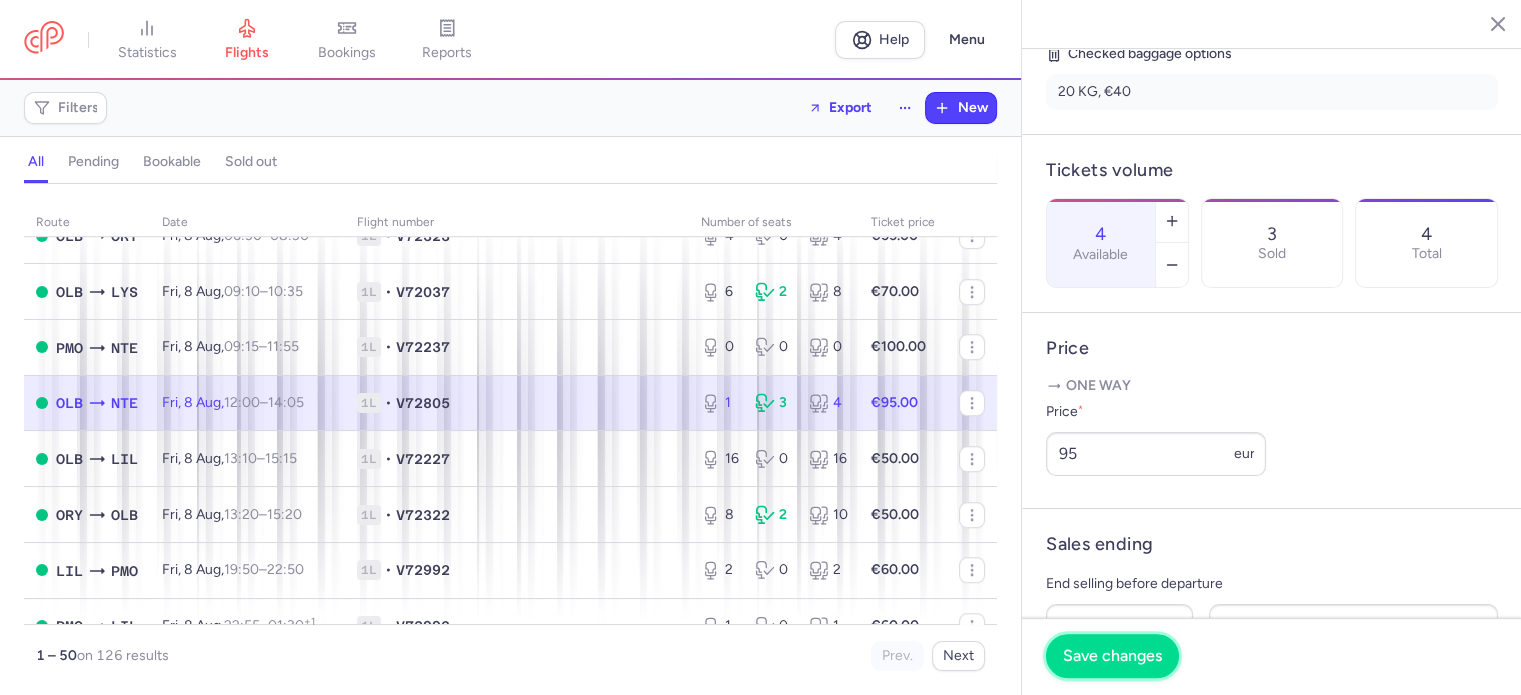 click on "Save changes" at bounding box center [1112, 656] 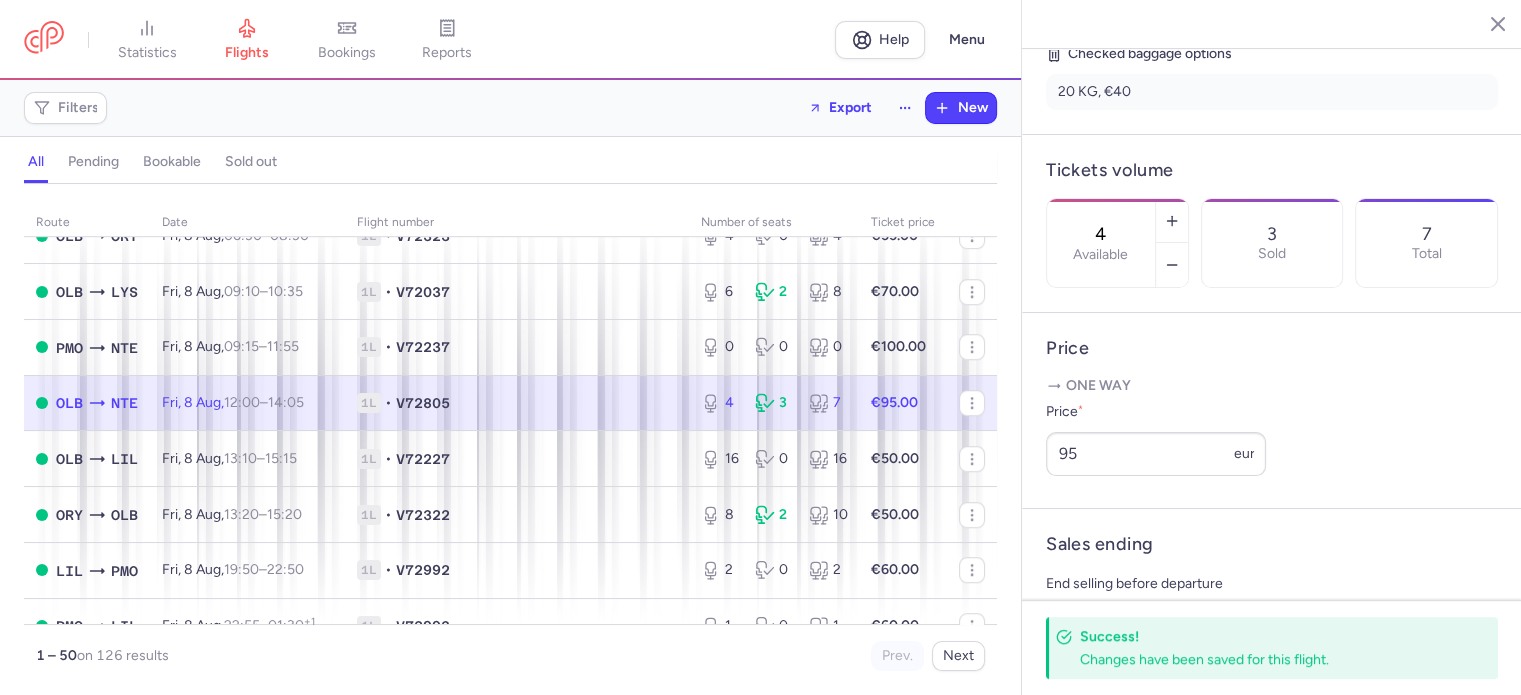 click on "€95.00" at bounding box center [894, 402] 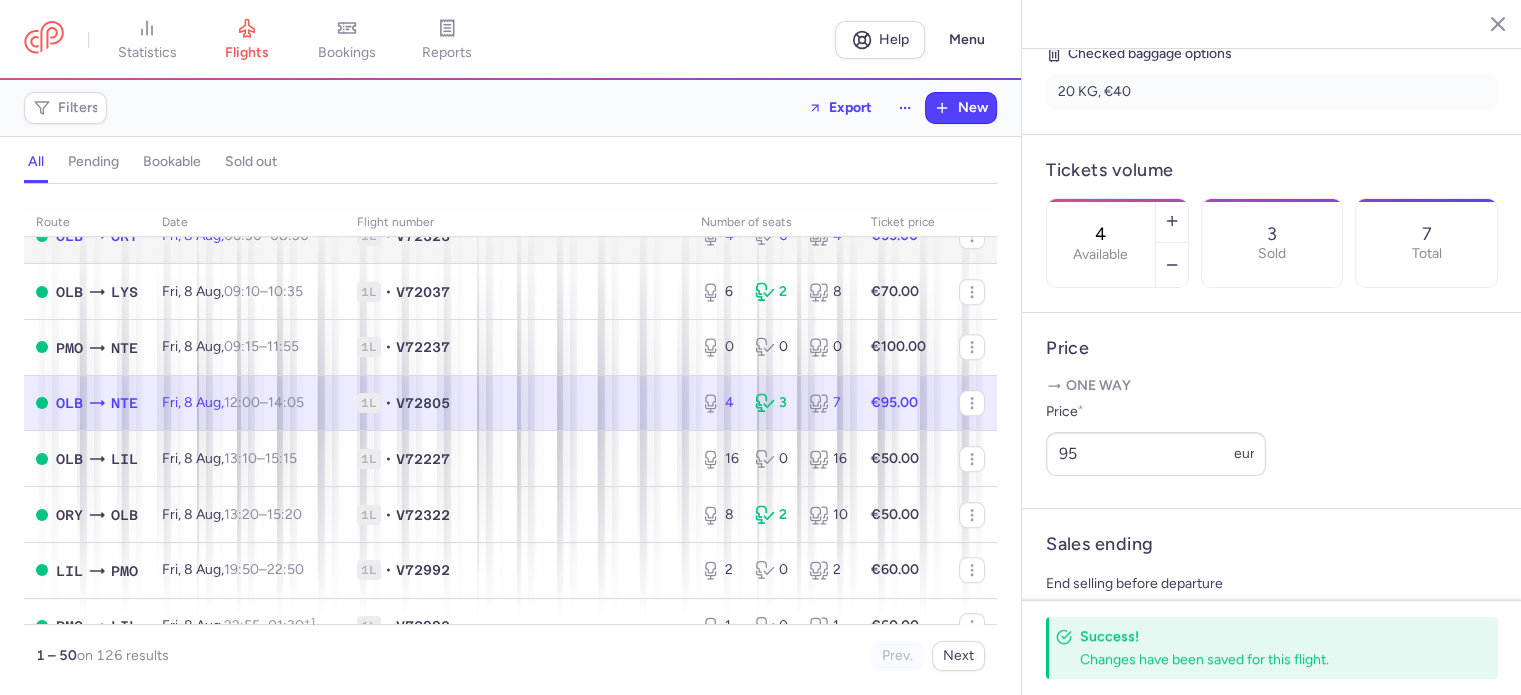click on "[TIME] +0" at bounding box center [289, 235] 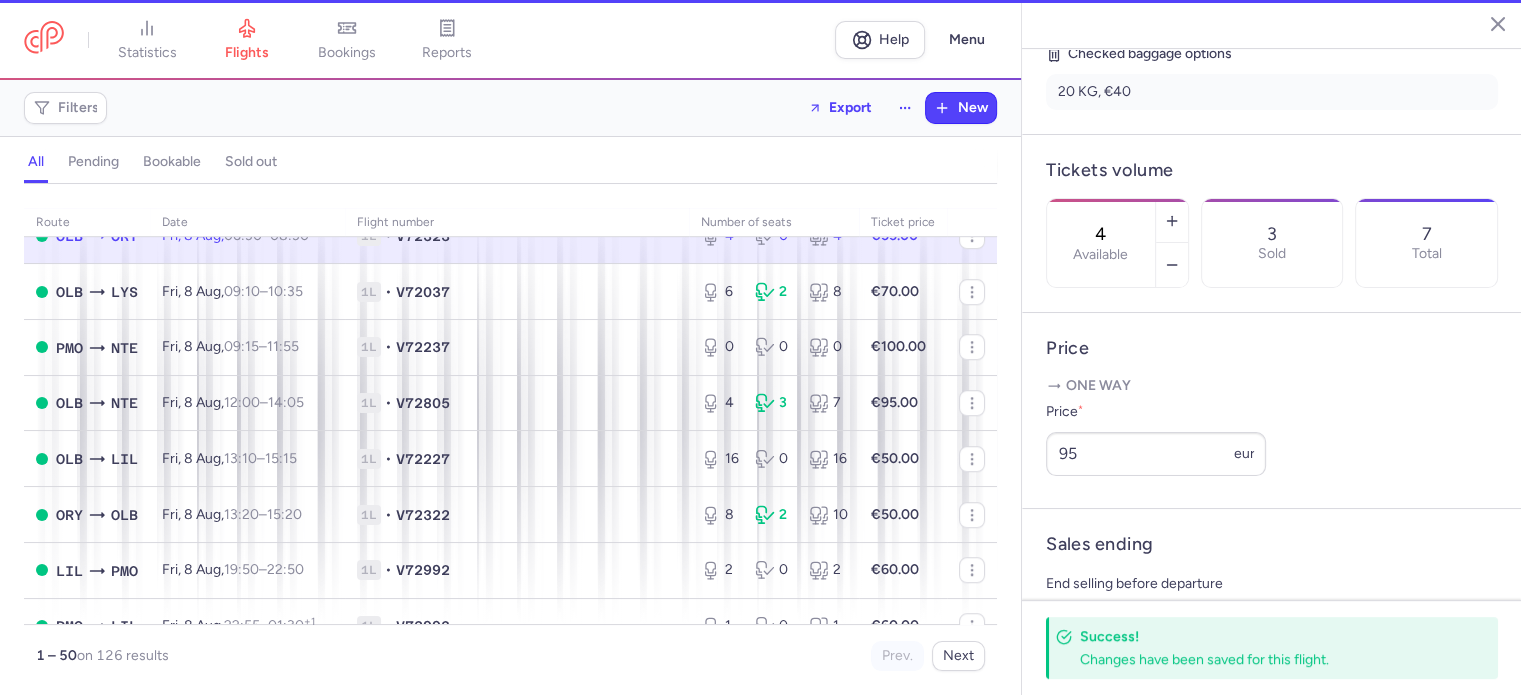 scroll, scrollTop: 483, scrollLeft: 0, axis: vertical 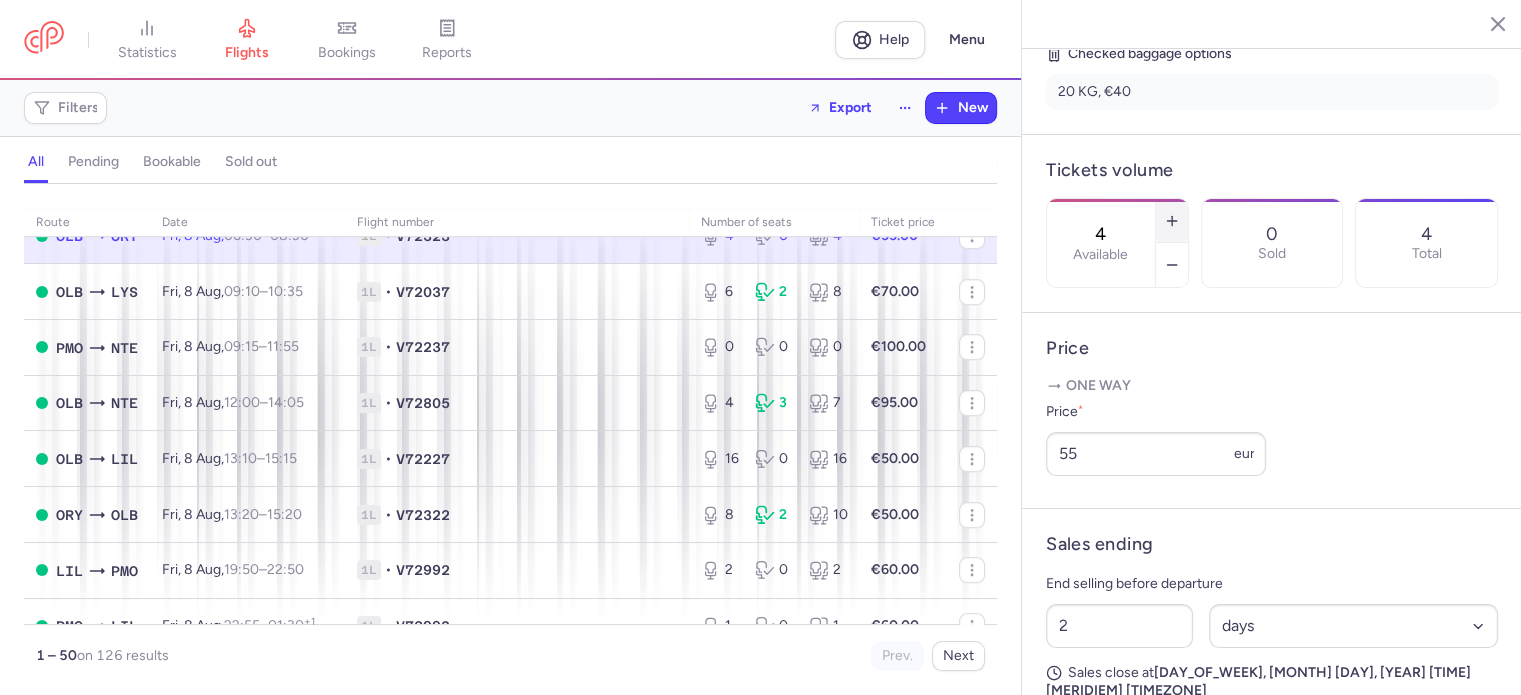 click 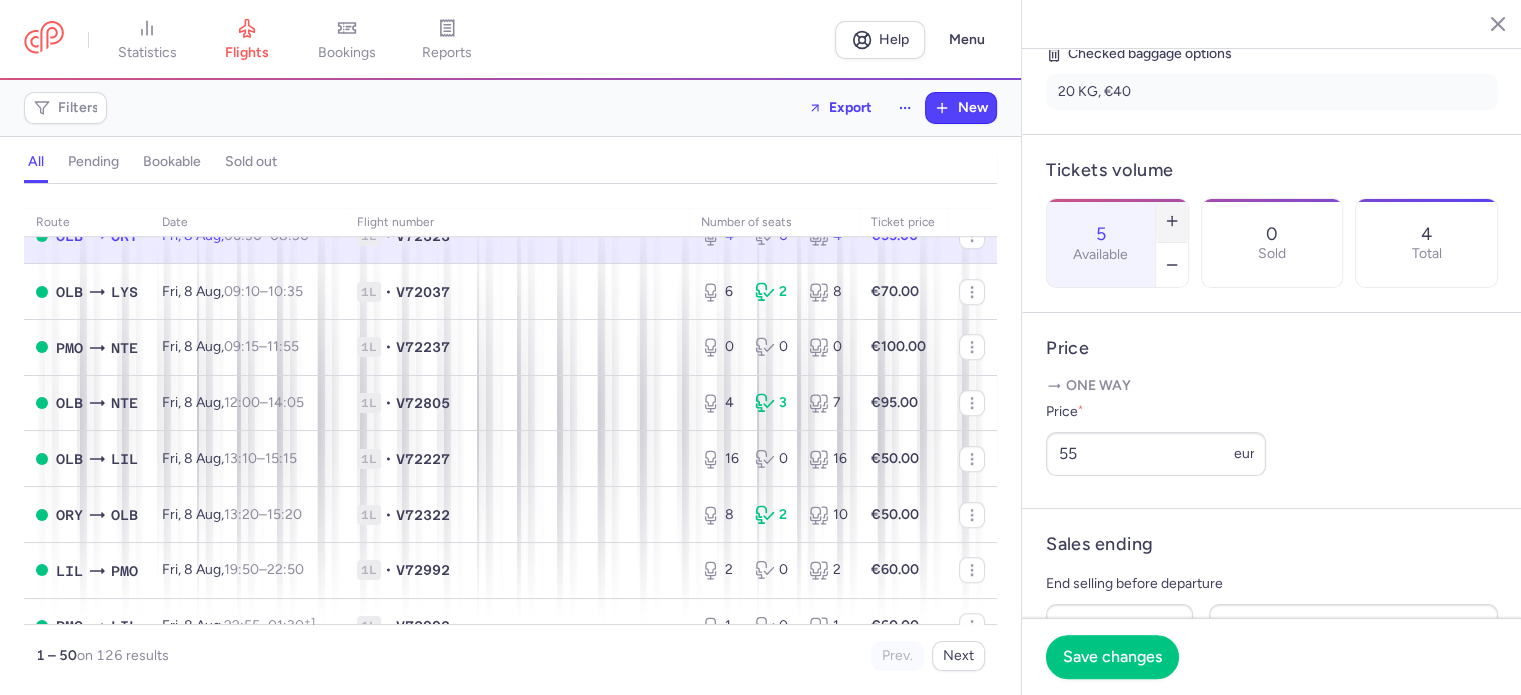 click 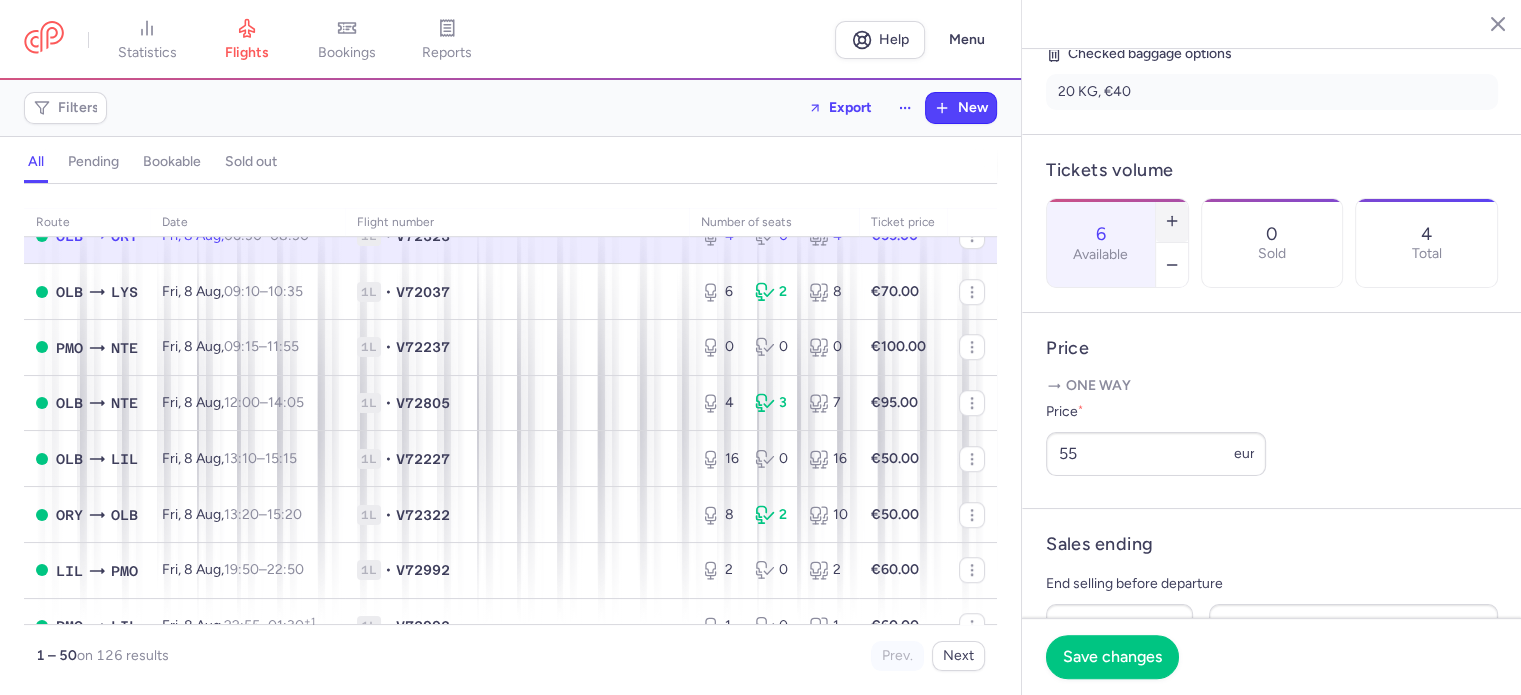 click 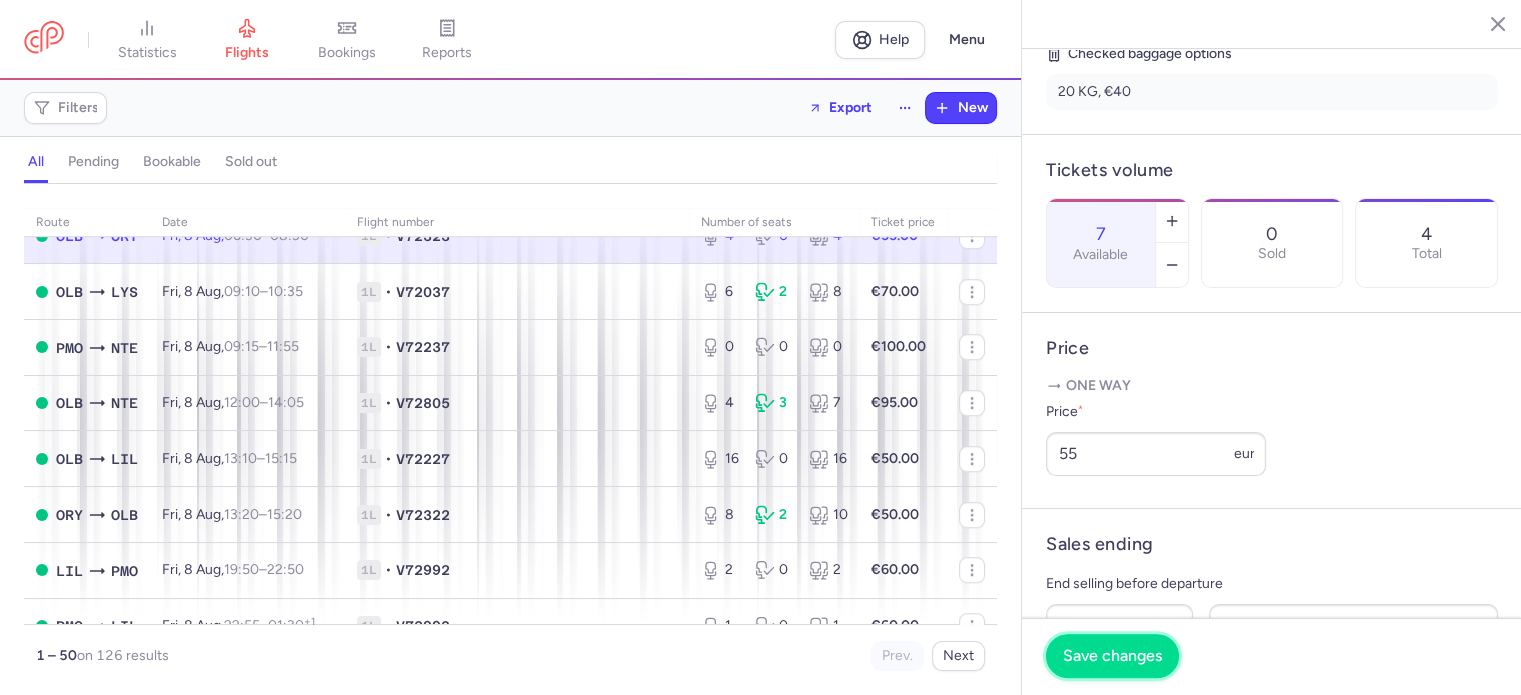 click on "Save changes" at bounding box center [1112, 656] 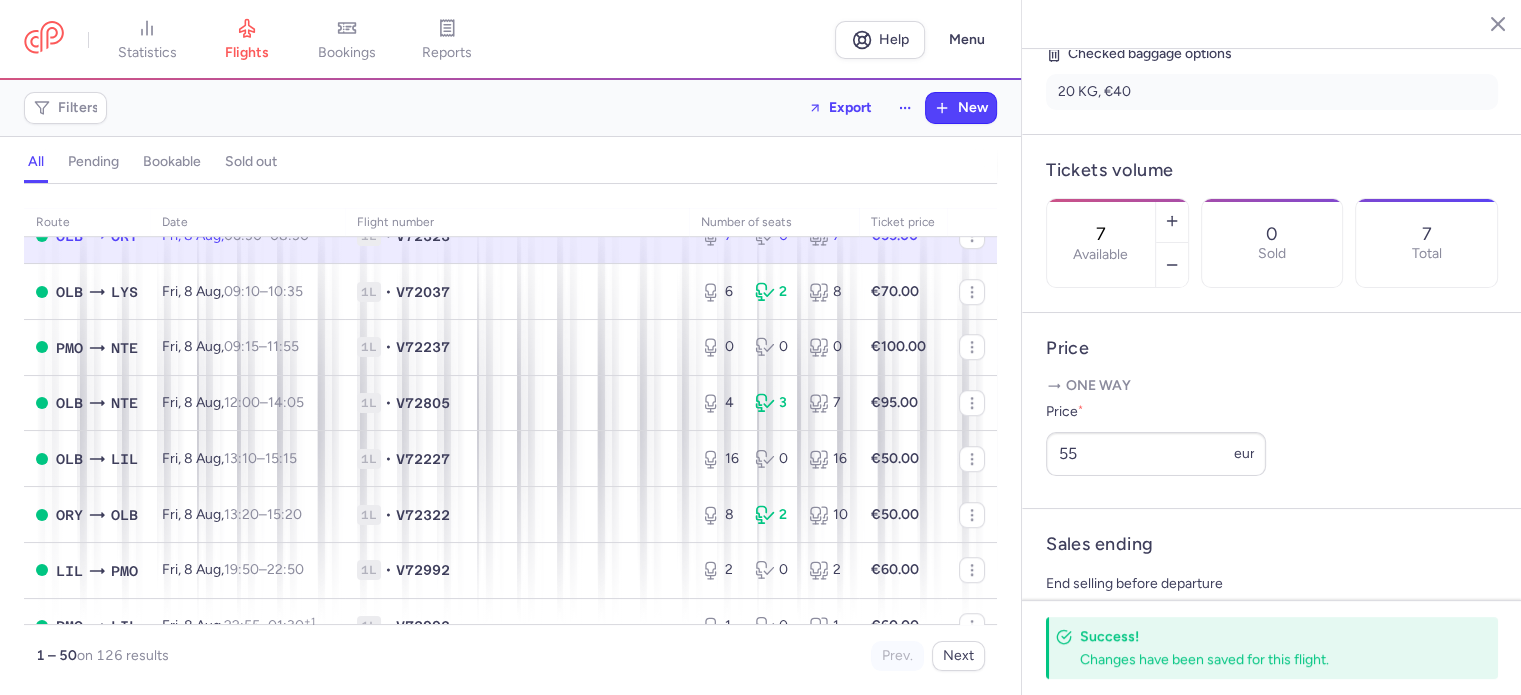 click 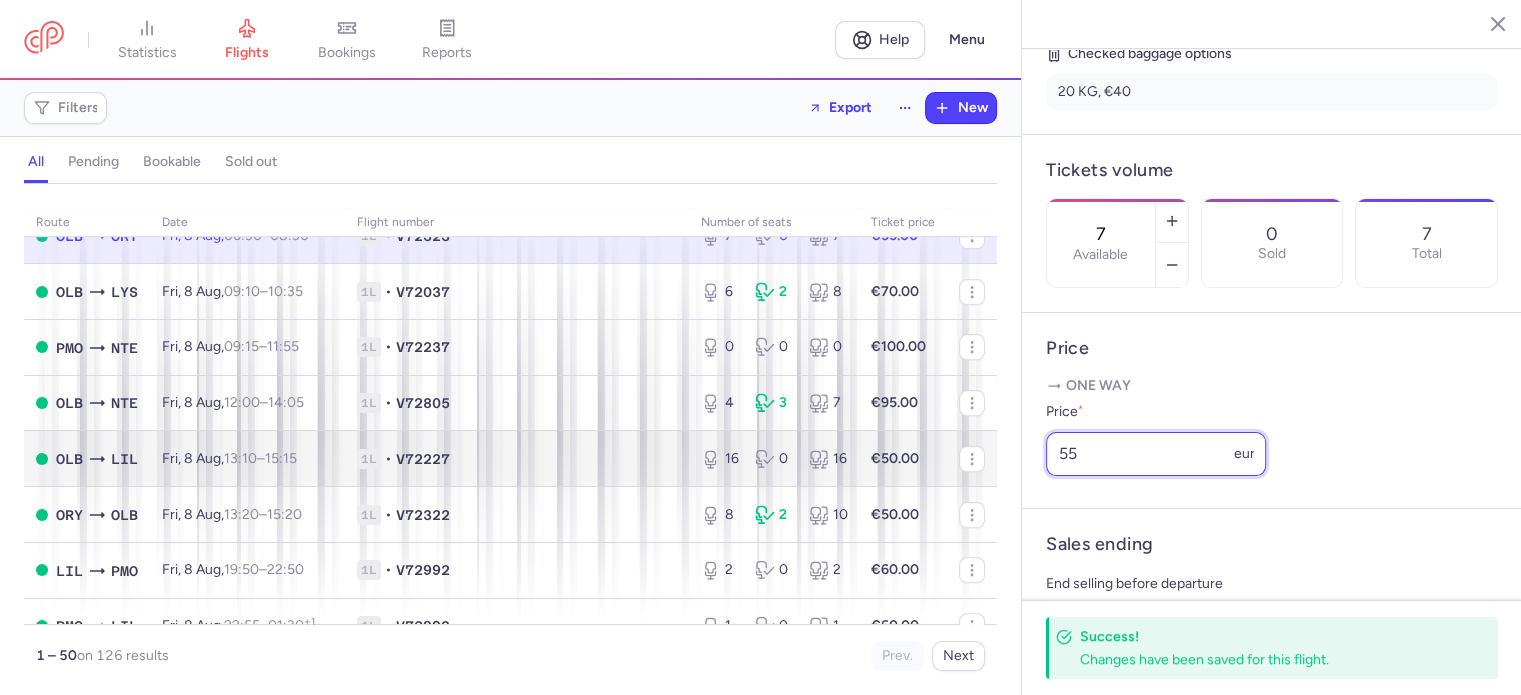 drag, startPoint x: 1084, startPoint y: 505, endPoint x: 972, endPoint y: 503, distance: 112.01785 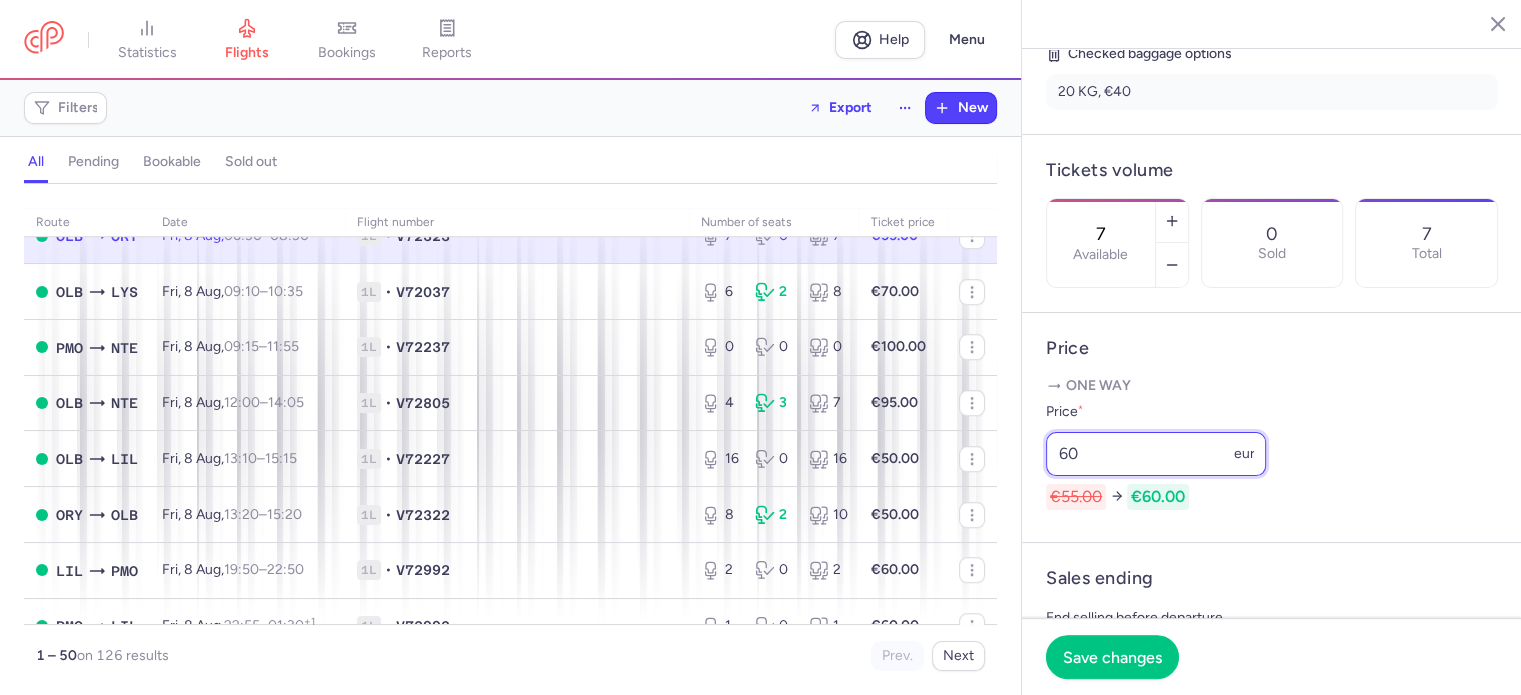 type on "60" 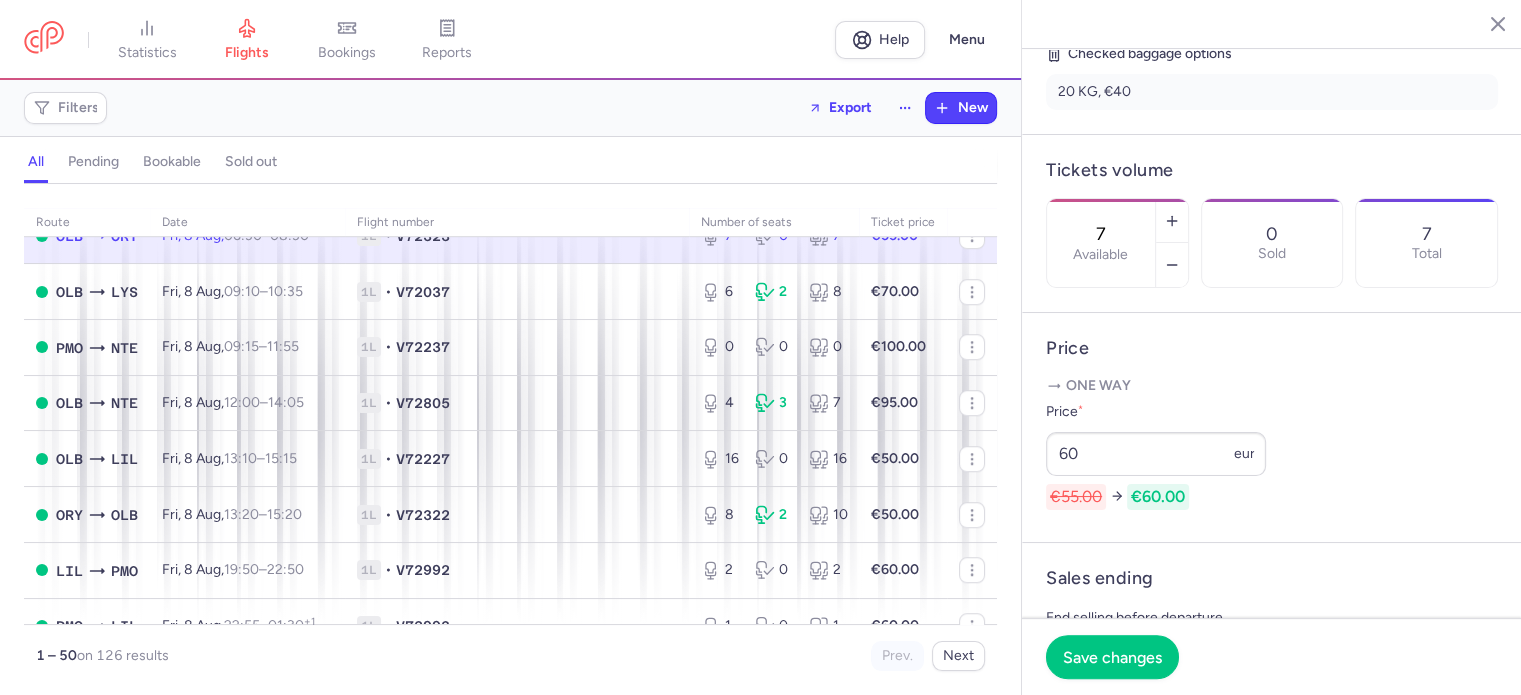 click on "Save changes" 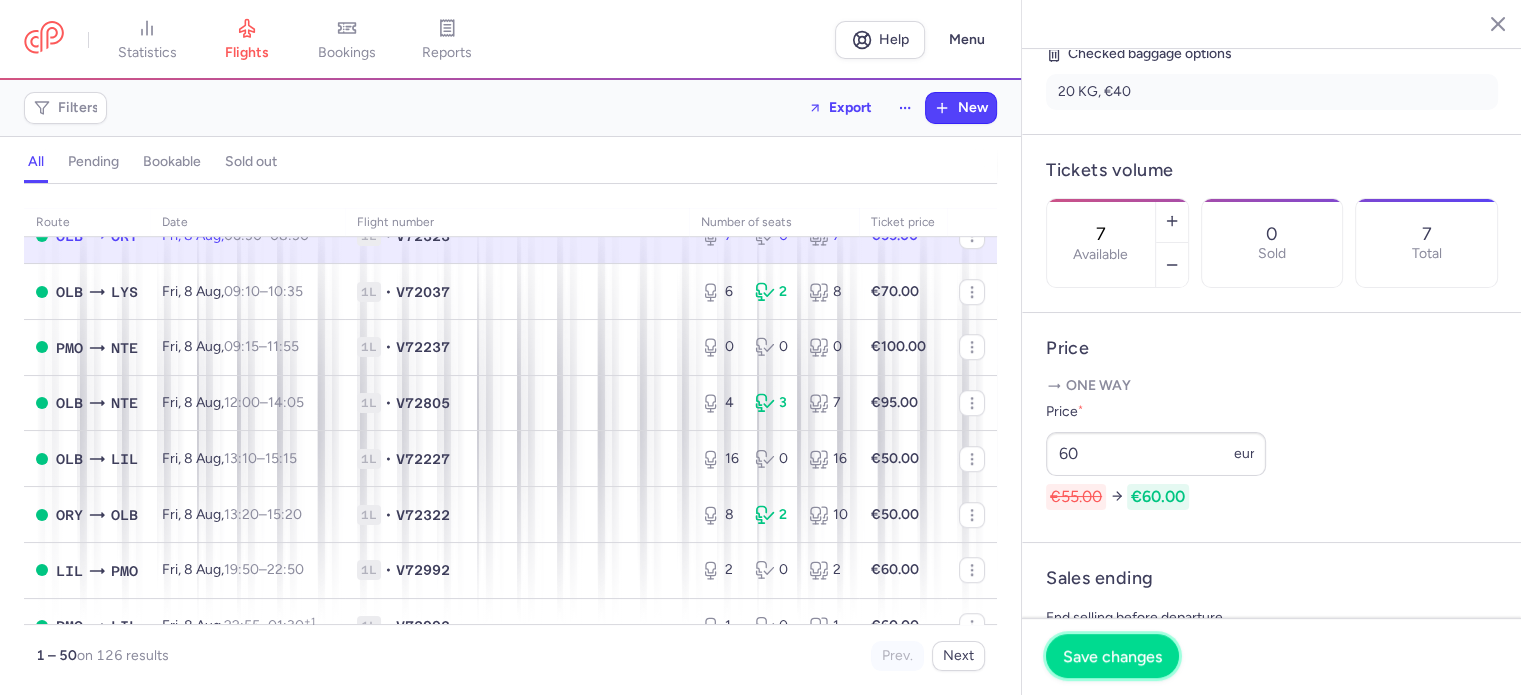 click on "Save changes" at bounding box center [1112, 656] 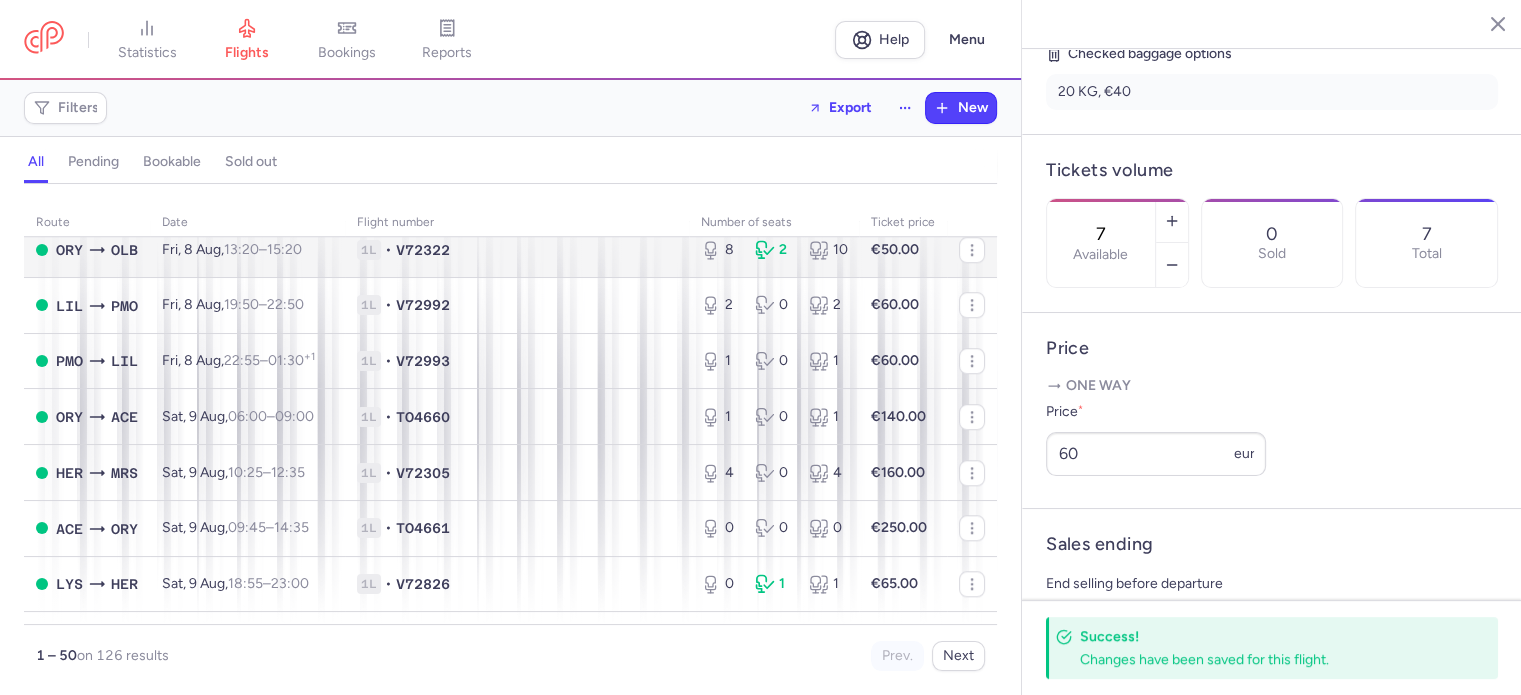 scroll, scrollTop: 1700, scrollLeft: 0, axis: vertical 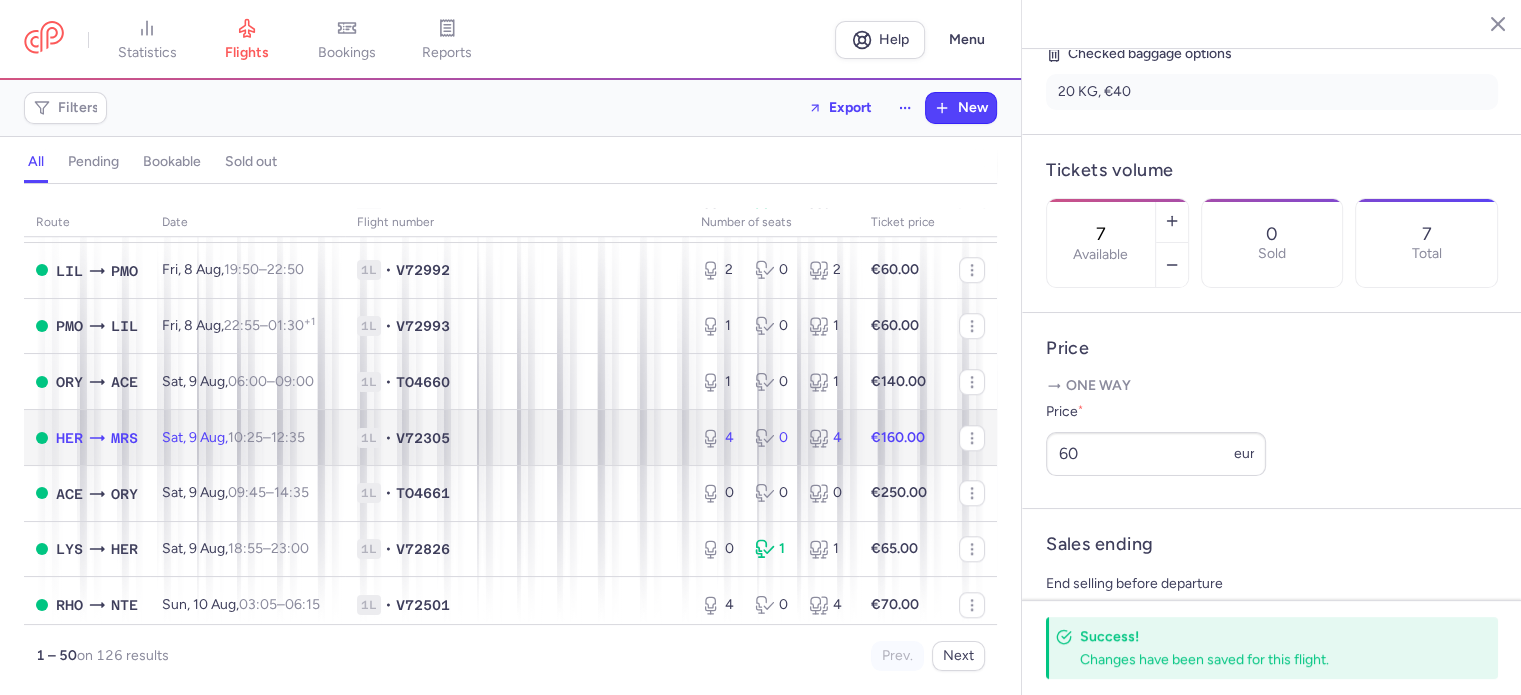 click on "1L • [CODE]" at bounding box center [517, 438] 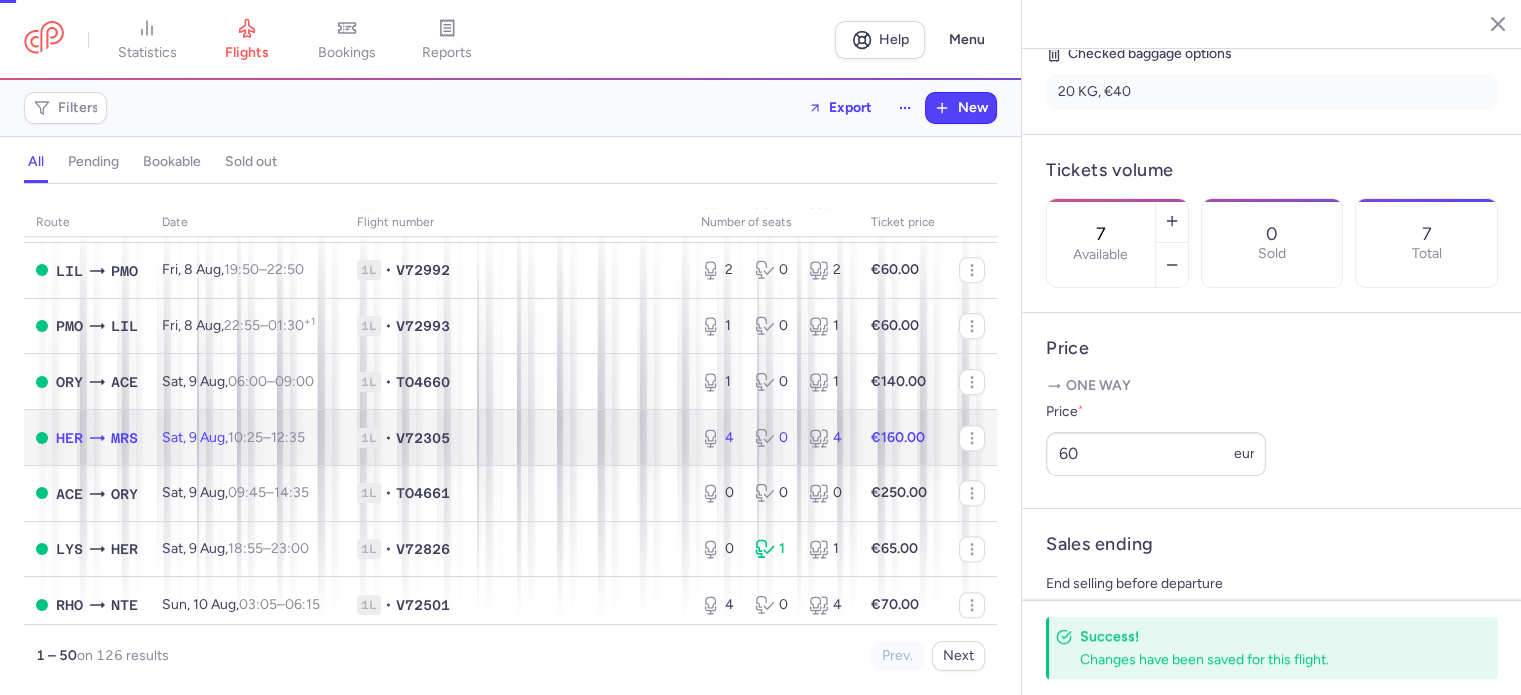 type on "4" 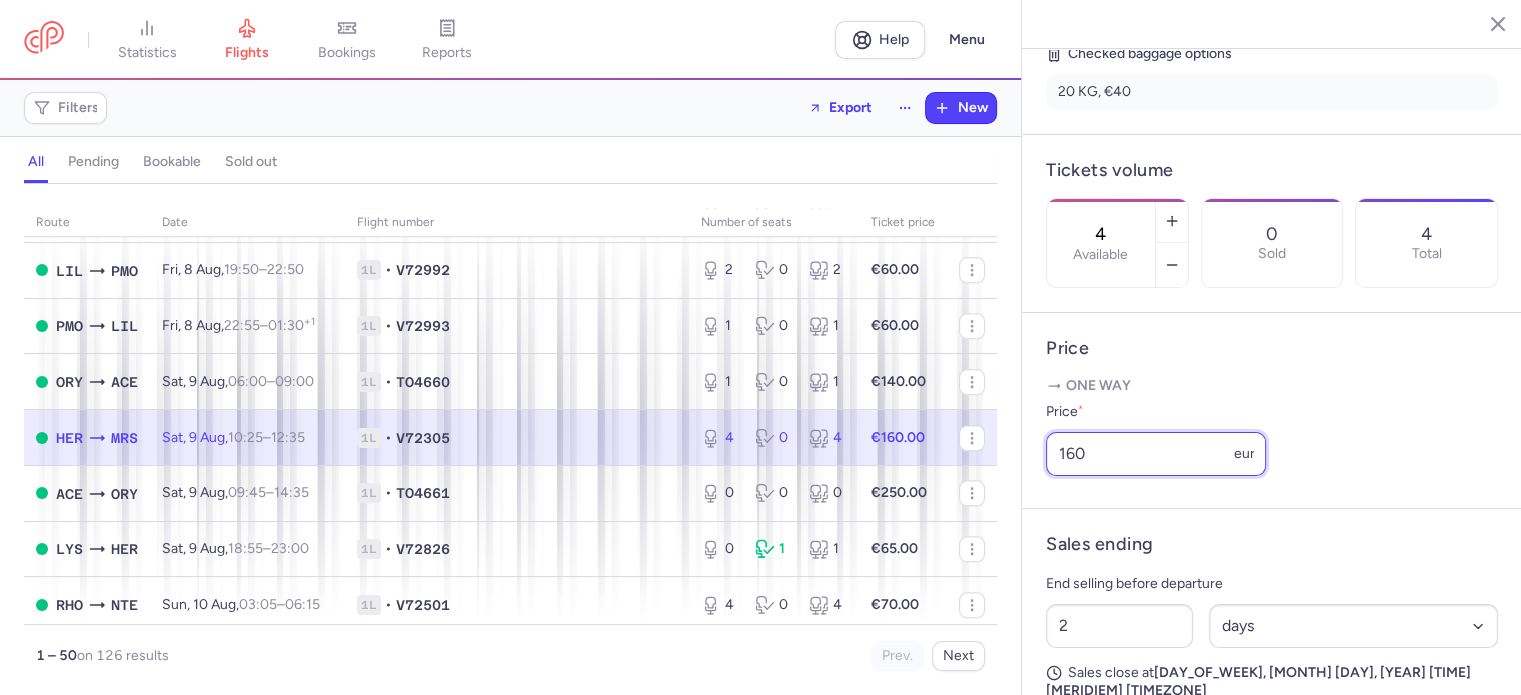 drag, startPoint x: 1098, startPoint y: 502, endPoint x: 991, endPoint y: 489, distance: 107.78683 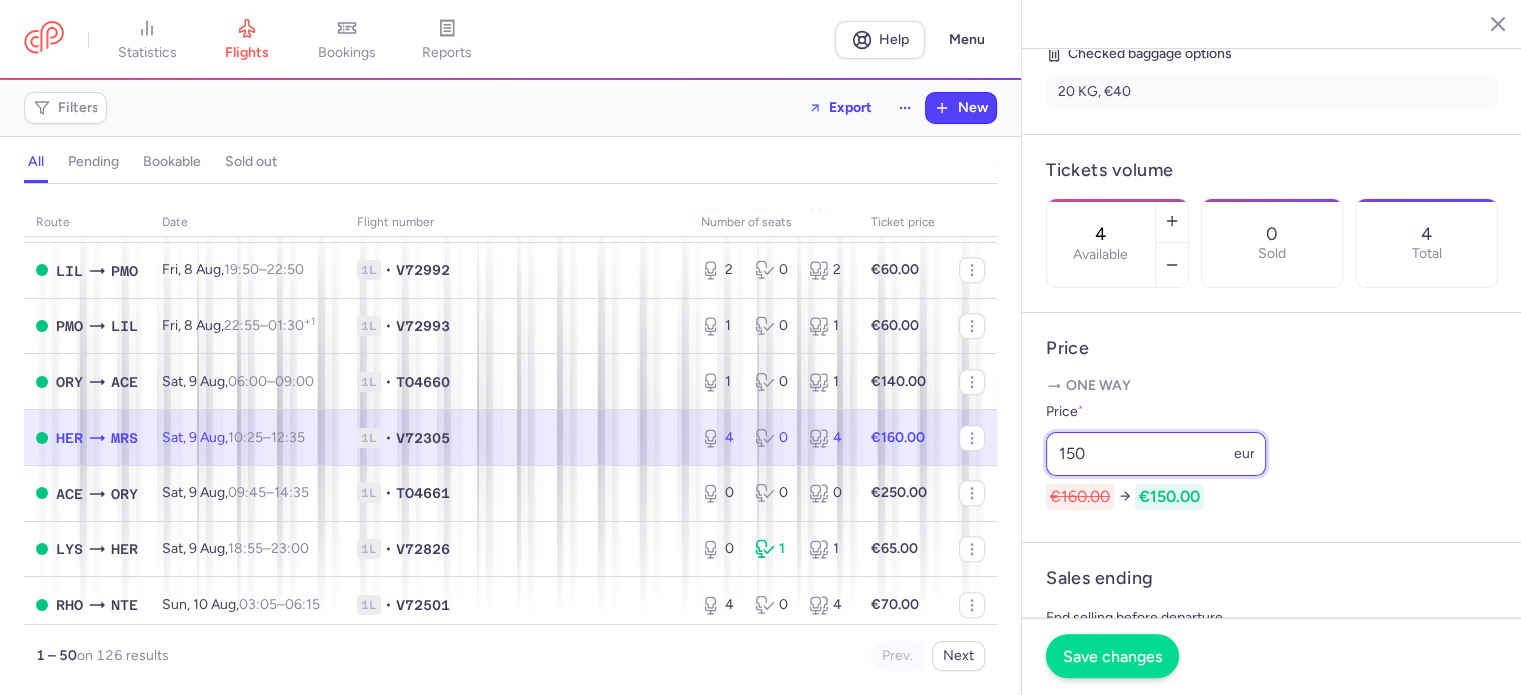 type on "150" 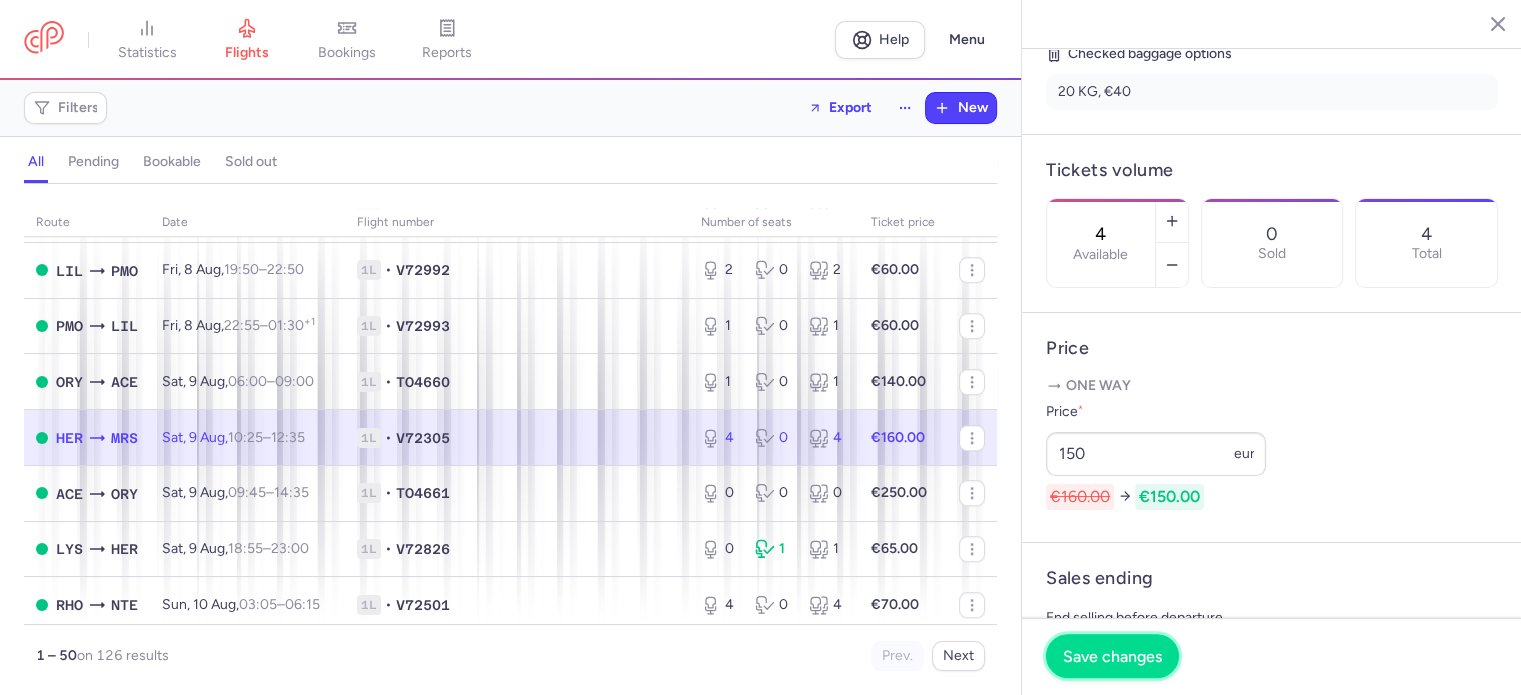 click on "Save changes" at bounding box center [1112, 656] 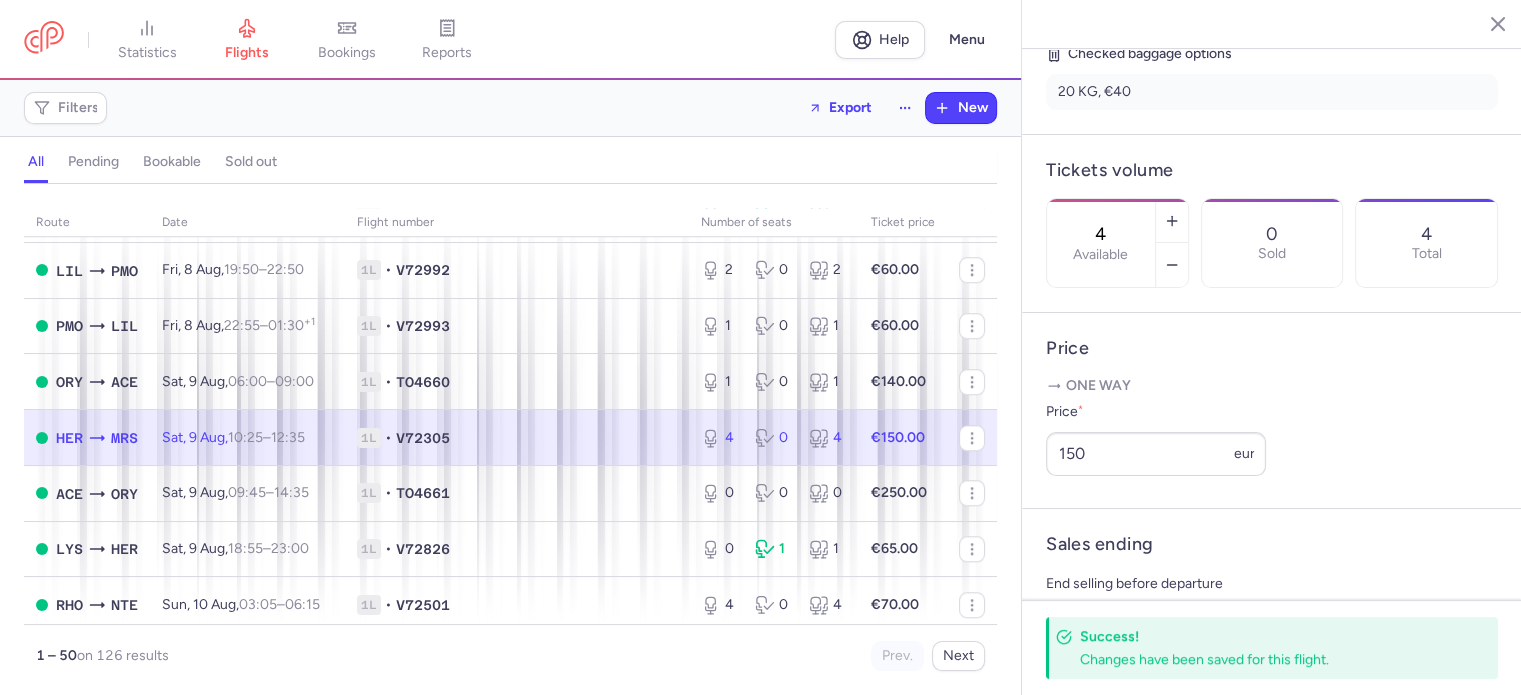 scroll, scrollTop: 1800, scrollLeft: 0, axis: vertical 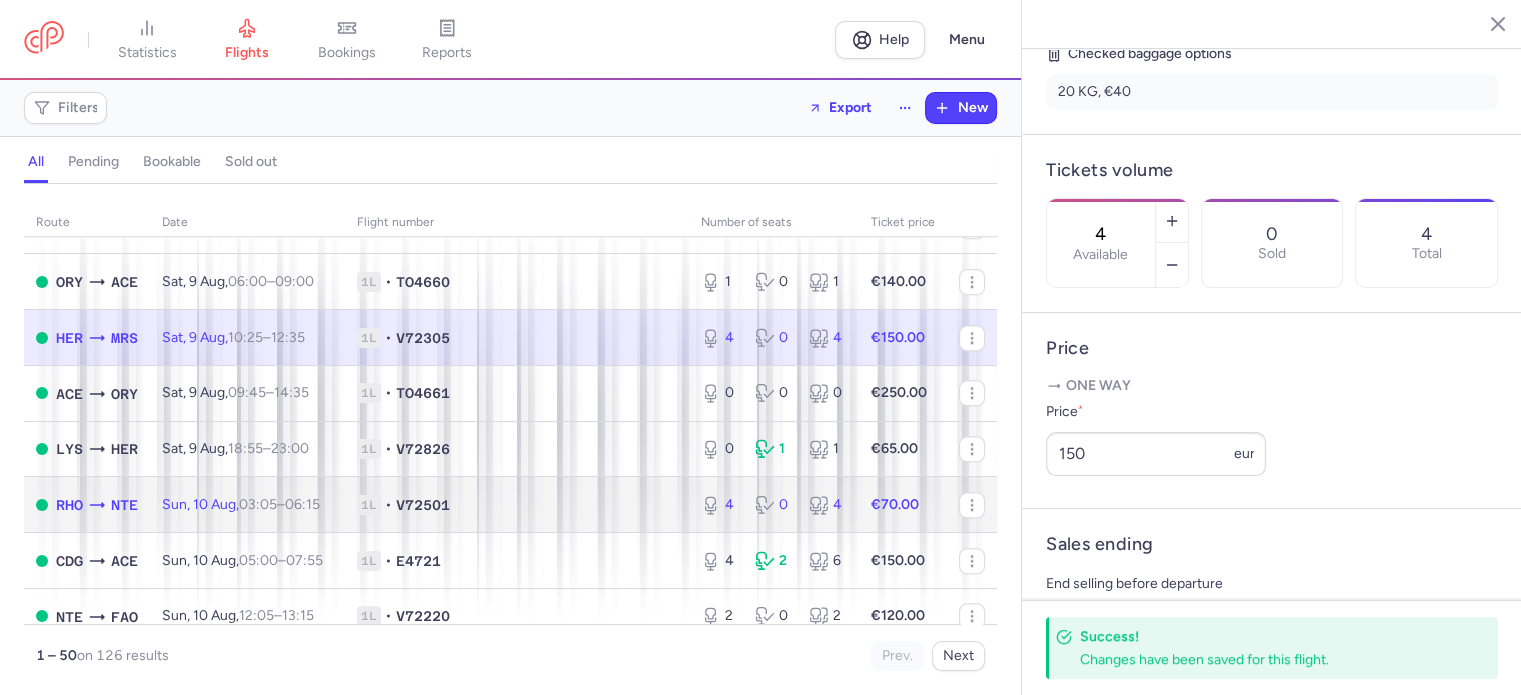 click on "0" at bounding box center (774, 505) 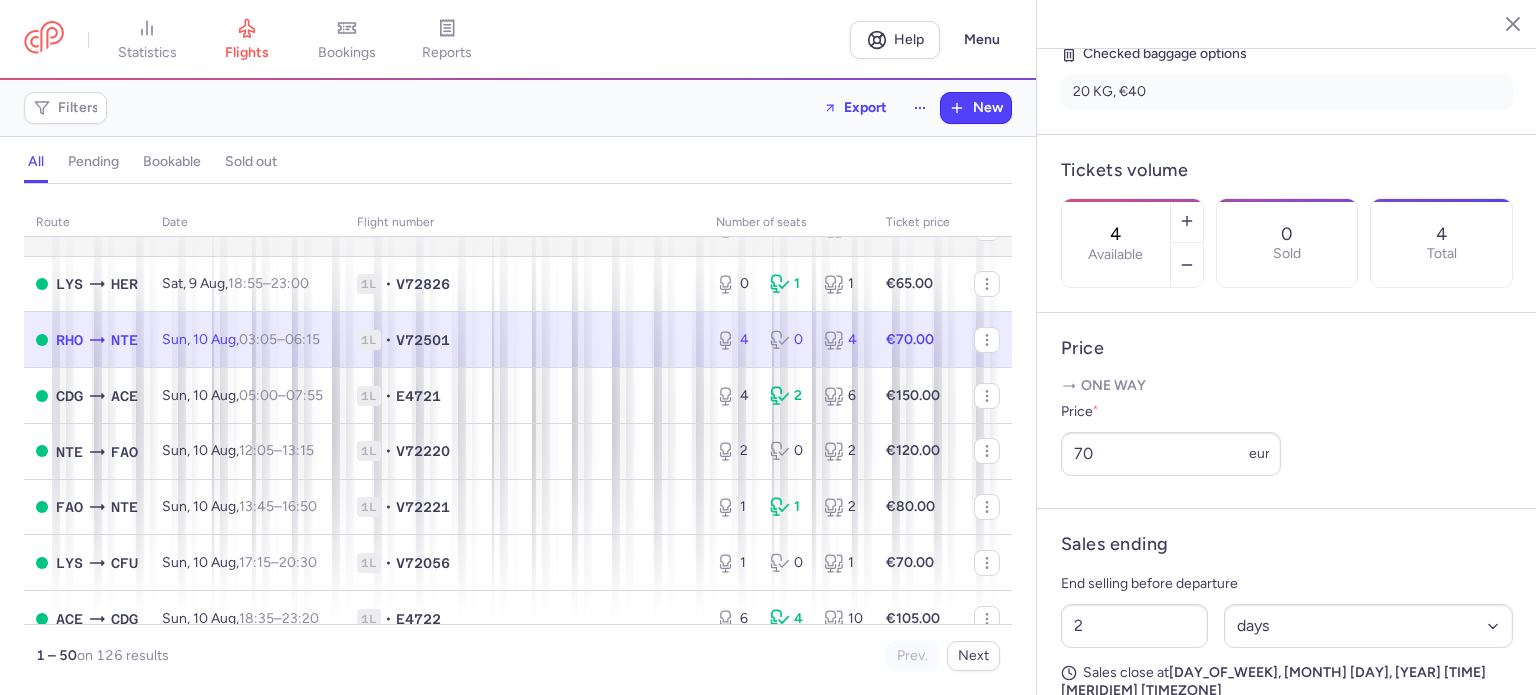 scroll, scrollTop: 2000, scrollLeft: 0, axis: vertical 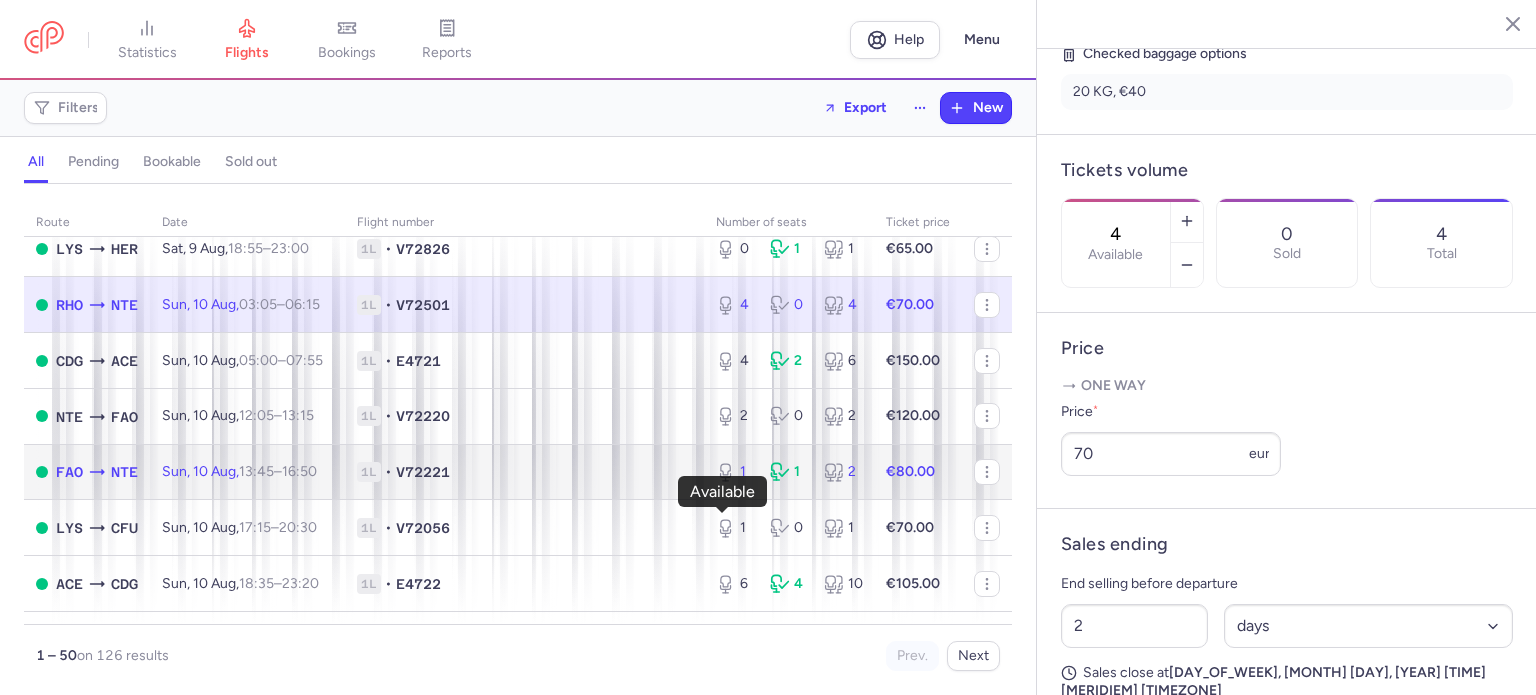 click on "1" at bounding box center (735, 472) 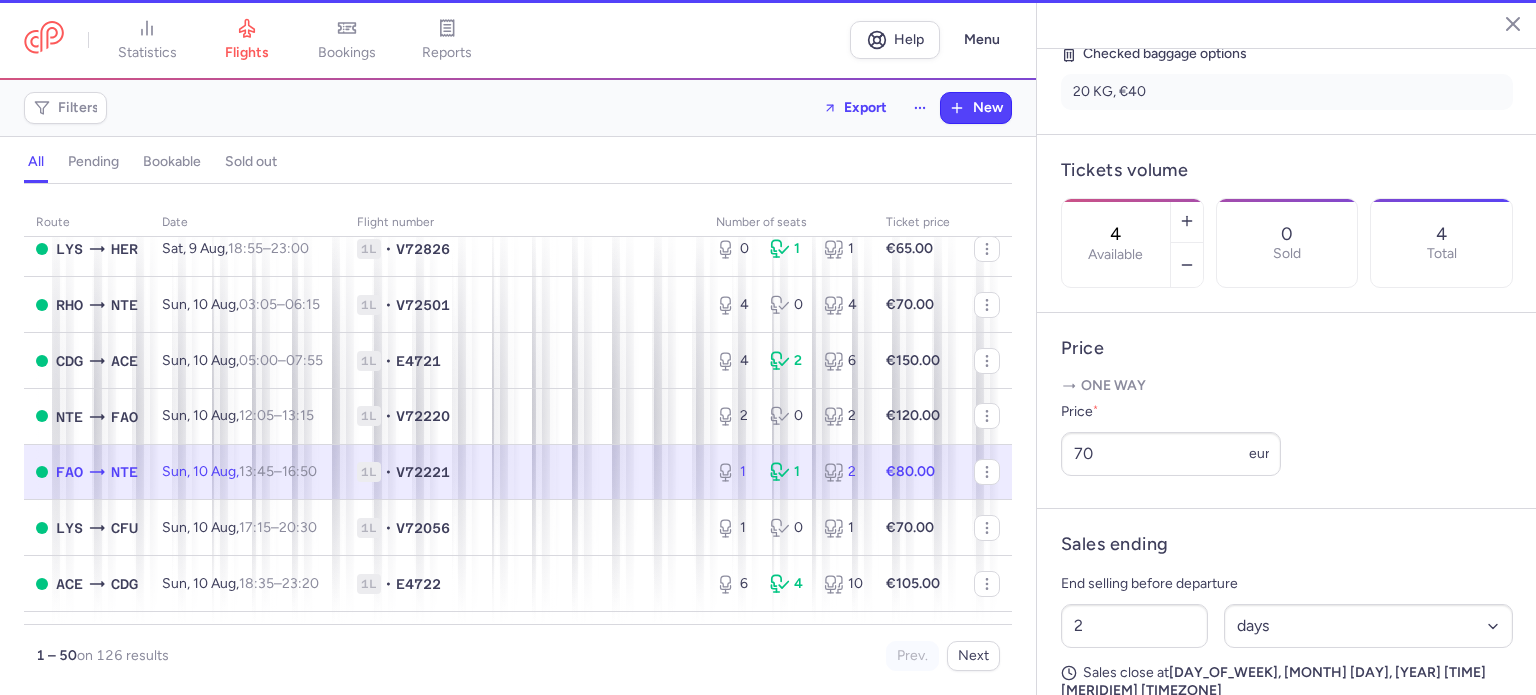 type on "1" 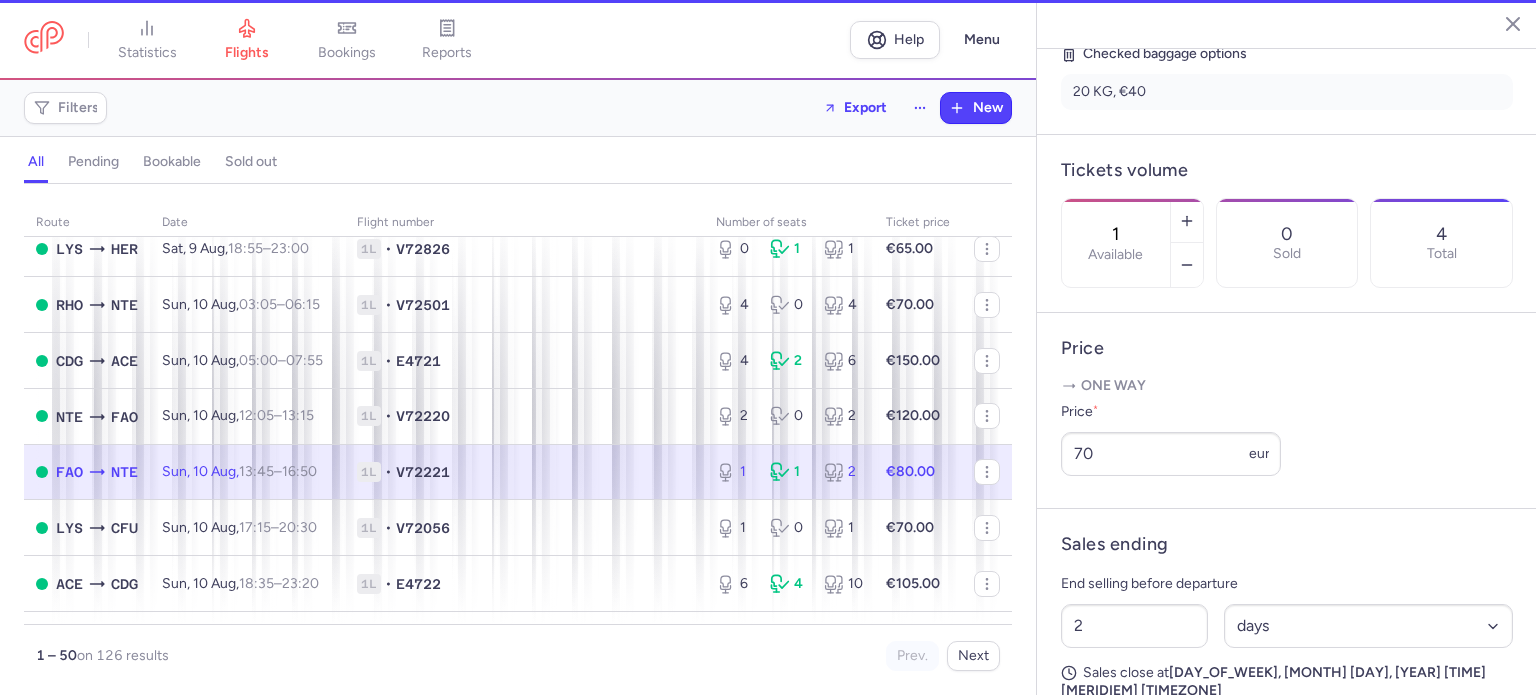 scroll, scrollTop: 499, scrollLeft: 0, axis: vertical 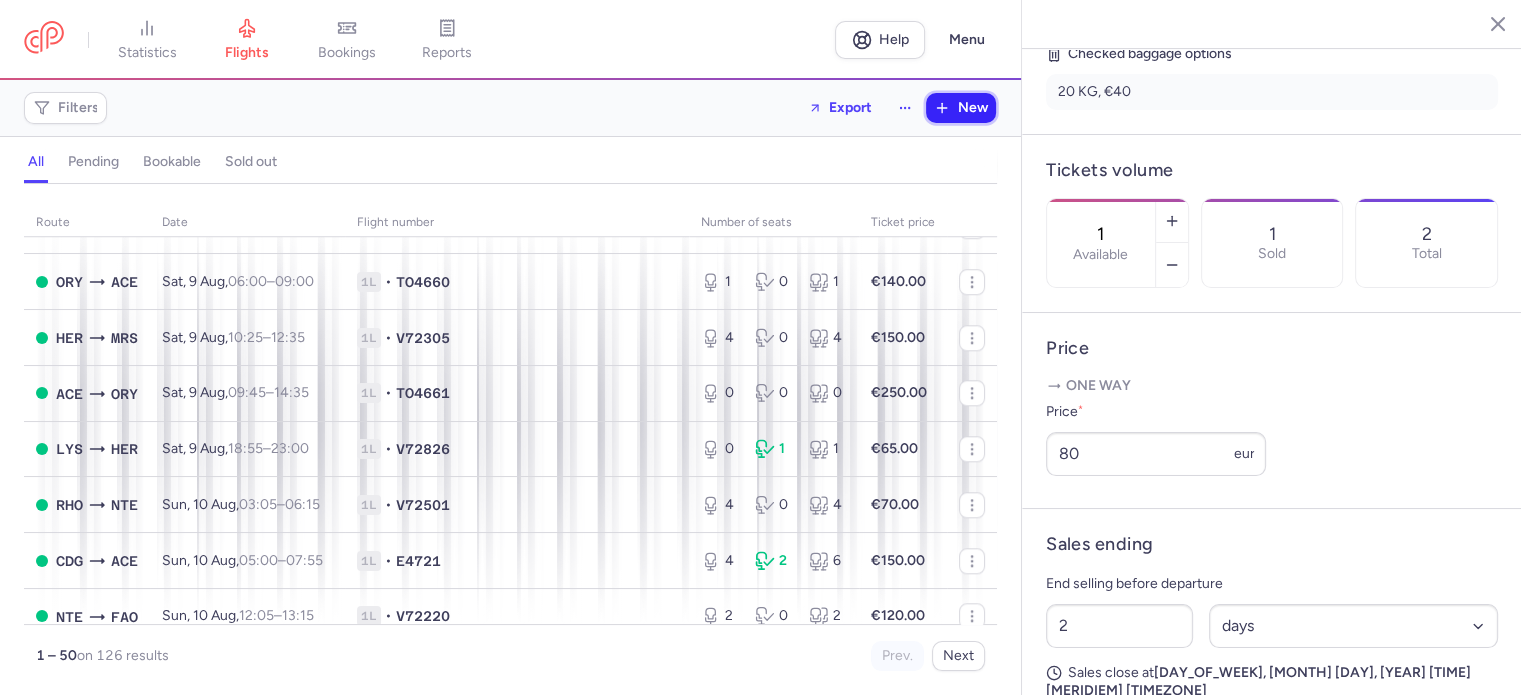 click on "New" at bounding box center (973, 108) 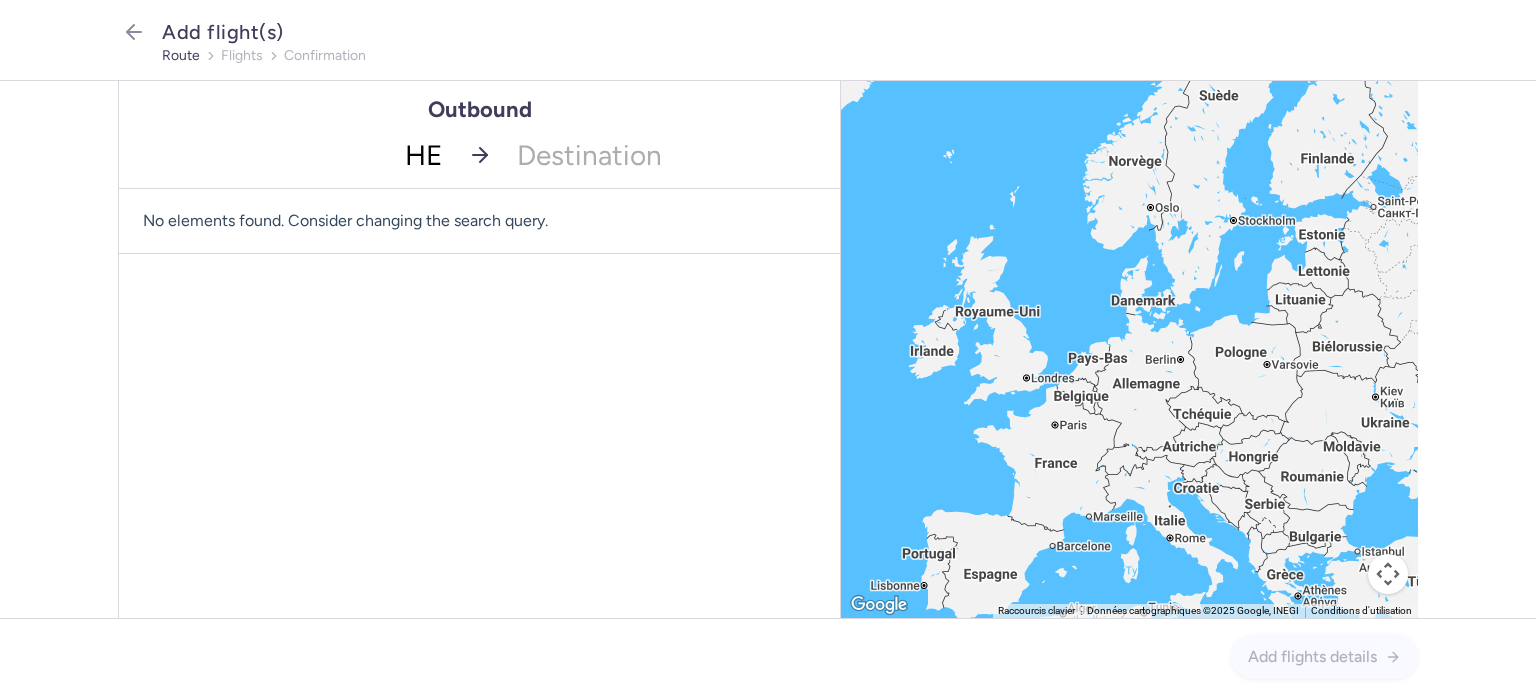 type on "HER" 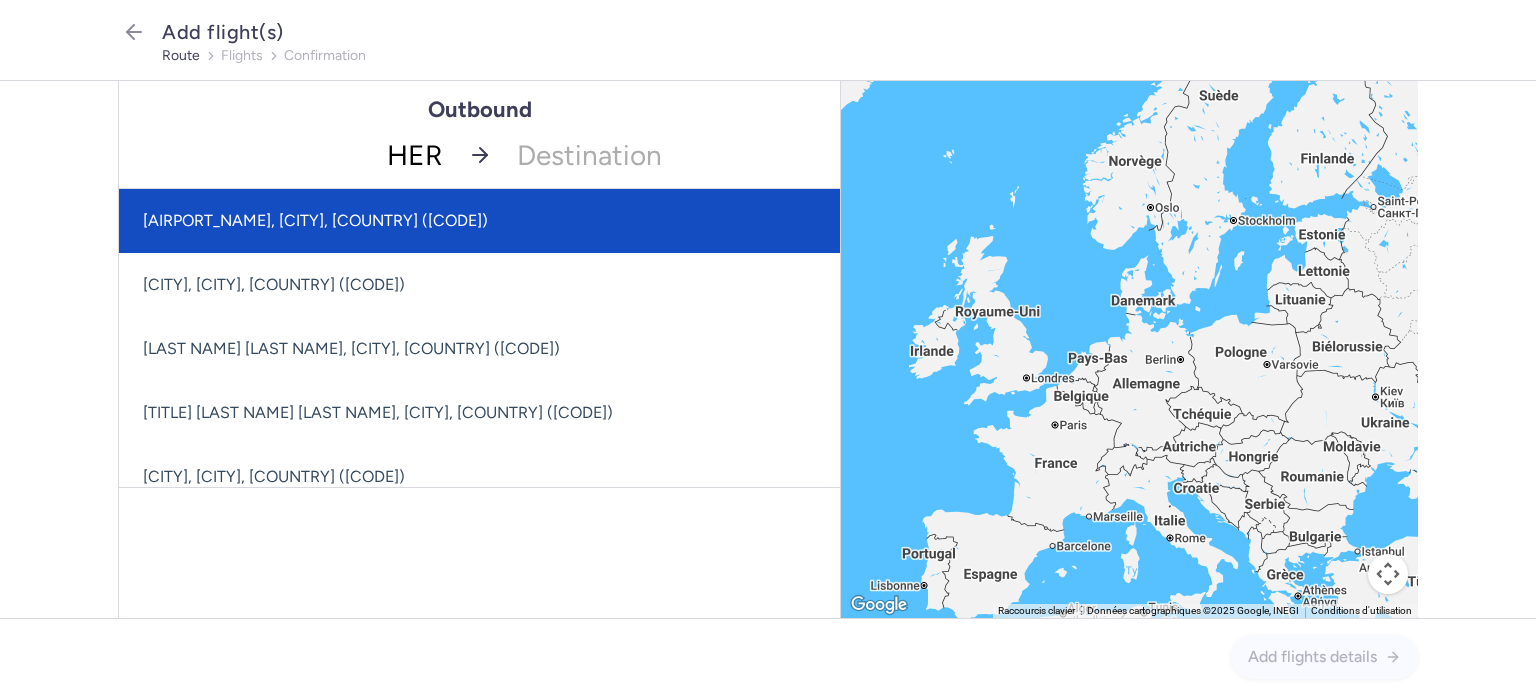 click on "[AIRPORT_NAME], [CITY], [COUNTRY] ([CODE])" at bounding box center (479, 221) 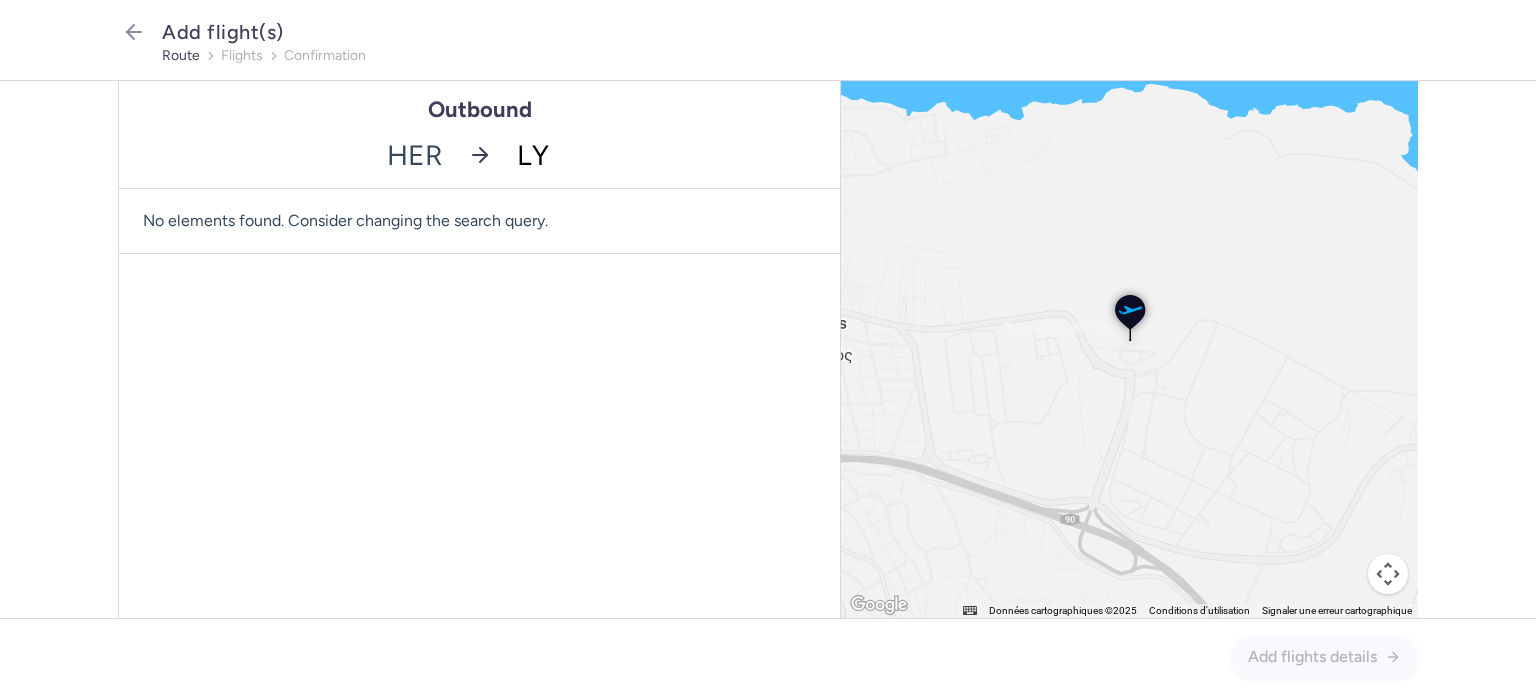 type on "LYS" 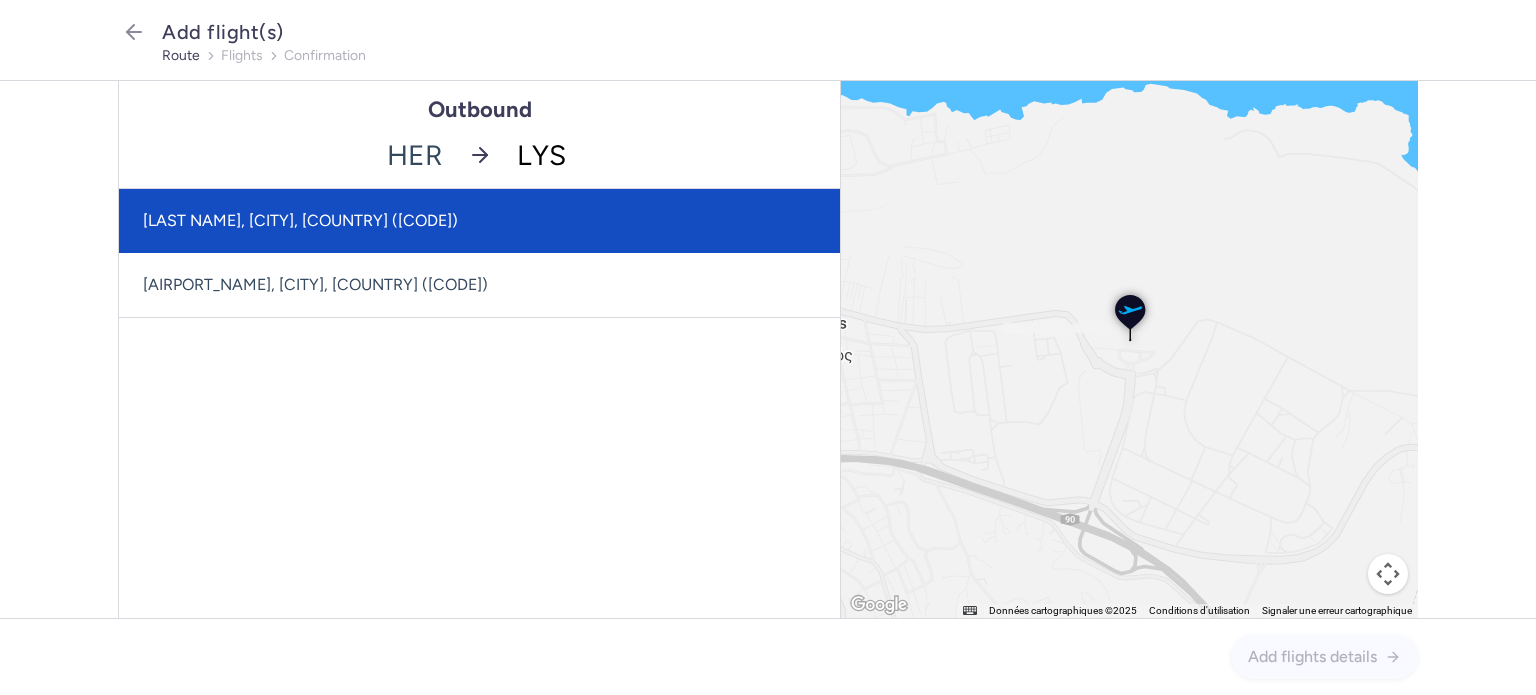click on "[LAST NAME], [CITY], [COUNTRY] ([CODE])" at bounding box center [479, 221] 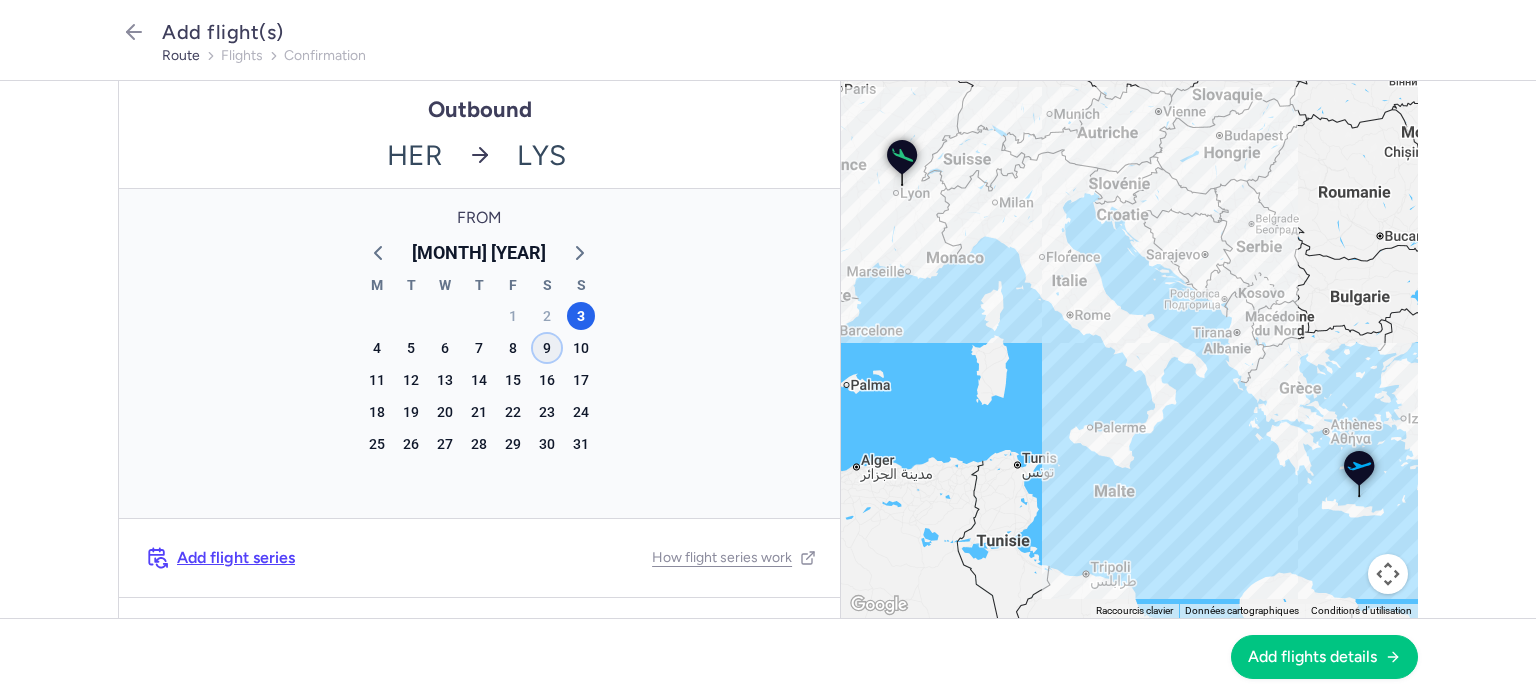 click on "9" 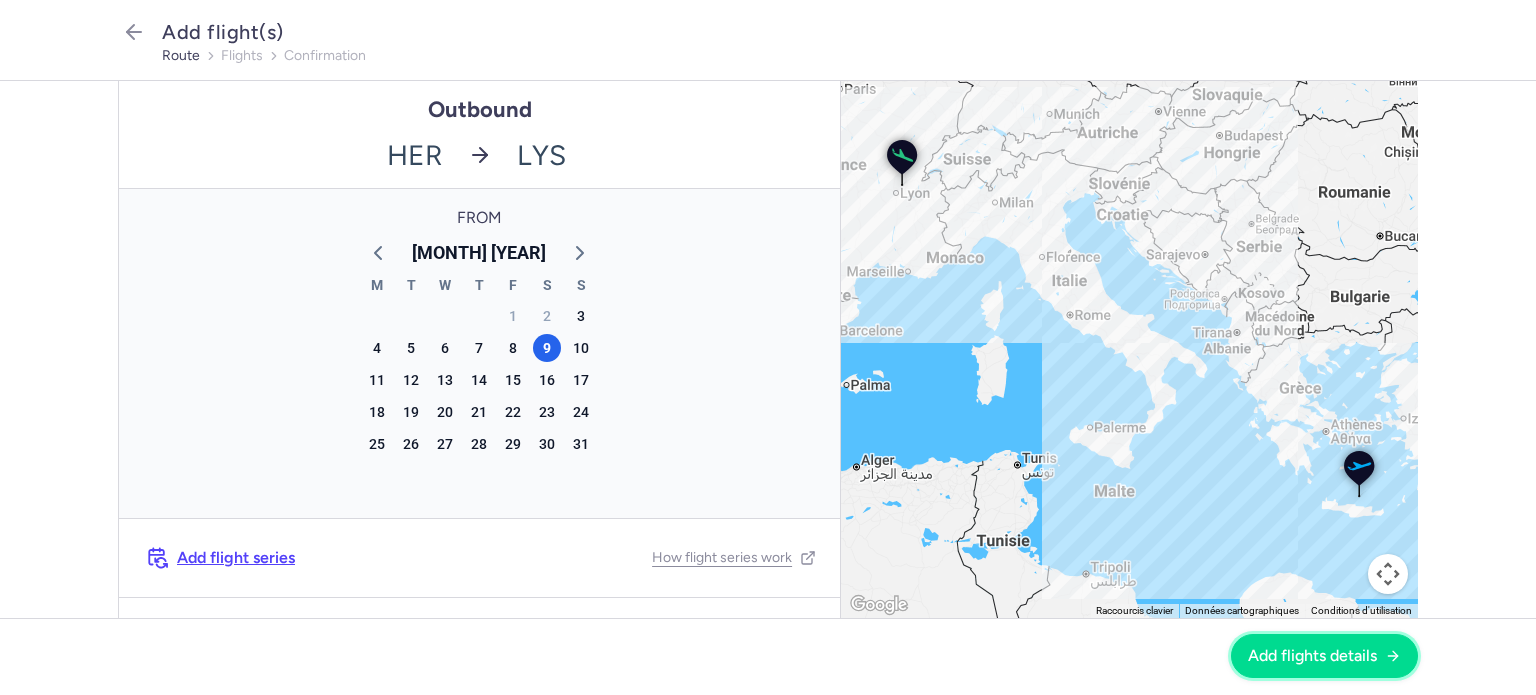 click on "Add flights details" at bounding box center (1312, 656) 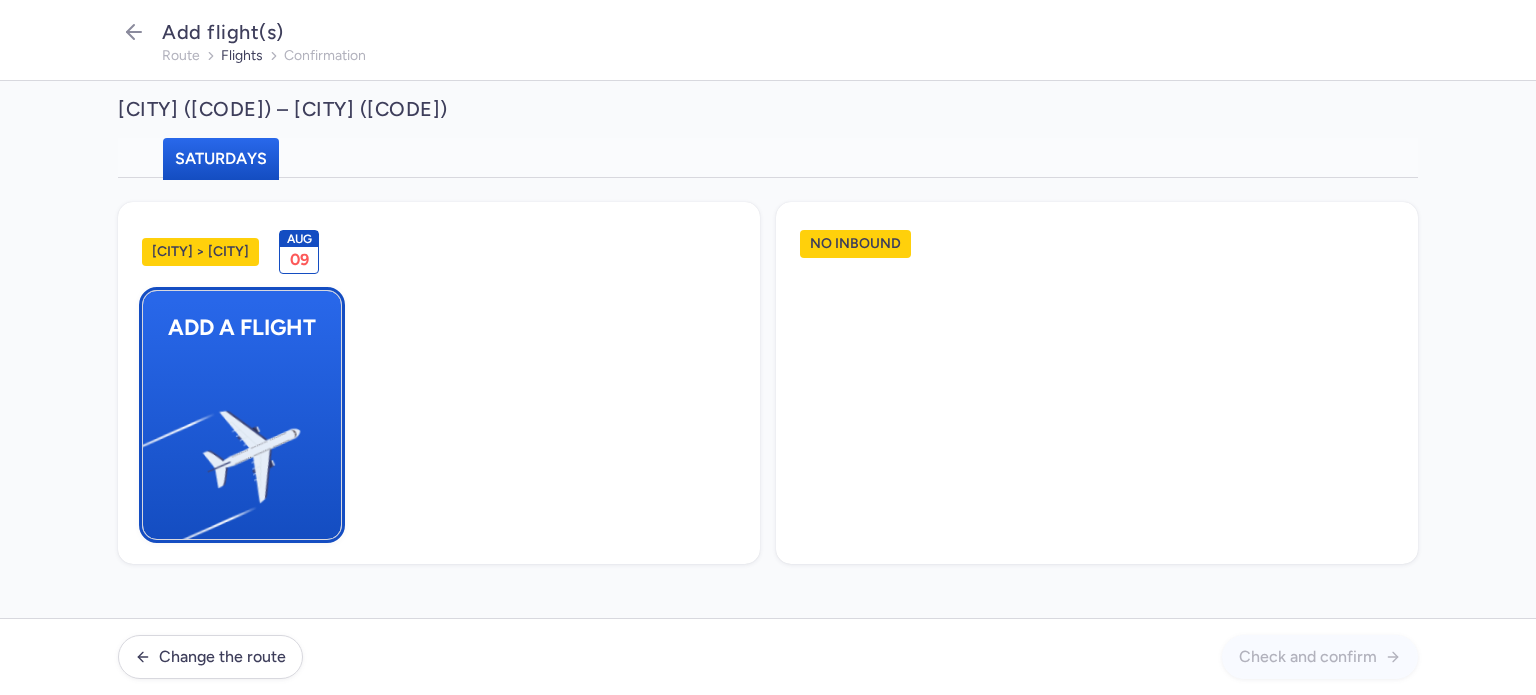 click on "Add a flight" at bounding box center (242, 327) 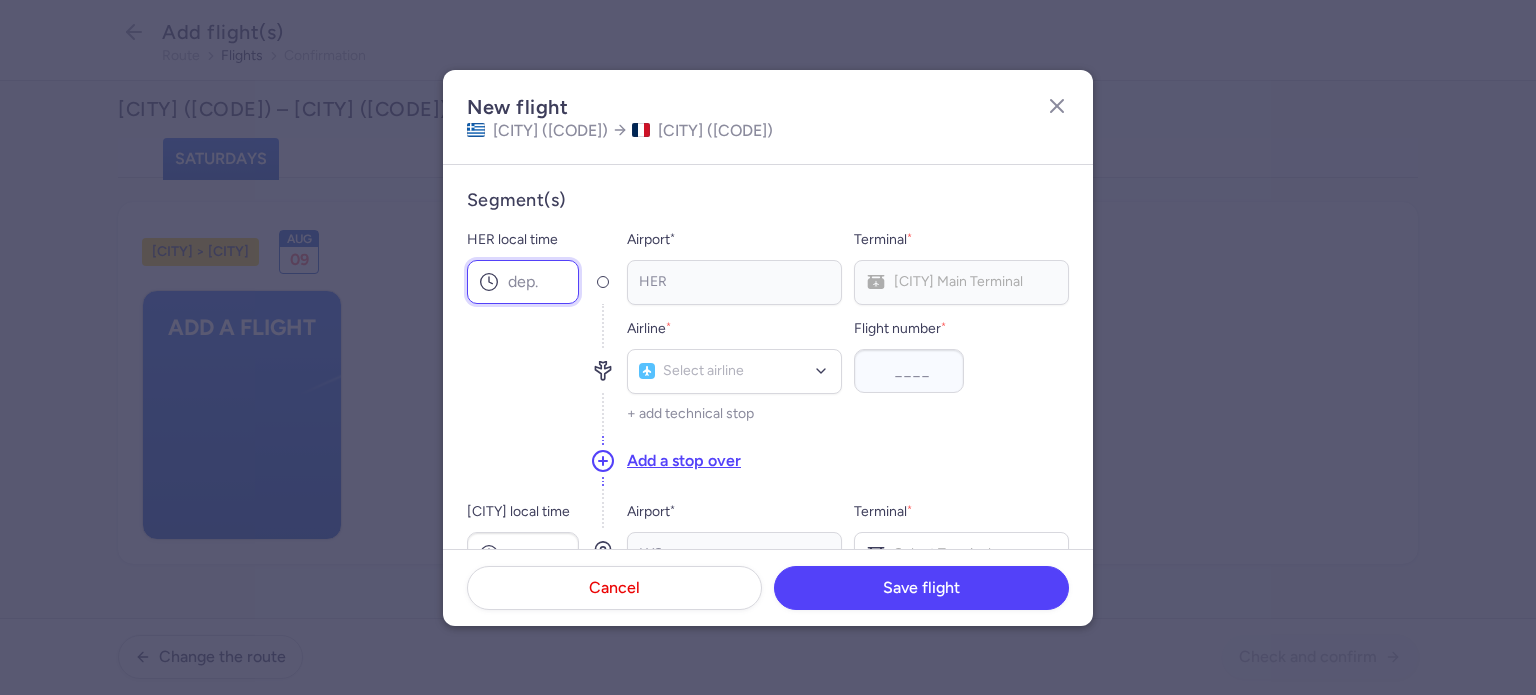click on "HER local time" at bounding box center [523, 282] 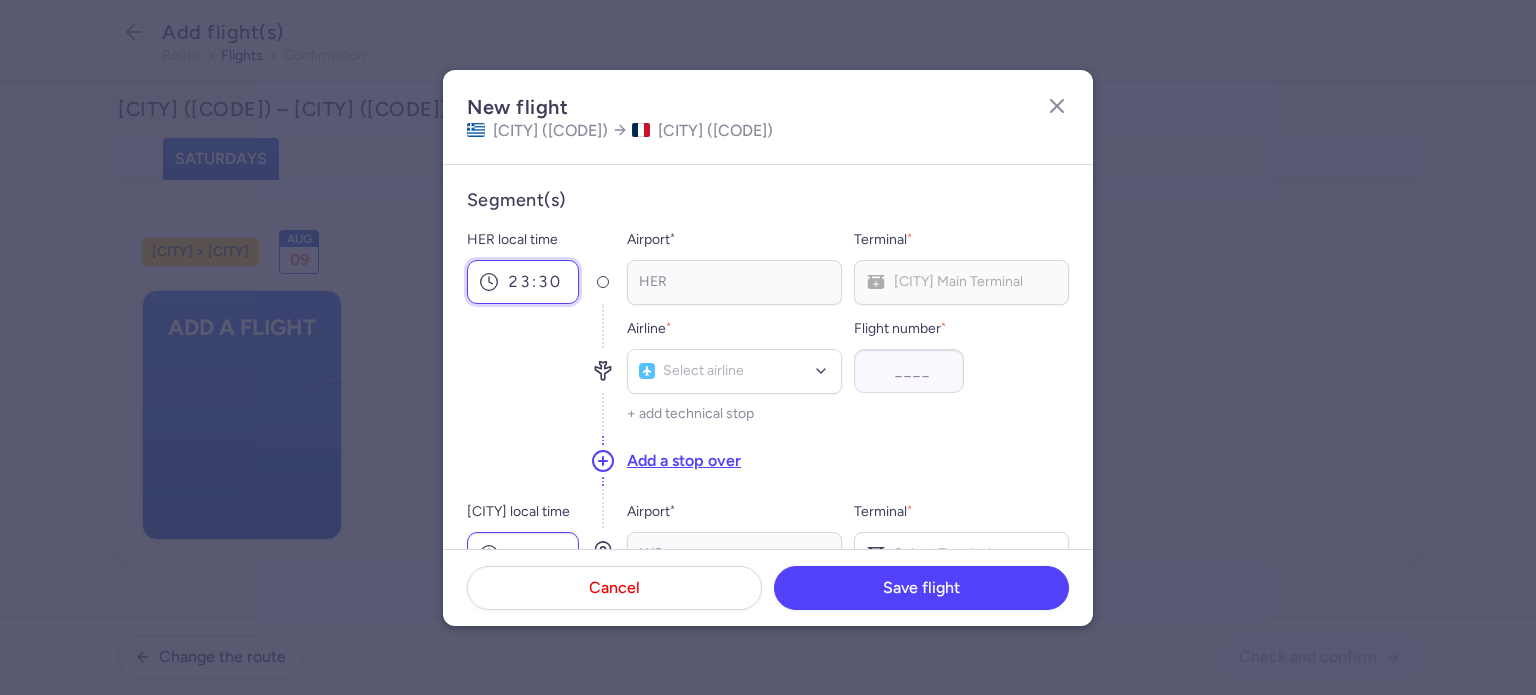 type on "23:30" 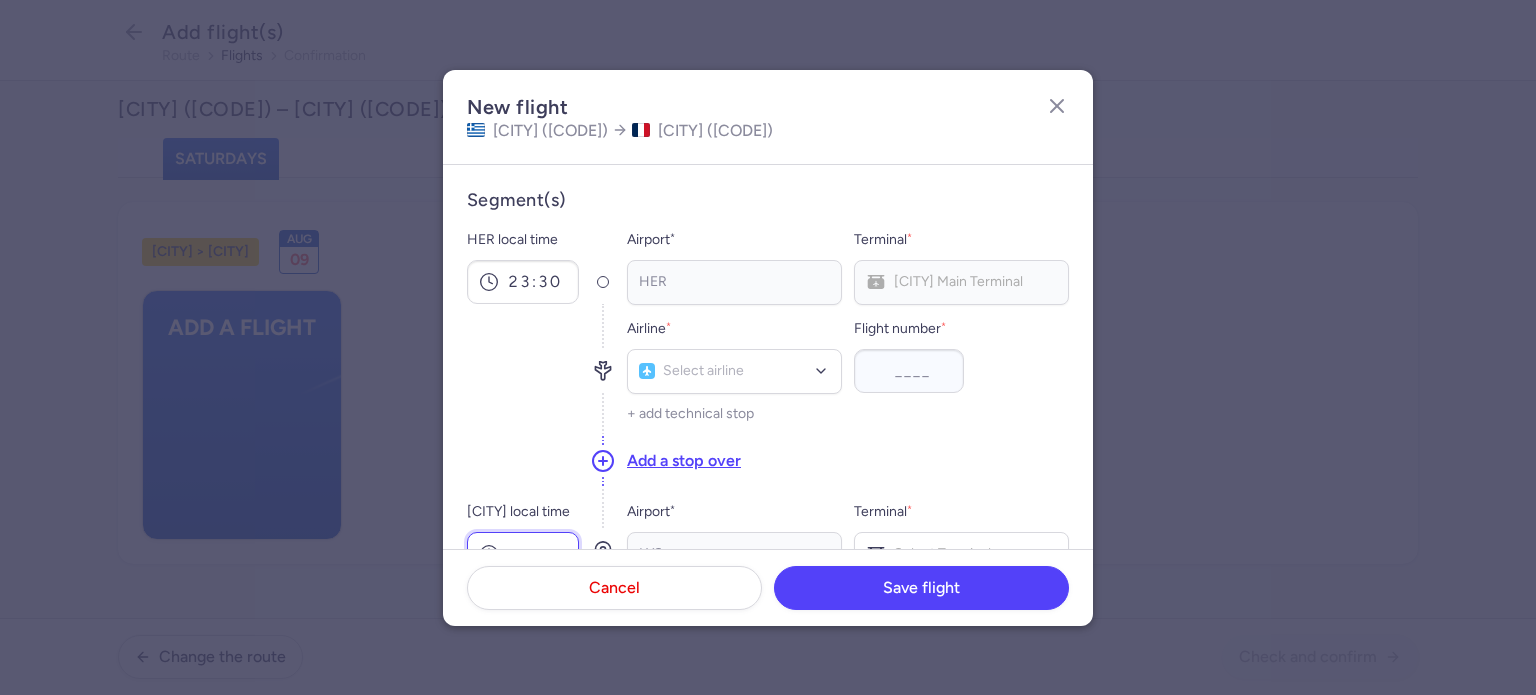 click on "[CITY] local time" at bounding box center [523, 554] 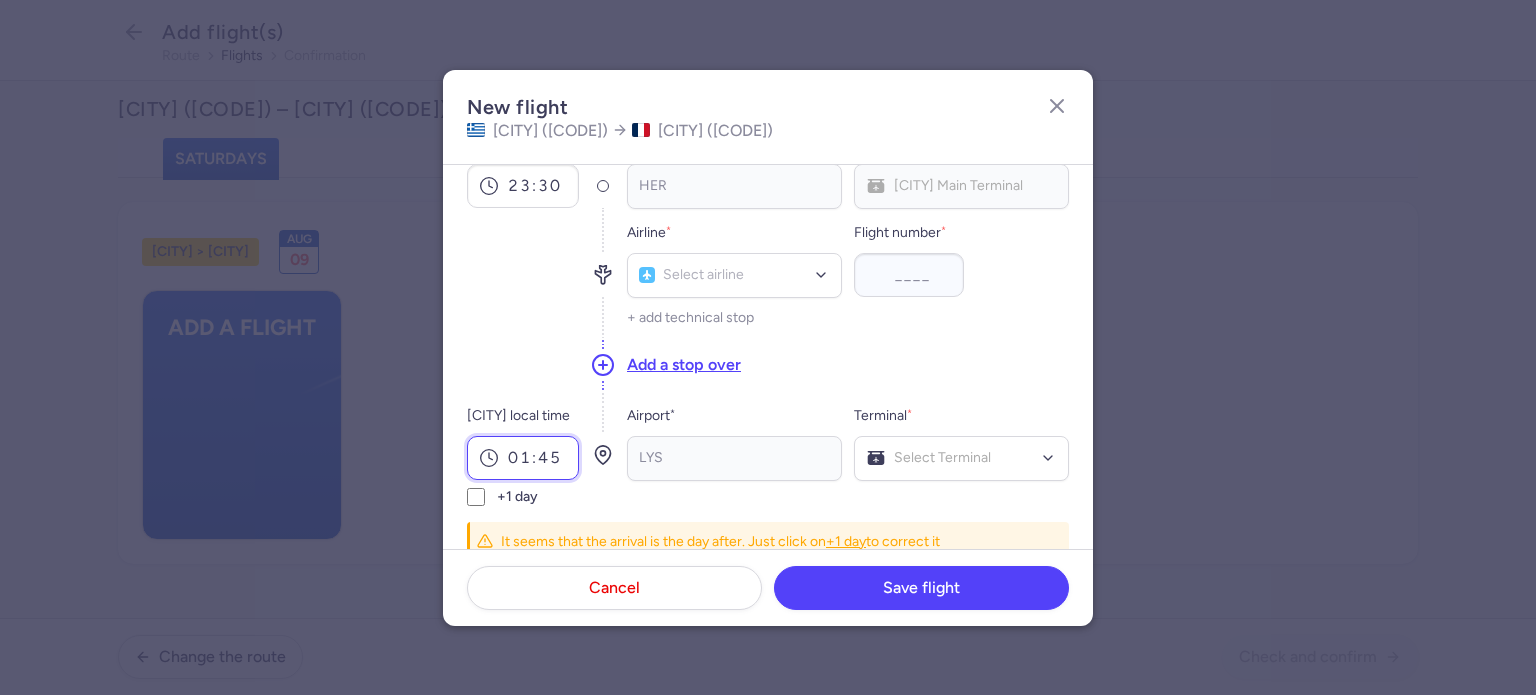 scroll, scrollTop: 213, scrollLeft: 0, axis: vertical 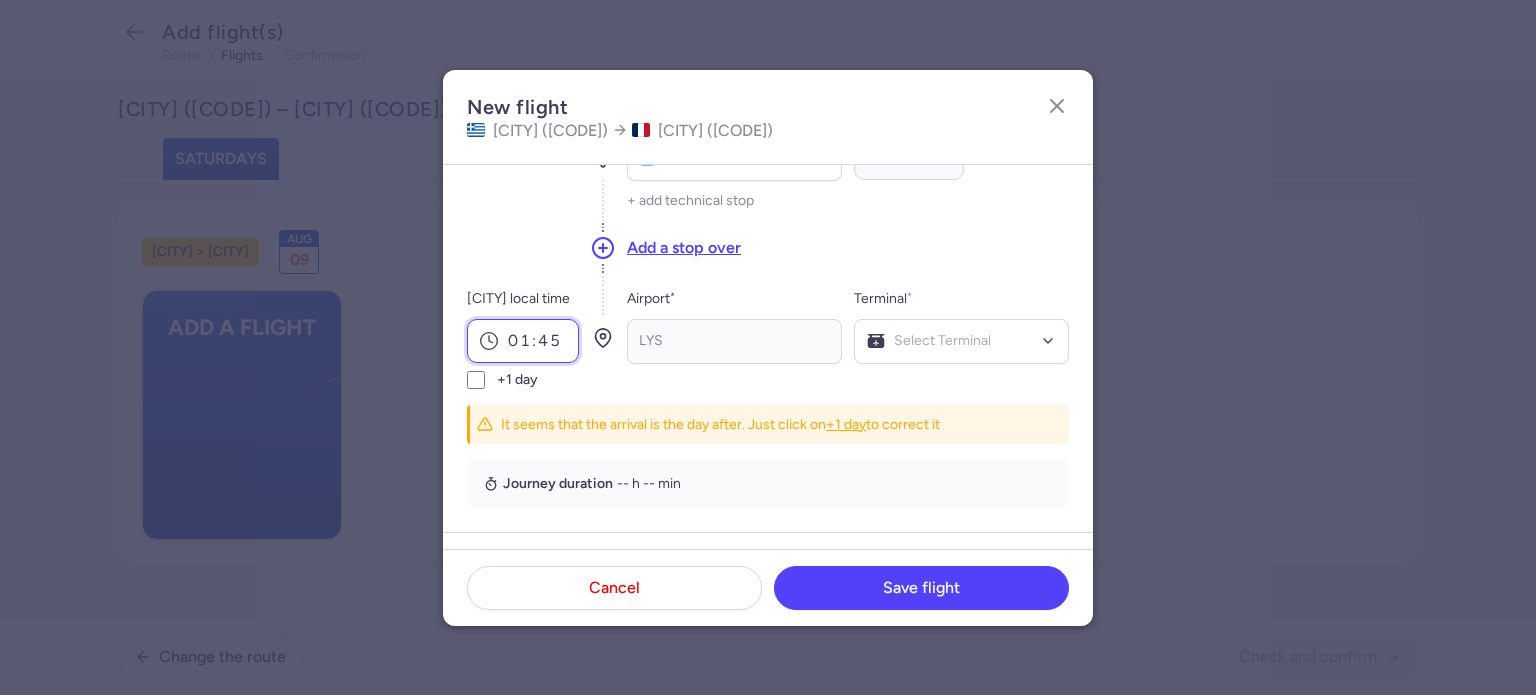 type on "01:45" 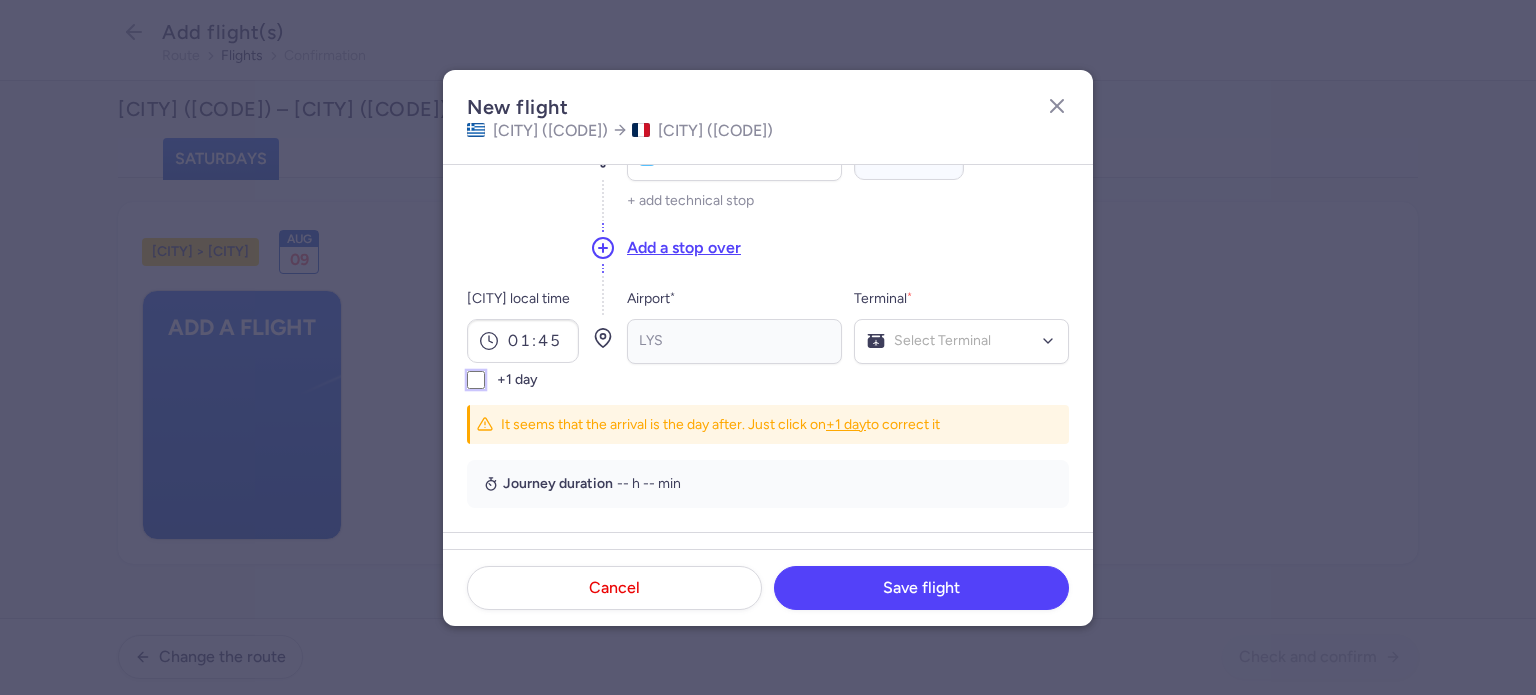 click on "+1 day" at bounding box center [476, 380] 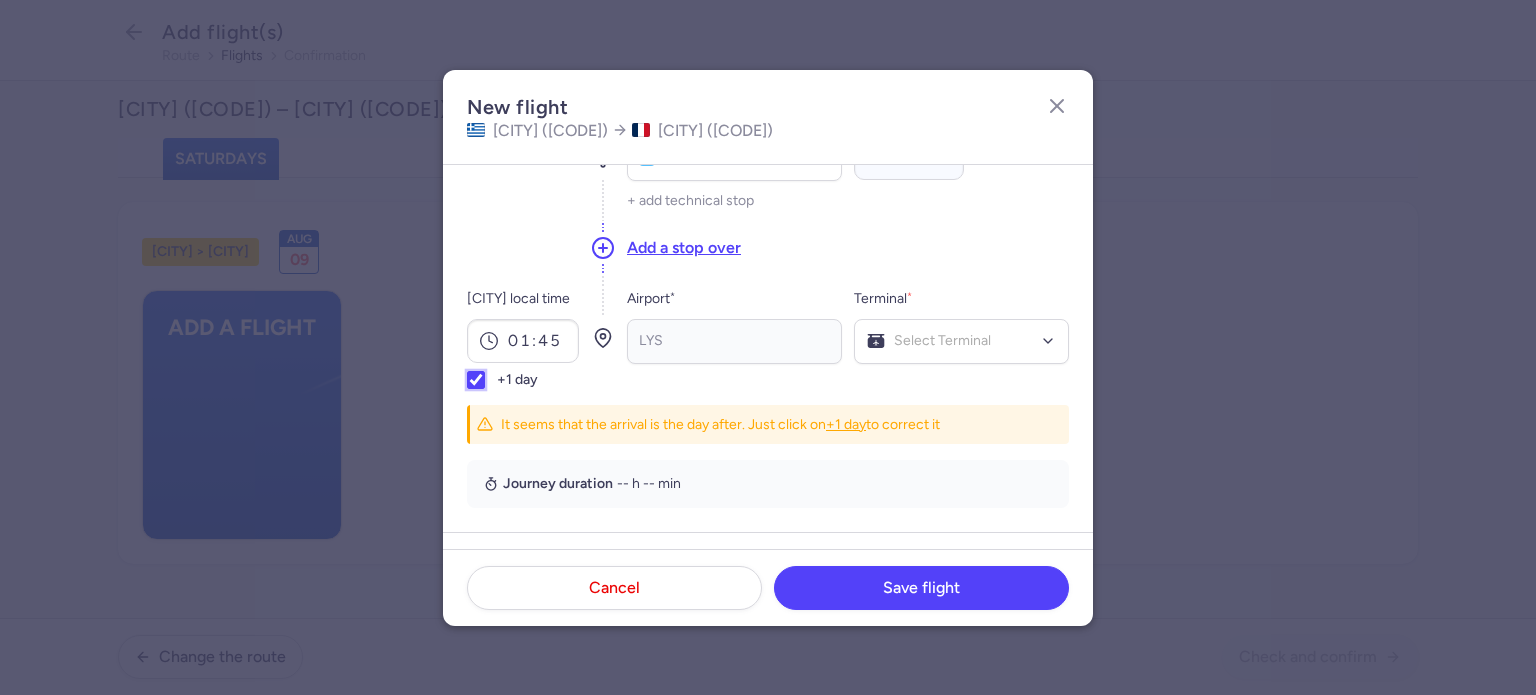 checkbox on "true" 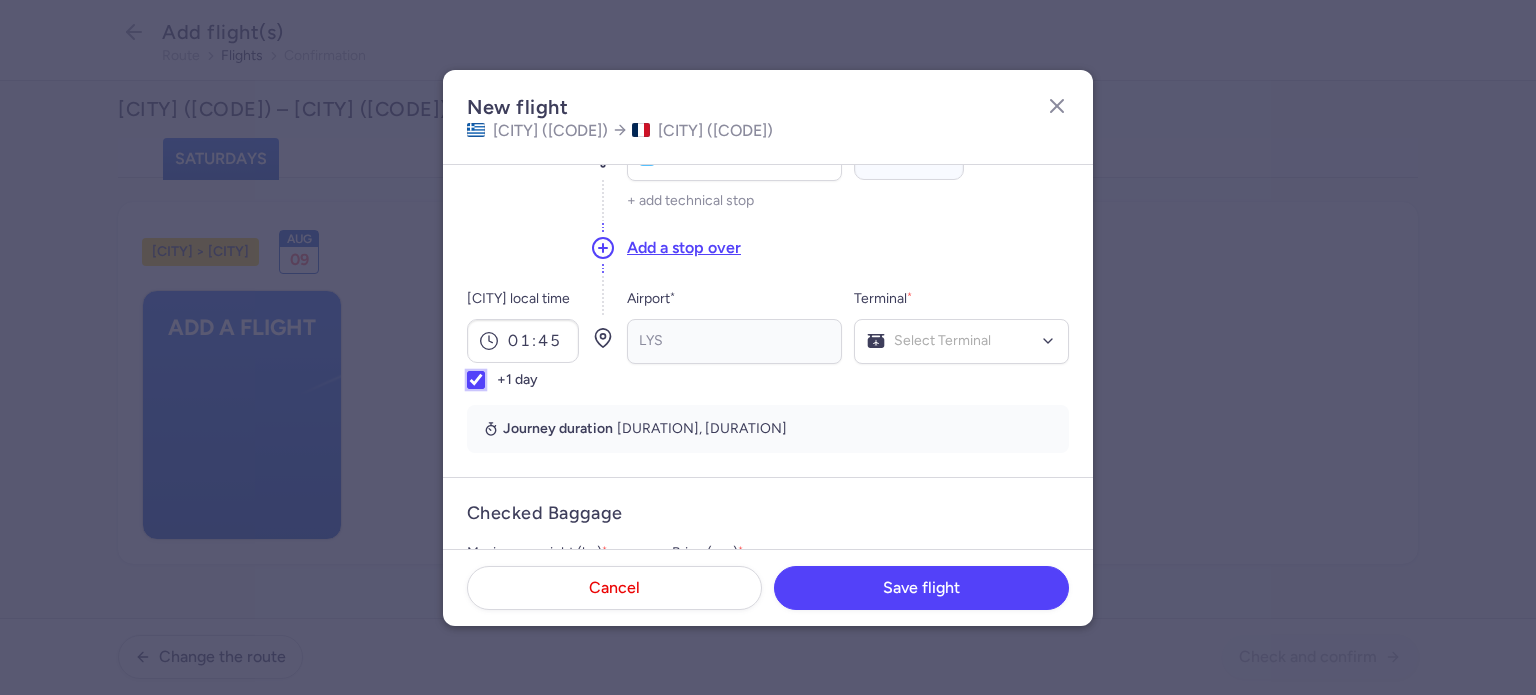 scroll, scrollTop: 113, scrollLeft: 0, axis: vertical 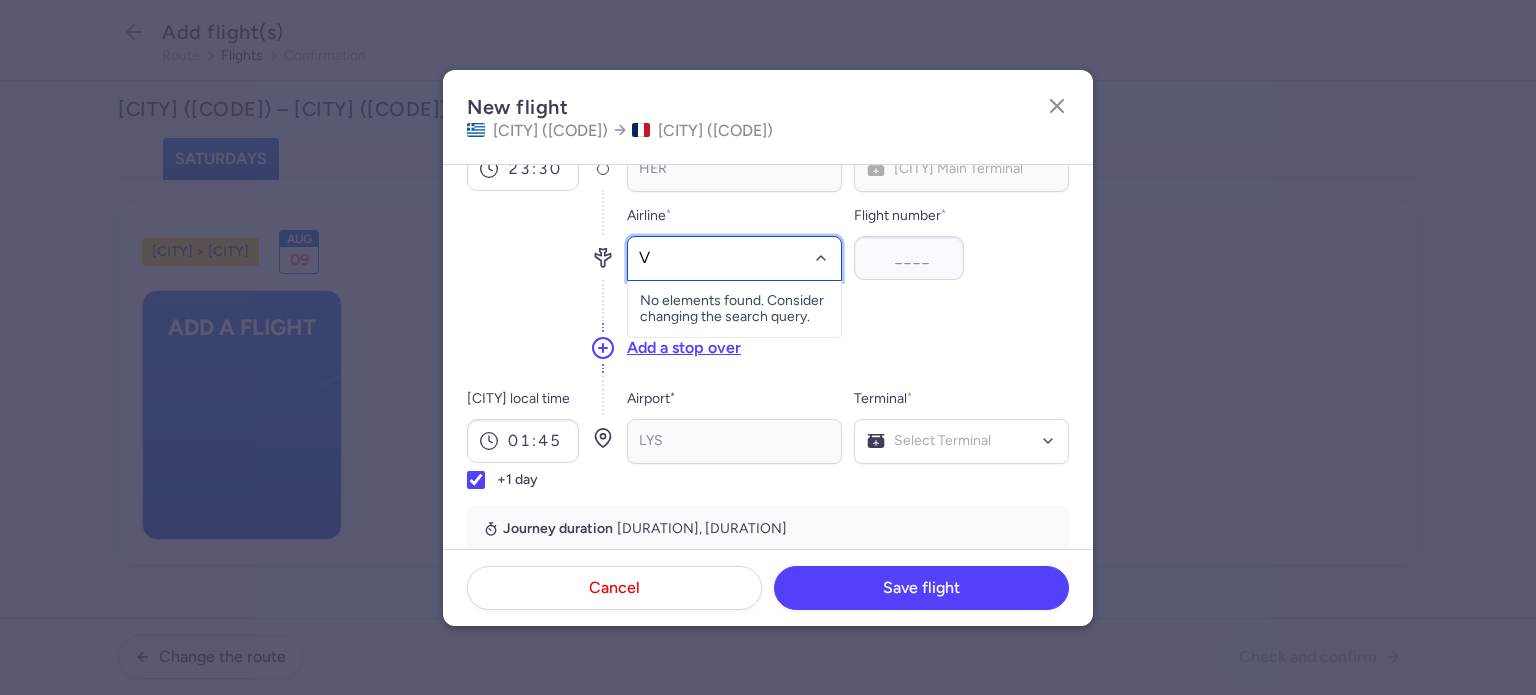type on "V7" 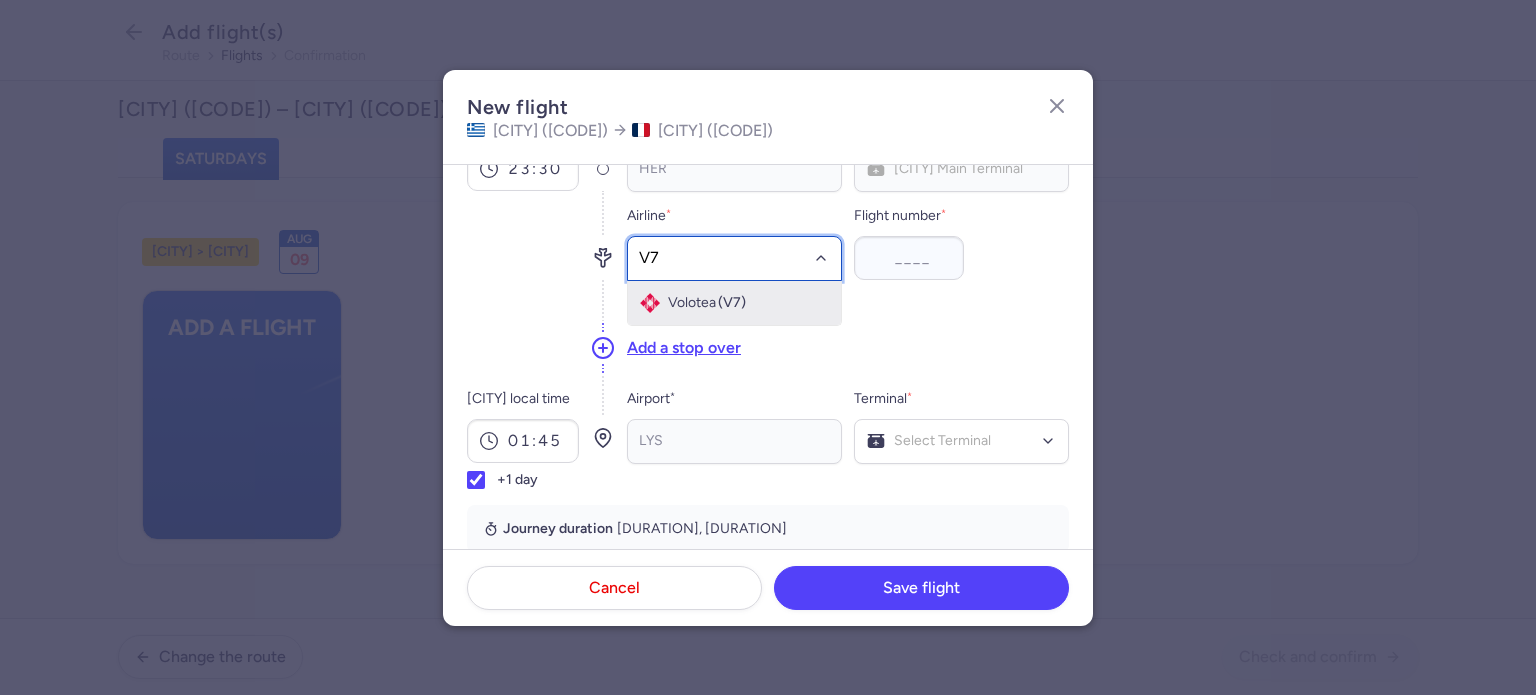 drag, startPoint x: 728, startPoint y: 302, endPoint x: 784, endPoint y: 288, distance: 57.72348 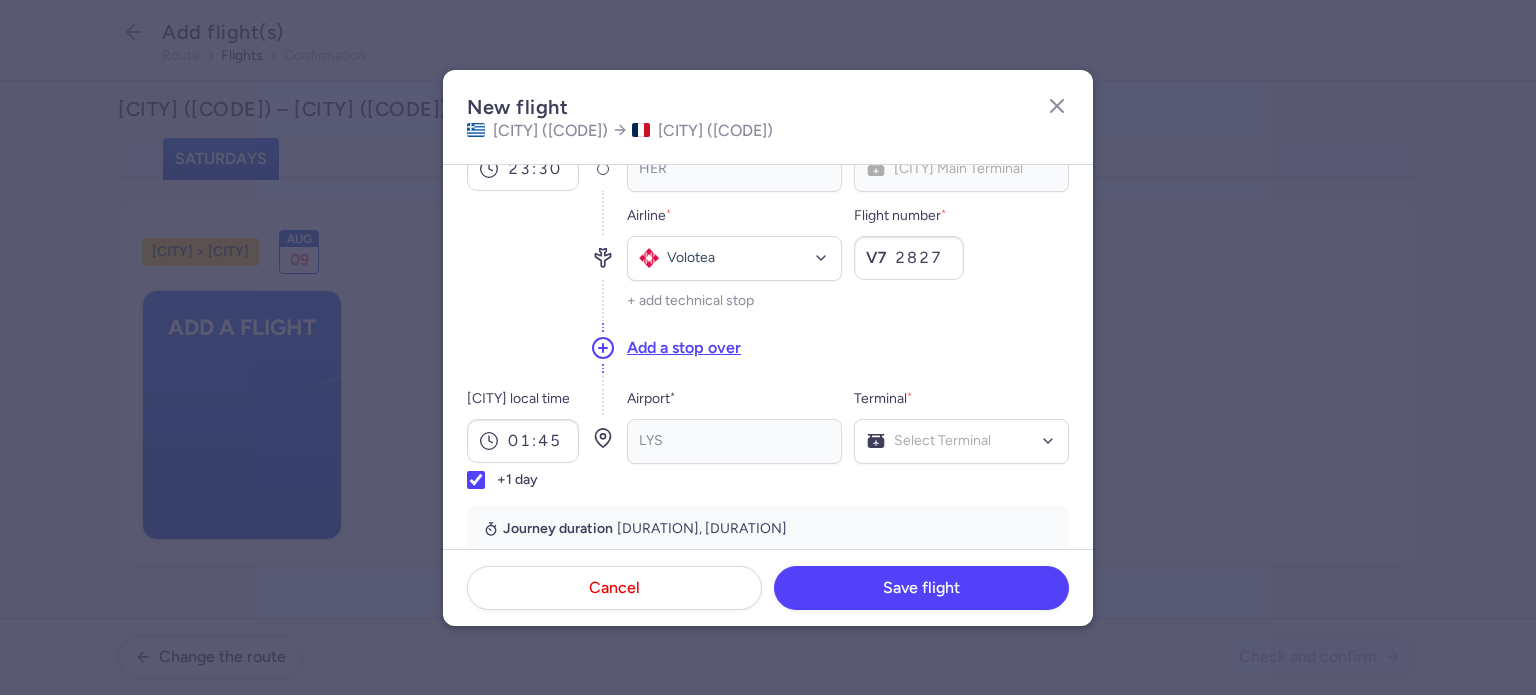 type on "2827" 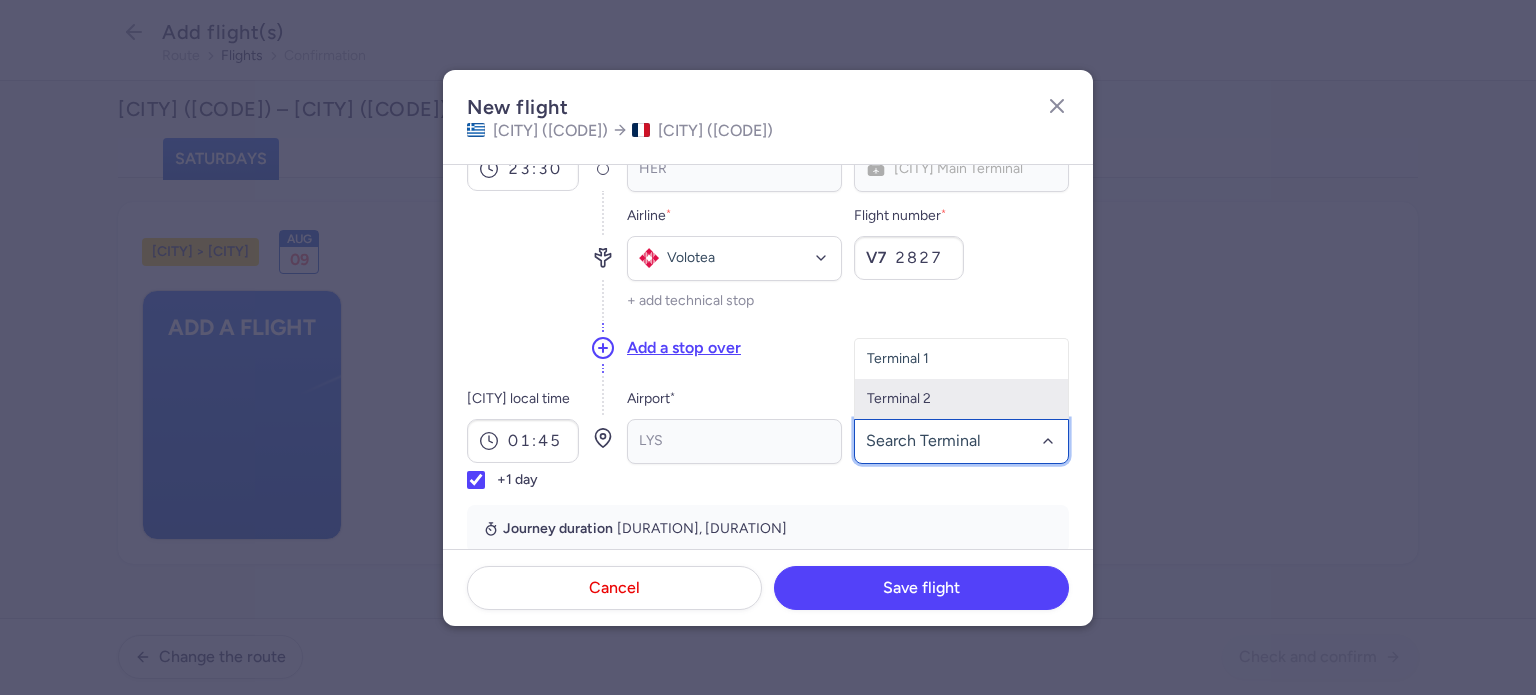 click on "Terminal 2" at bounding box center (961, 399) 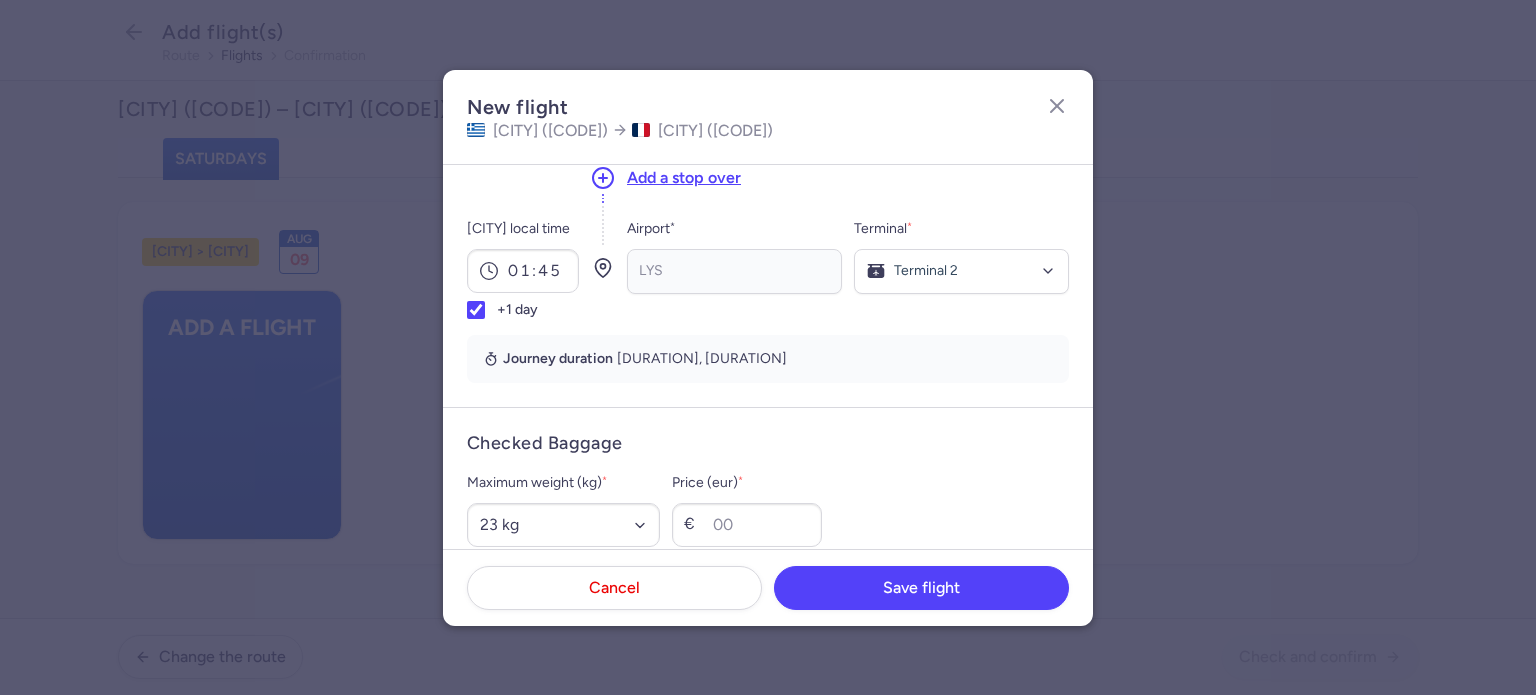 scroll, scrollTop: 413, scrollLeft: 0, axis: vertical 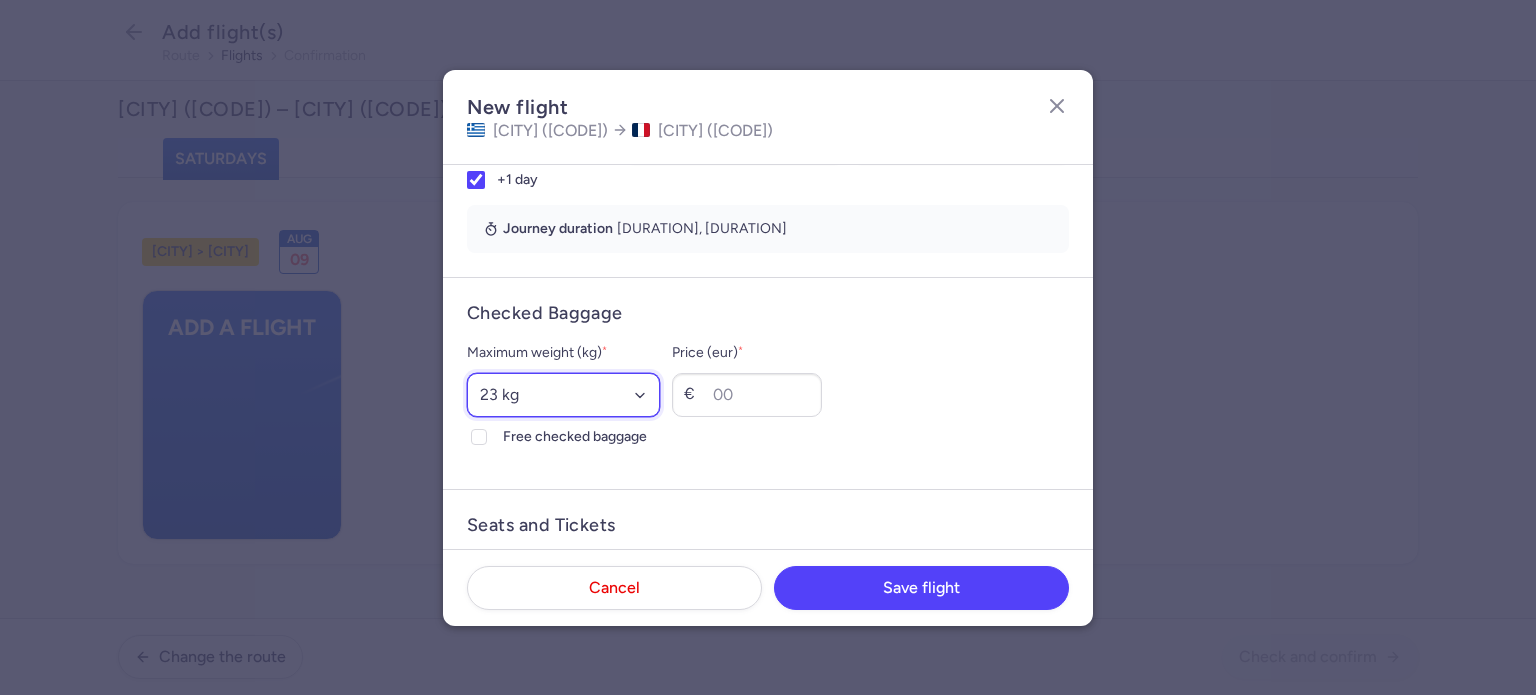click on "Select an option 15 kg 16 kg 17 kg 18 kg 19 kg 20 kg 21 kg 22 kg 23 kg 24 kg 25 kg 26 kg 27 kg 28 kg 29 kg 30 kg 31 kg 32 kg 33 kg 34 kg 35 kg" at bounding box center (563, 395) 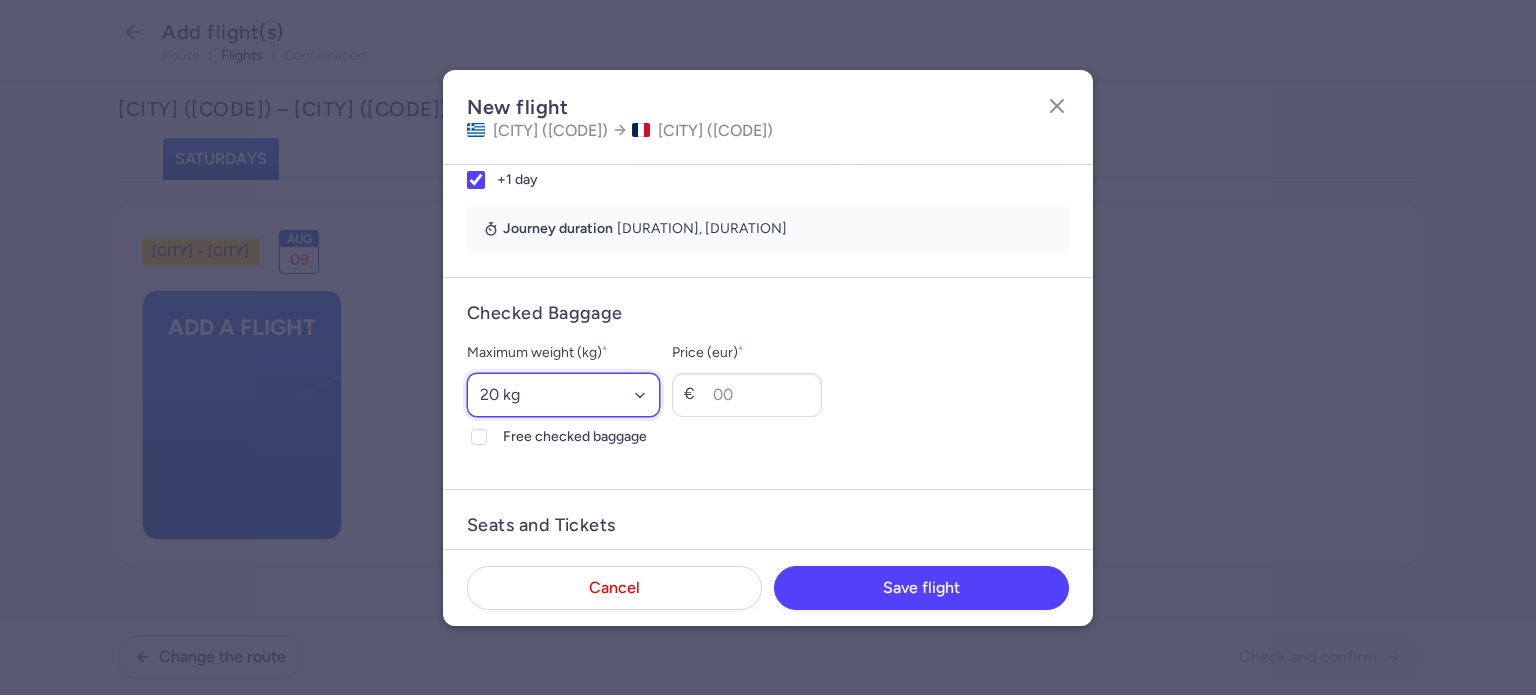 click on "Select an option 15 kg 16 kg 17 kg 18 kg 19 kg 20 kg 21 kg 22 kg 23 kg 24 kg 25 kg 26 kg 27 kg 28 kg 29 kg 30 kg 31 kg 32 kg 33 kg 34 kg 35 kg" at bounding box center (563, 395) 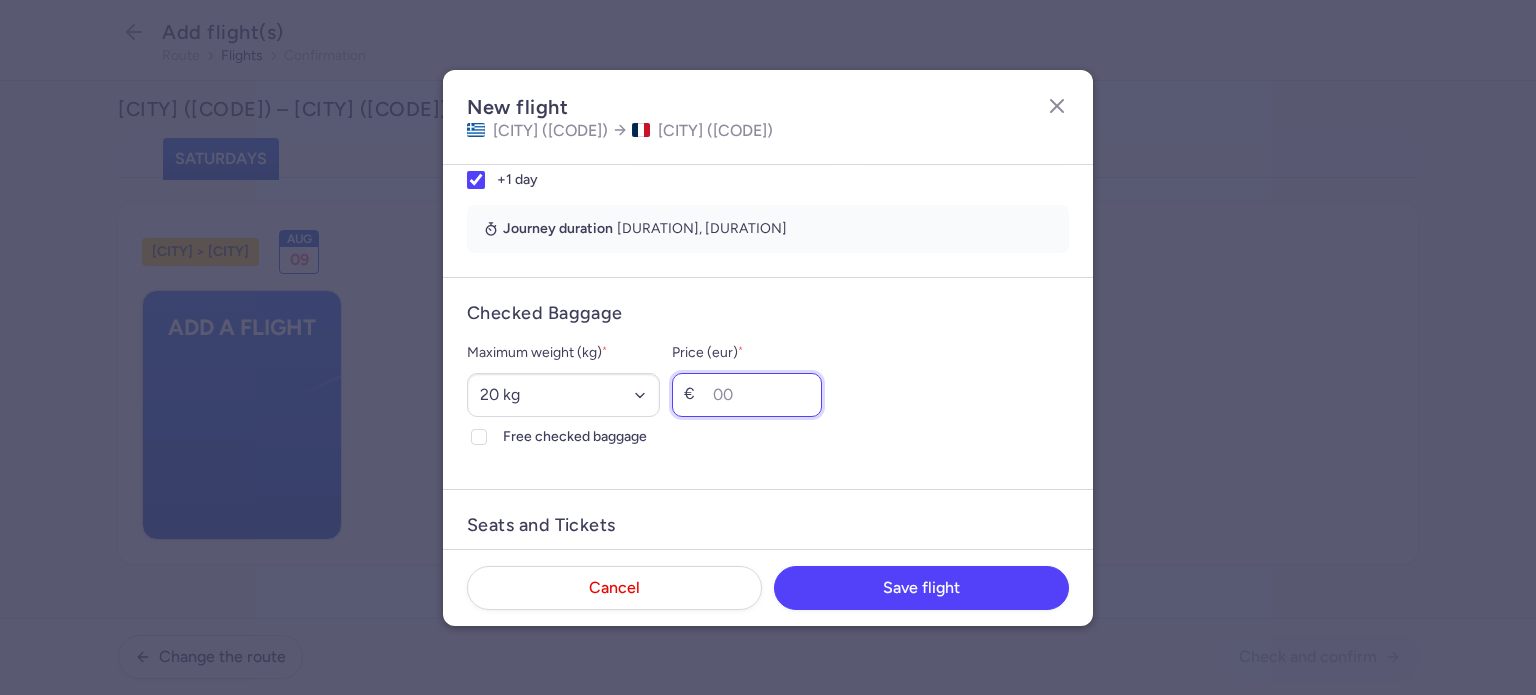 click on "Price (eur)  *" at bounding box center [747, 395] 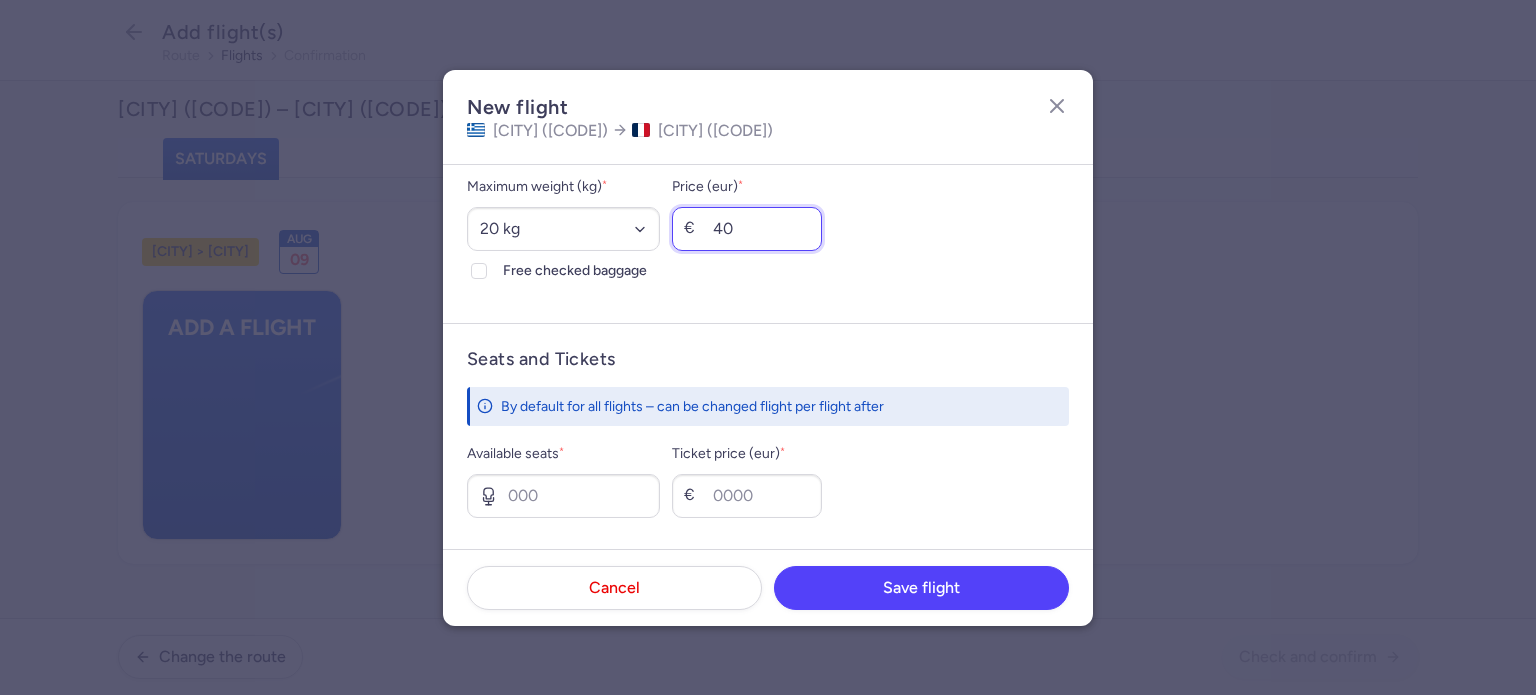 scroll, scrollTop: 613, scrollLeft: 0, axis: vertical 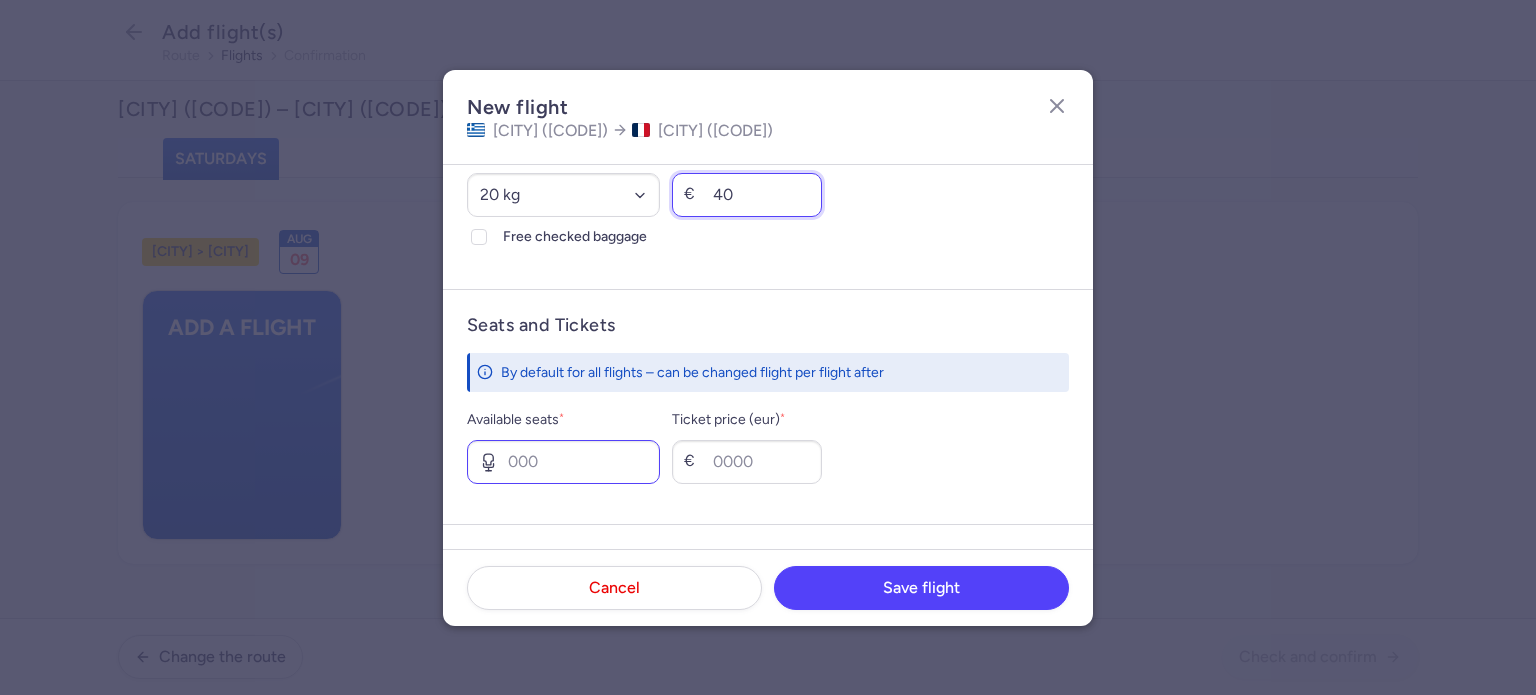 type on "40" 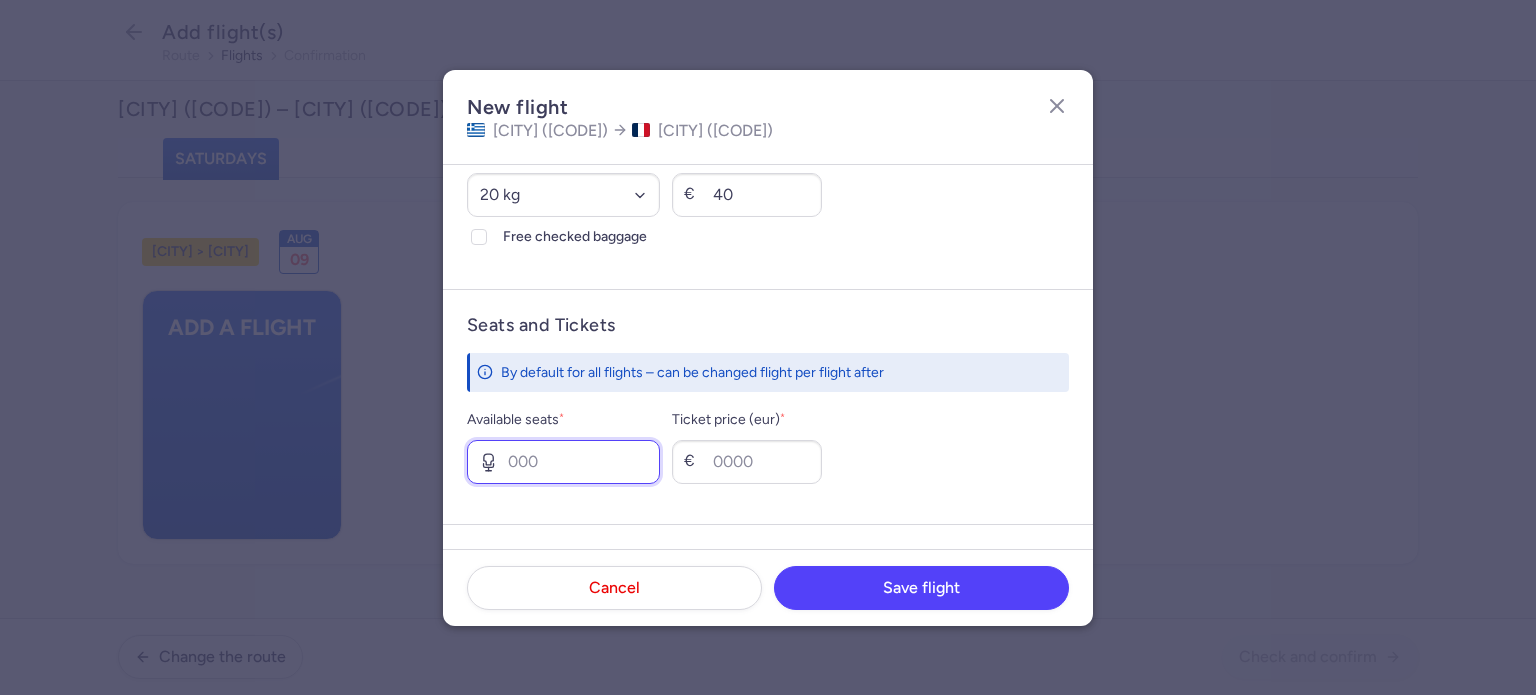 click on "Available seats  *" at bounding box center (563, 462) 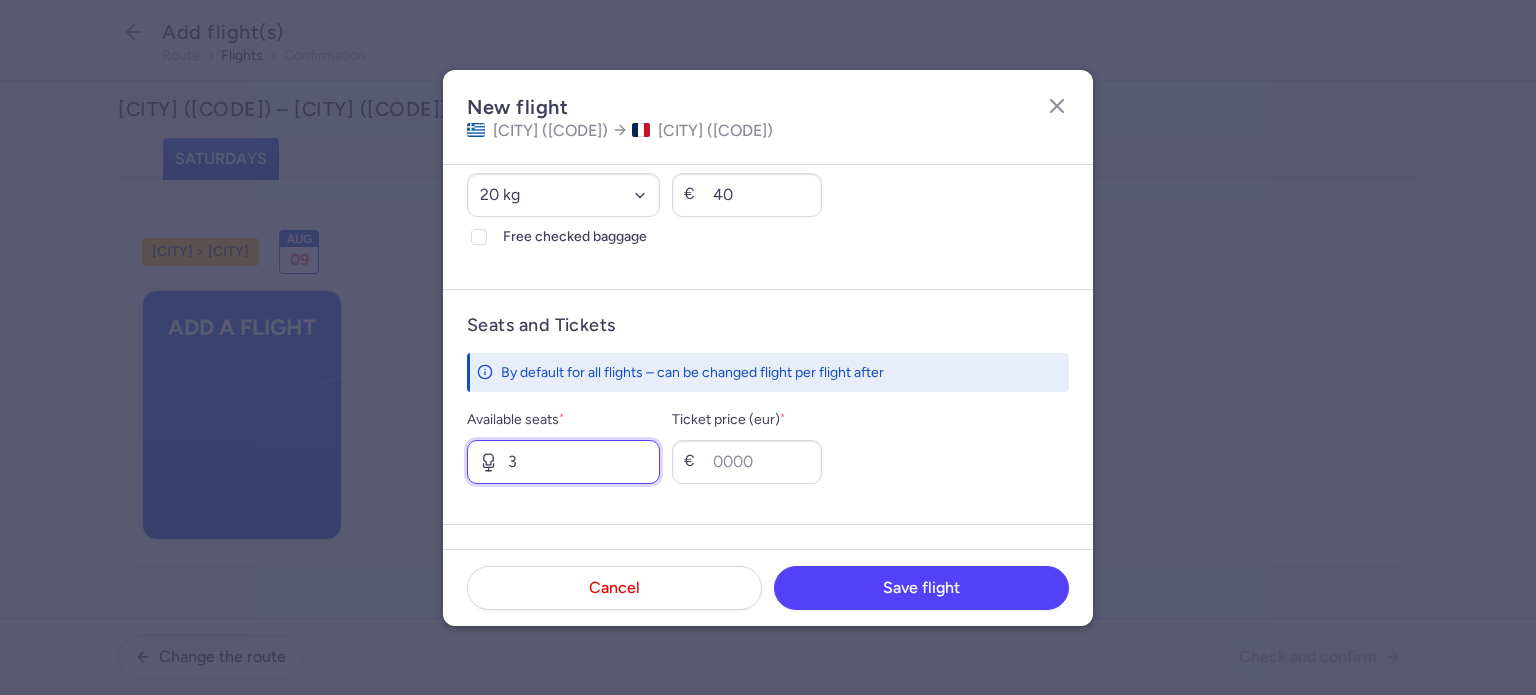 type on "3" 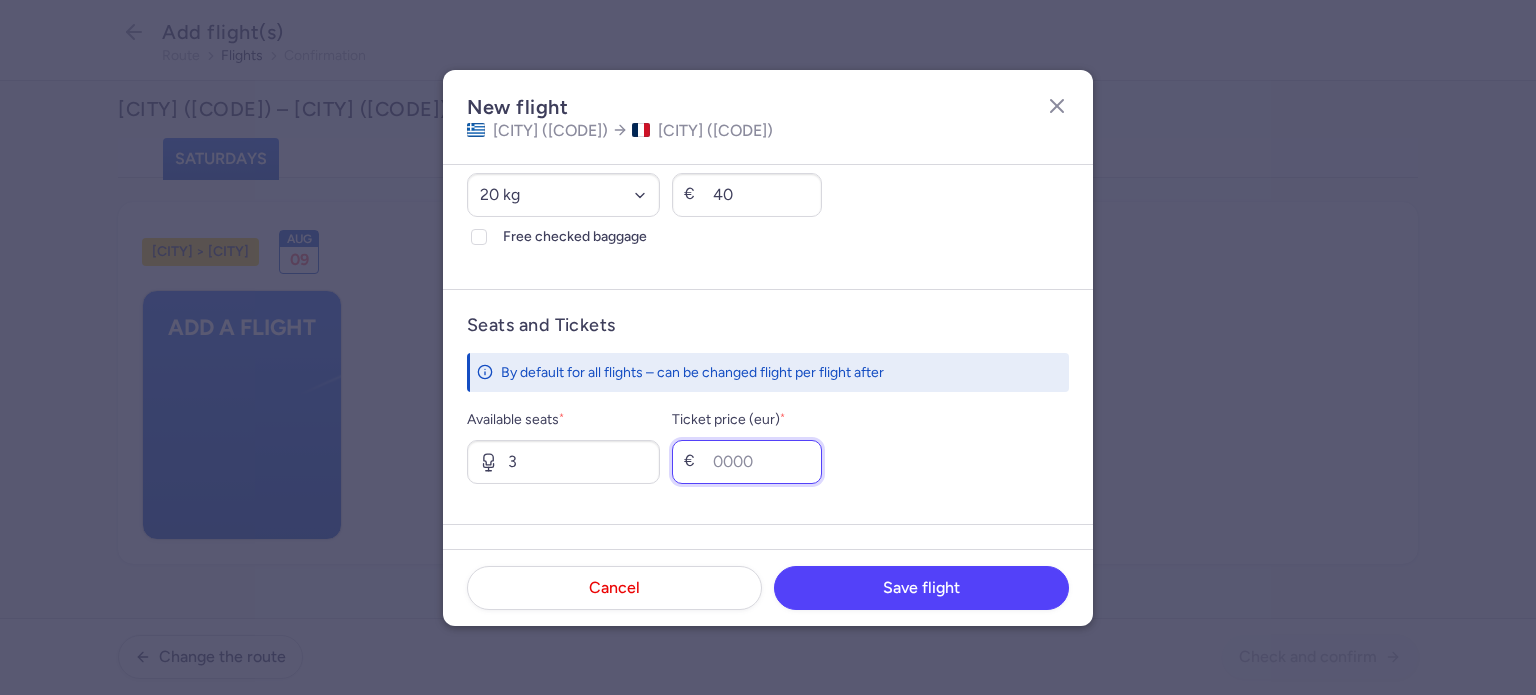 click on "Ticket price (eur)  *" at bounding box center (747, 462) 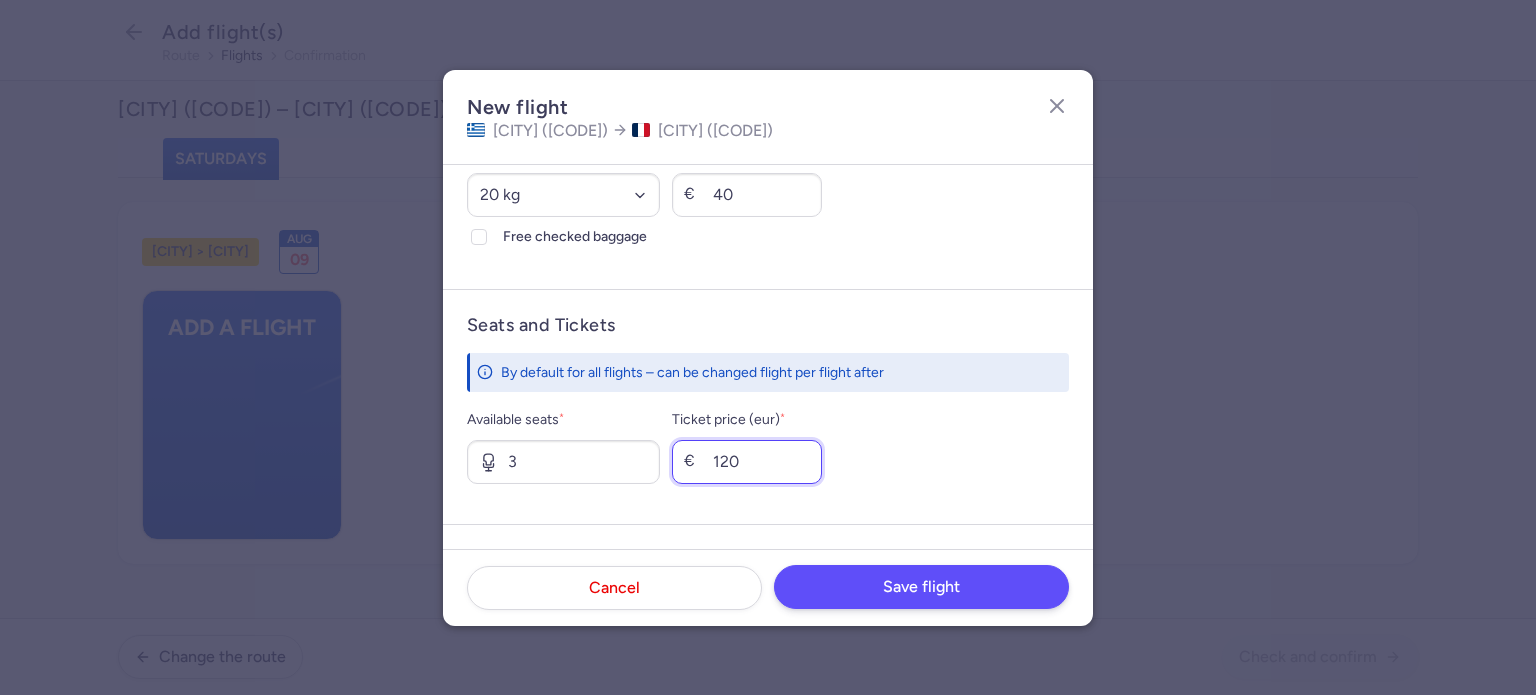 type on "120" 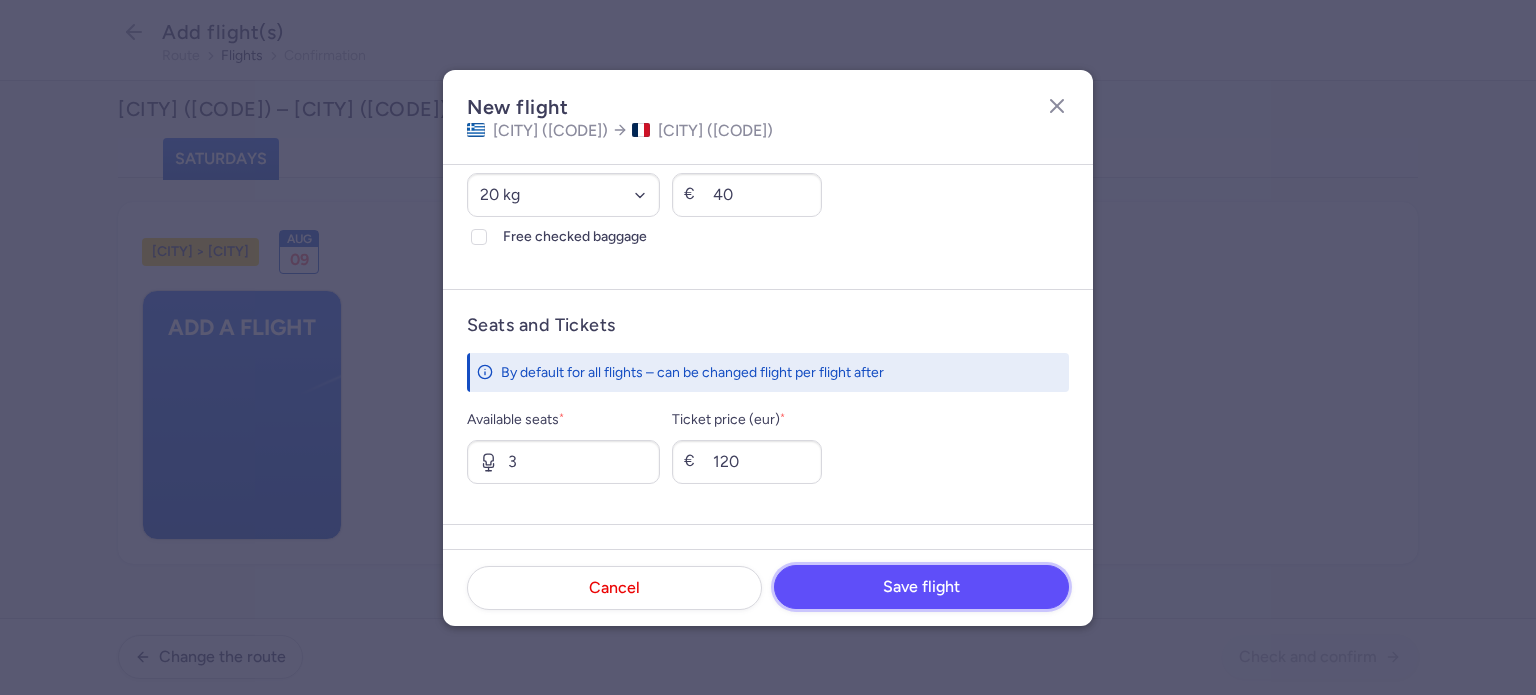 click on "Save flight" at bounding box center (921, 587) 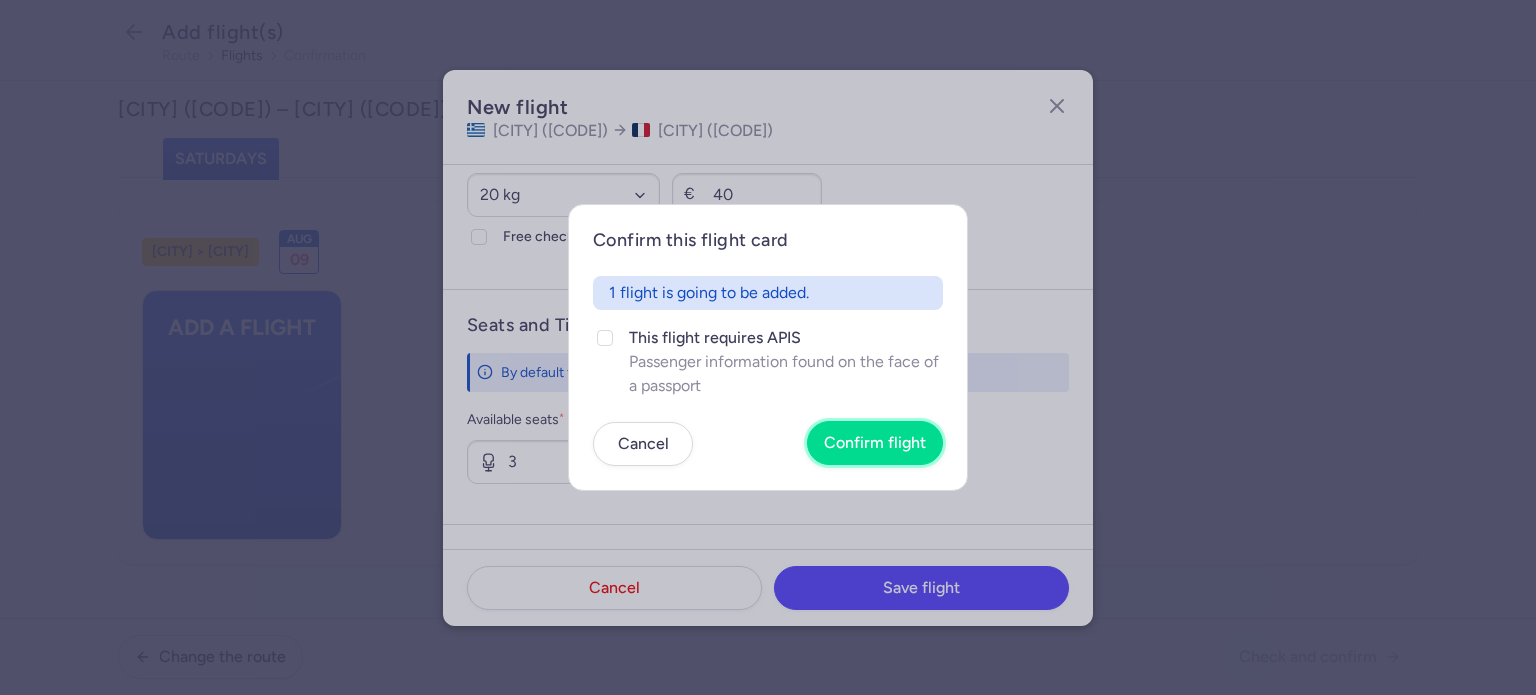 click on "Confirm flight" at bounding box center (875, 443) 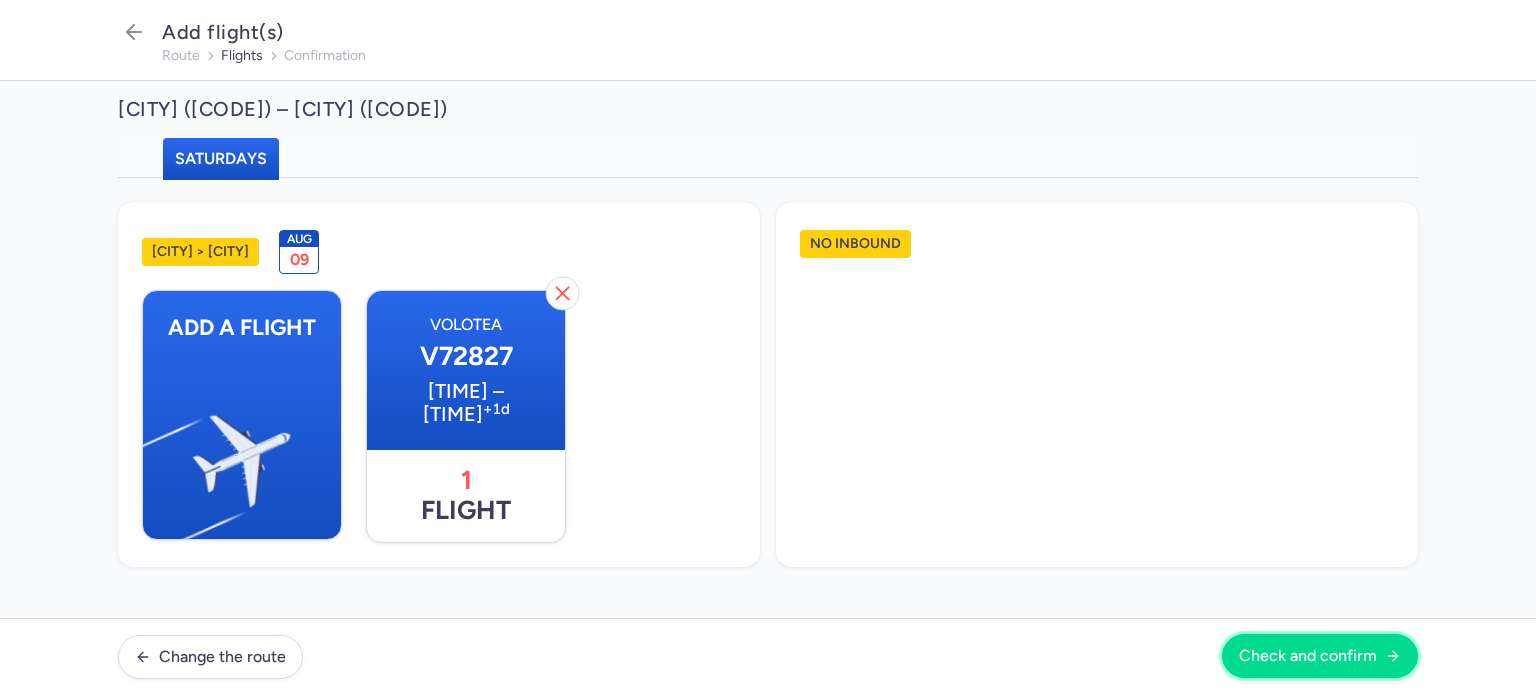 click on "Check and confirm" at bounding box center [1320, 656] 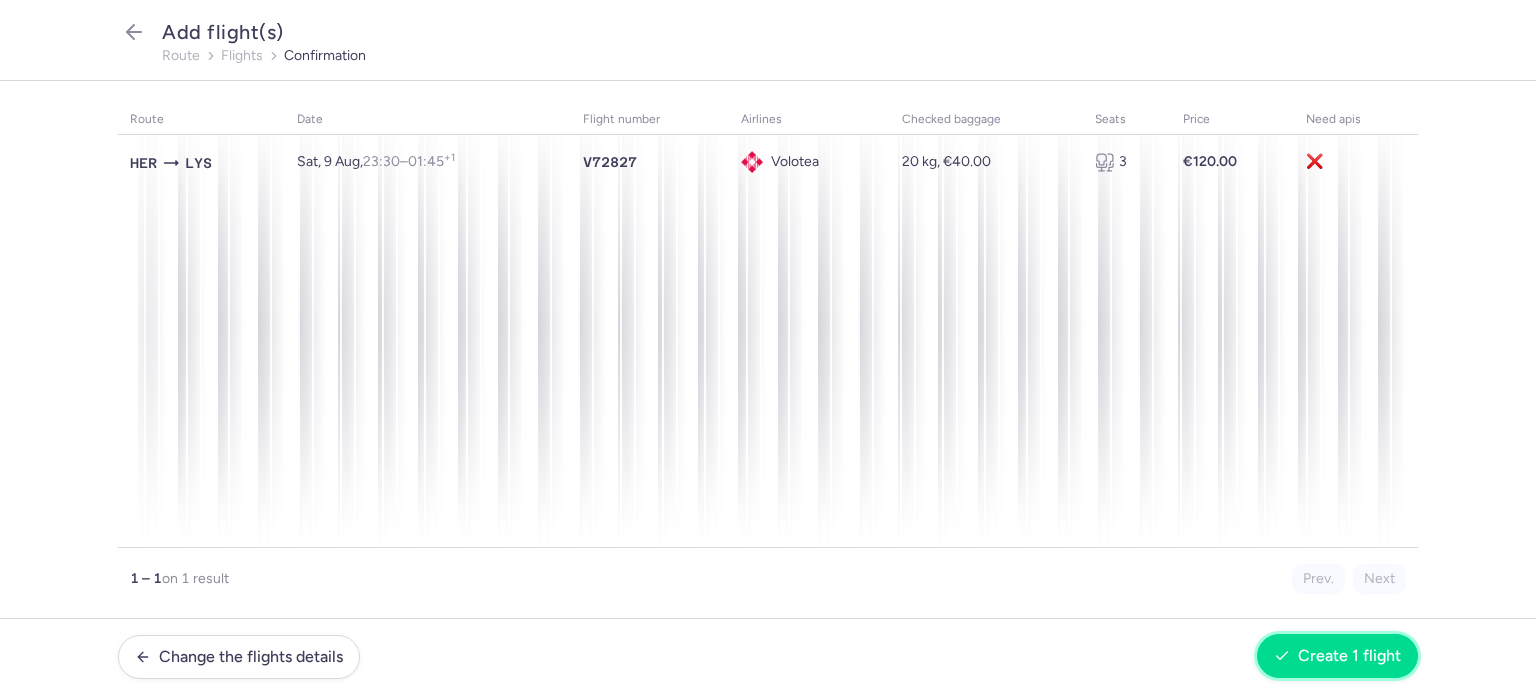 click on "Create 1 flight" at bounding box center [1349, 656] 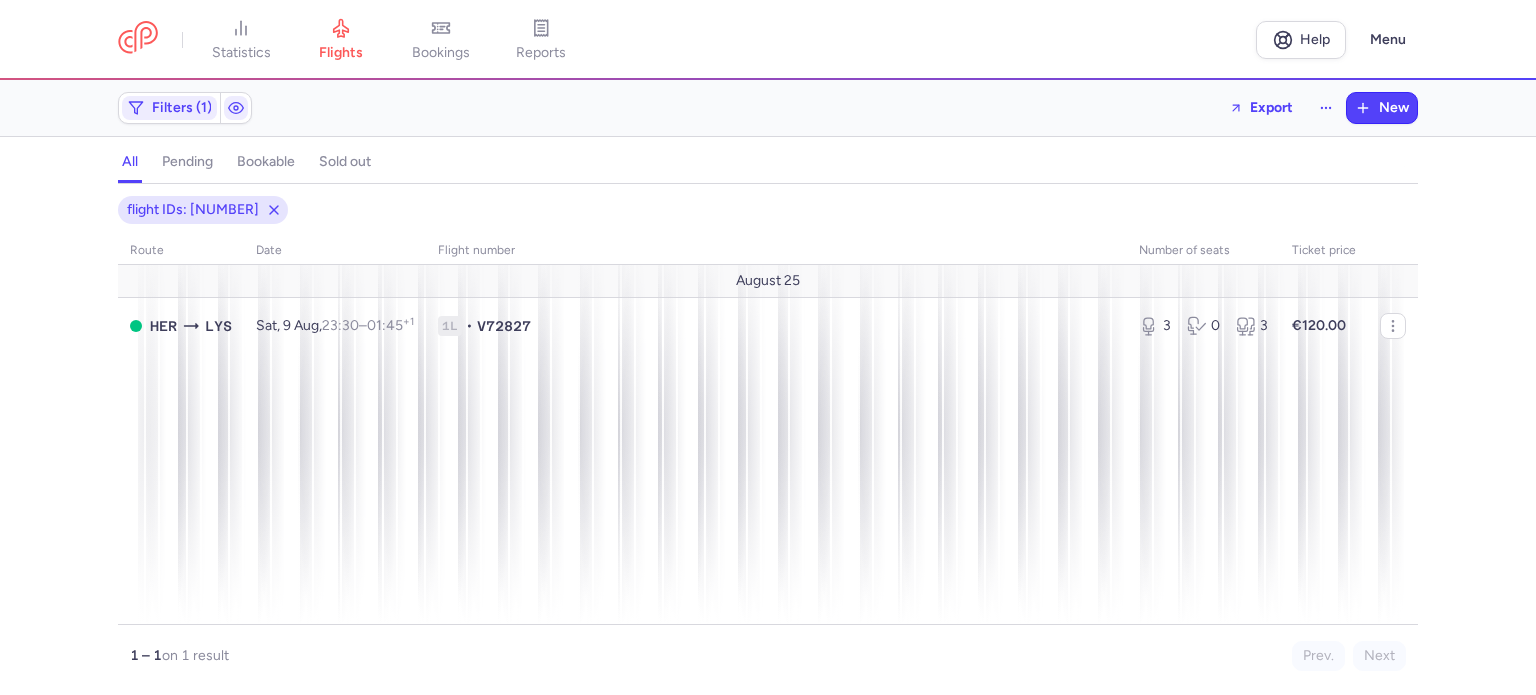 click on "Filters (1)  Export  New" at bounding box center [768, 108] 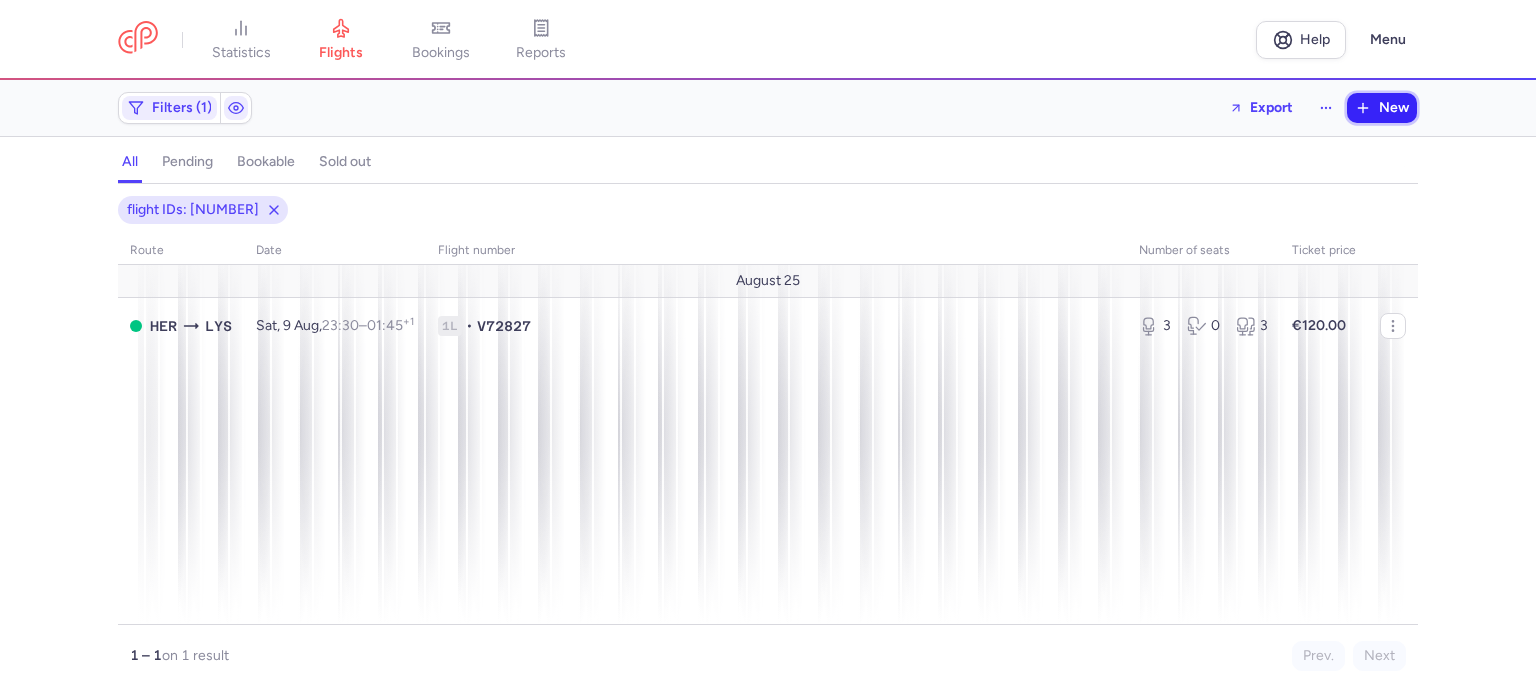 click on "New" at bounding box center (1394, 108) 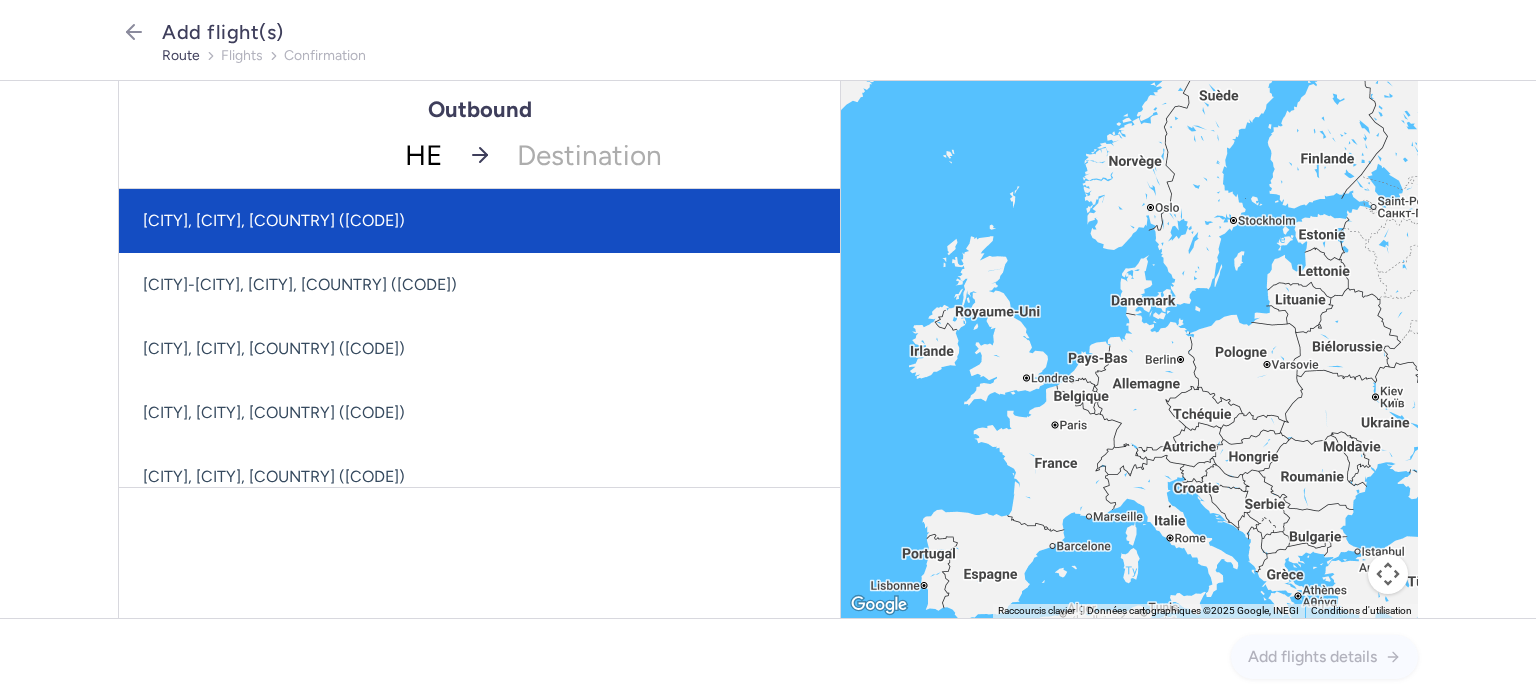 type on "HER" 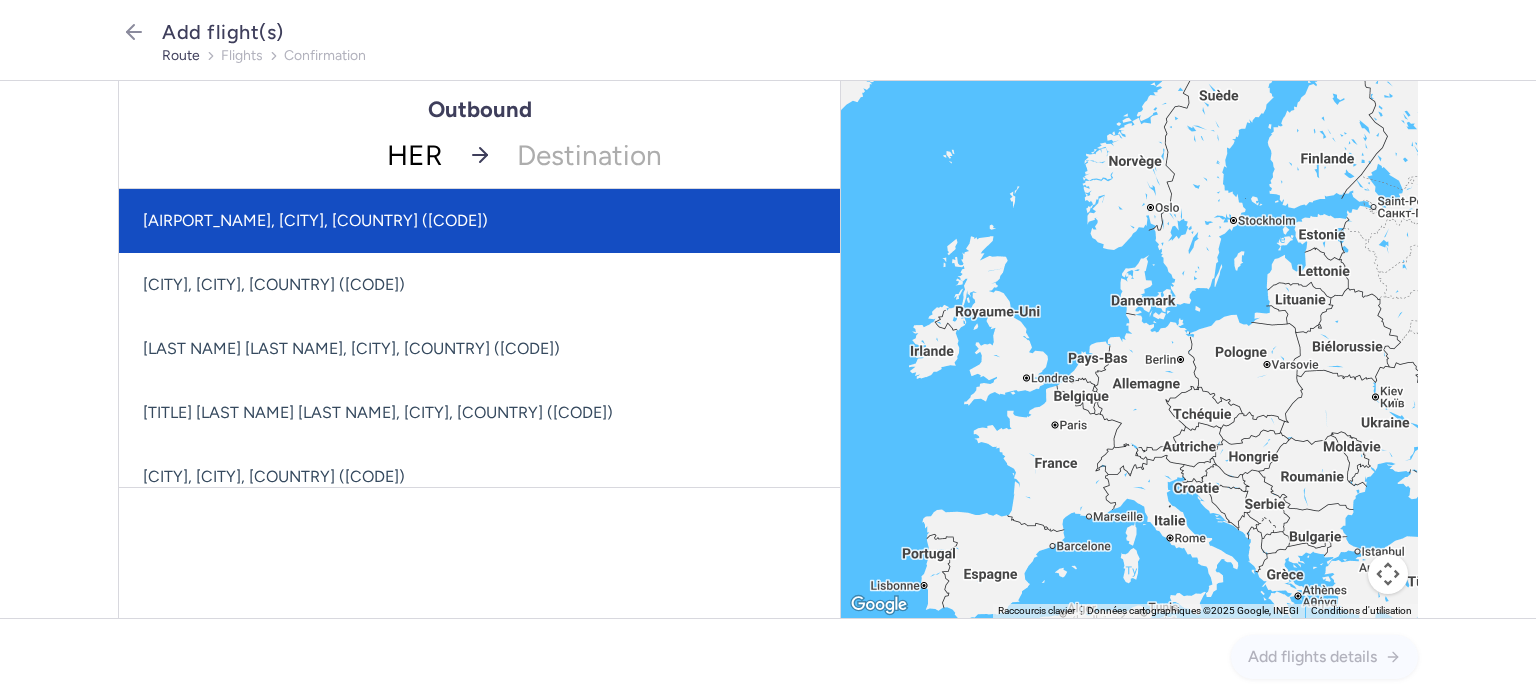 drag, startPoint x: 435, startPoint y: 230, endPoint x: 452, endPoint y: 222, distance: 18.788294 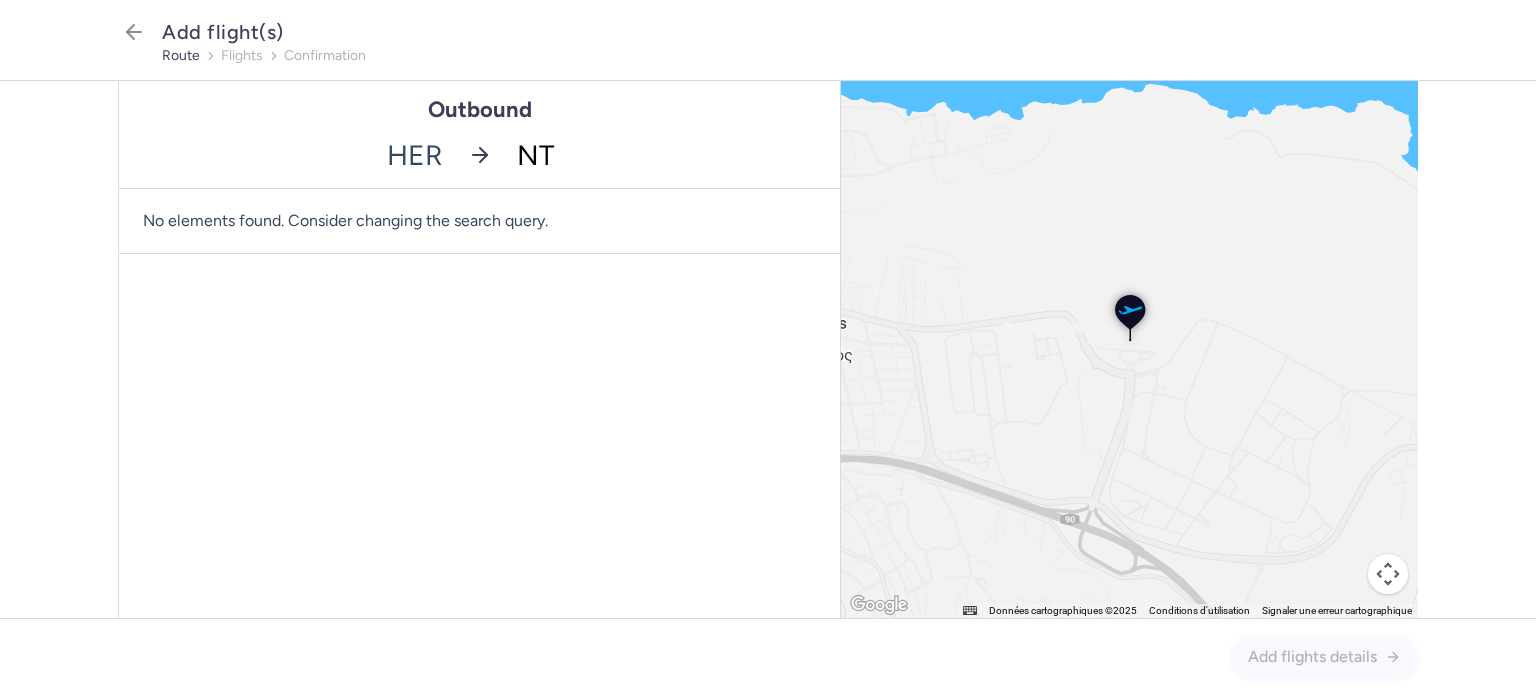 type on "NTE" 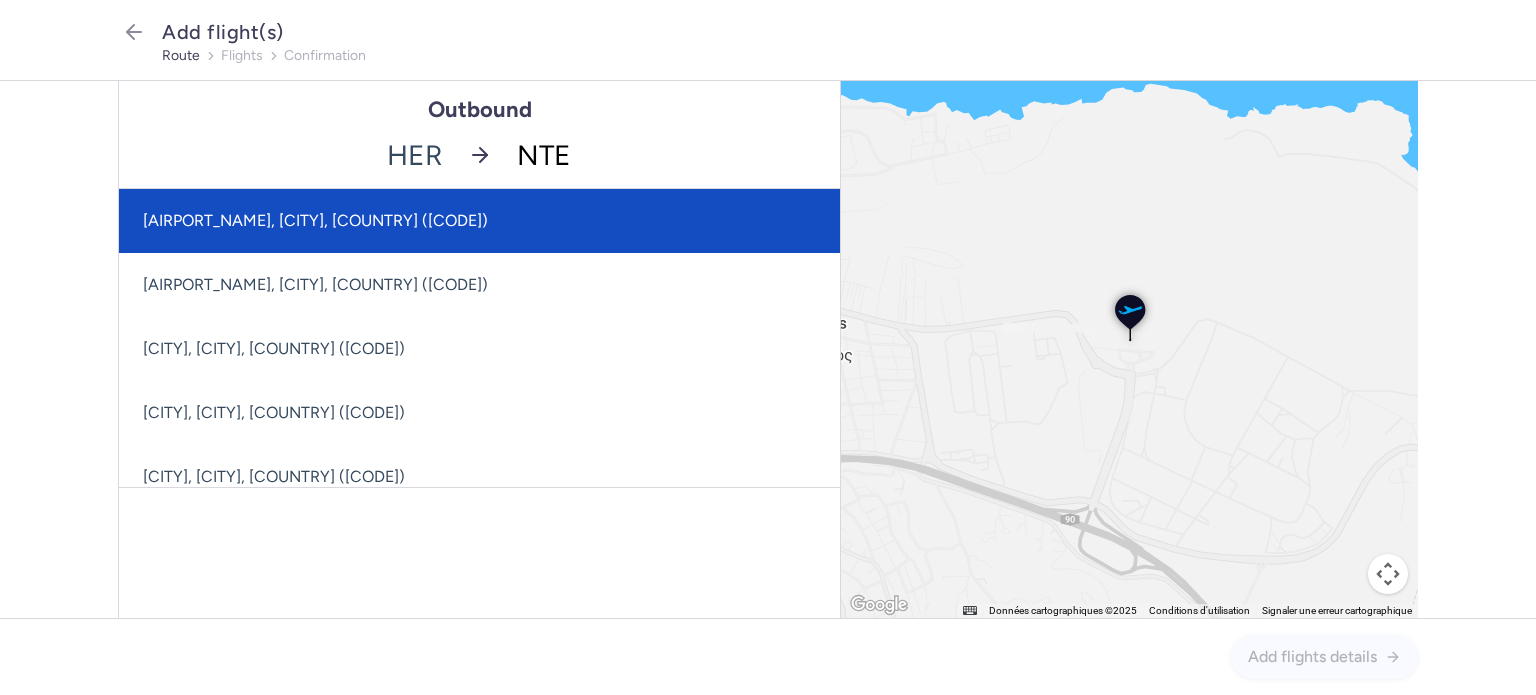 click on "[AIRPORT_NAME], [CITY], [COUNTRY] ([CODE])" at bounding box center [479, 221] 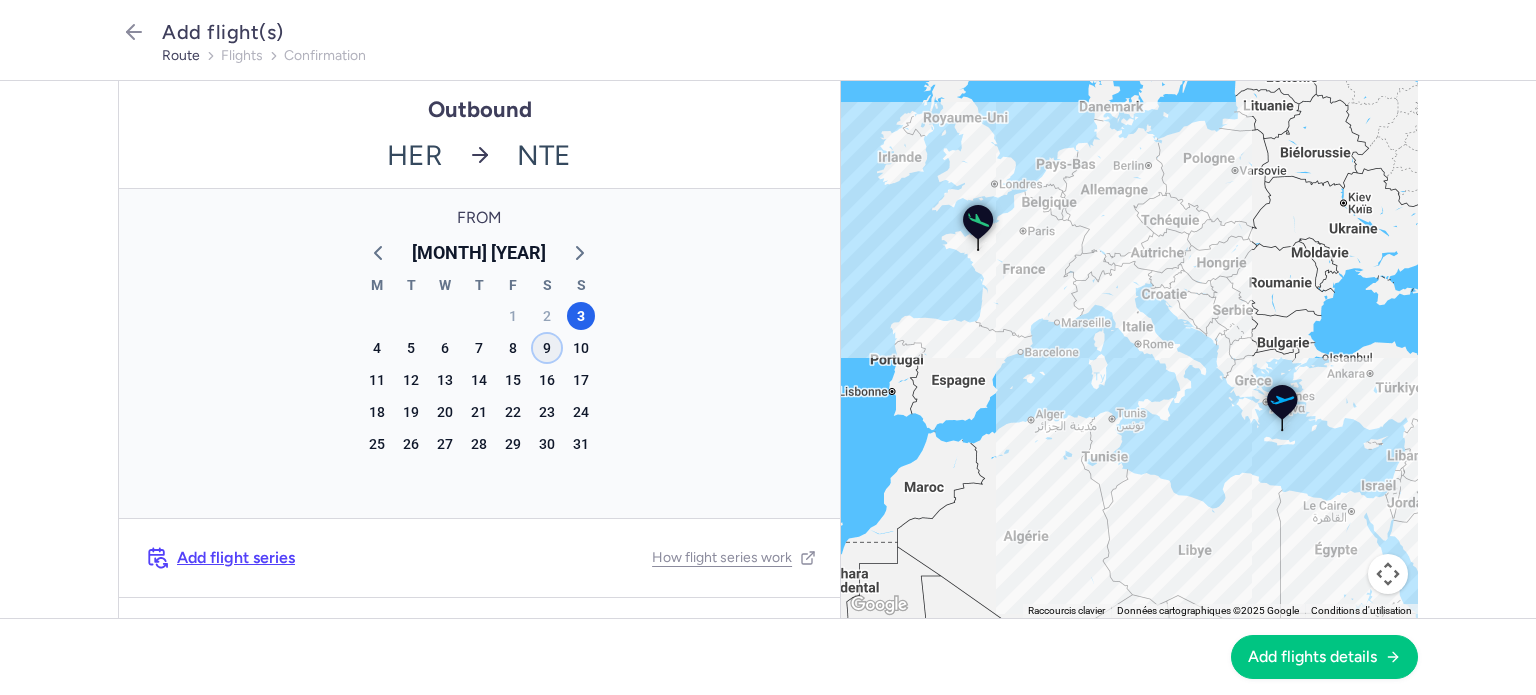 click on "9" 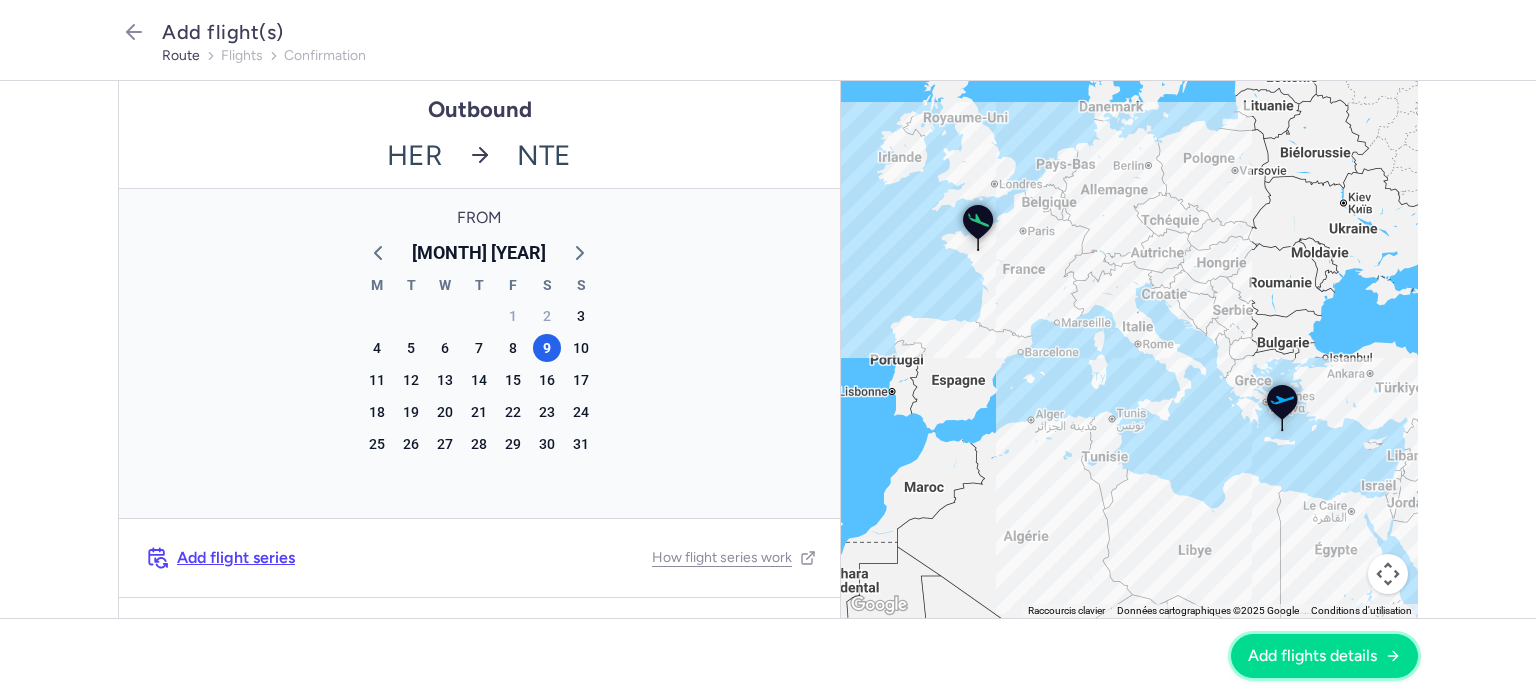 click on "Add flights details" at bounding box center (1324, 656) 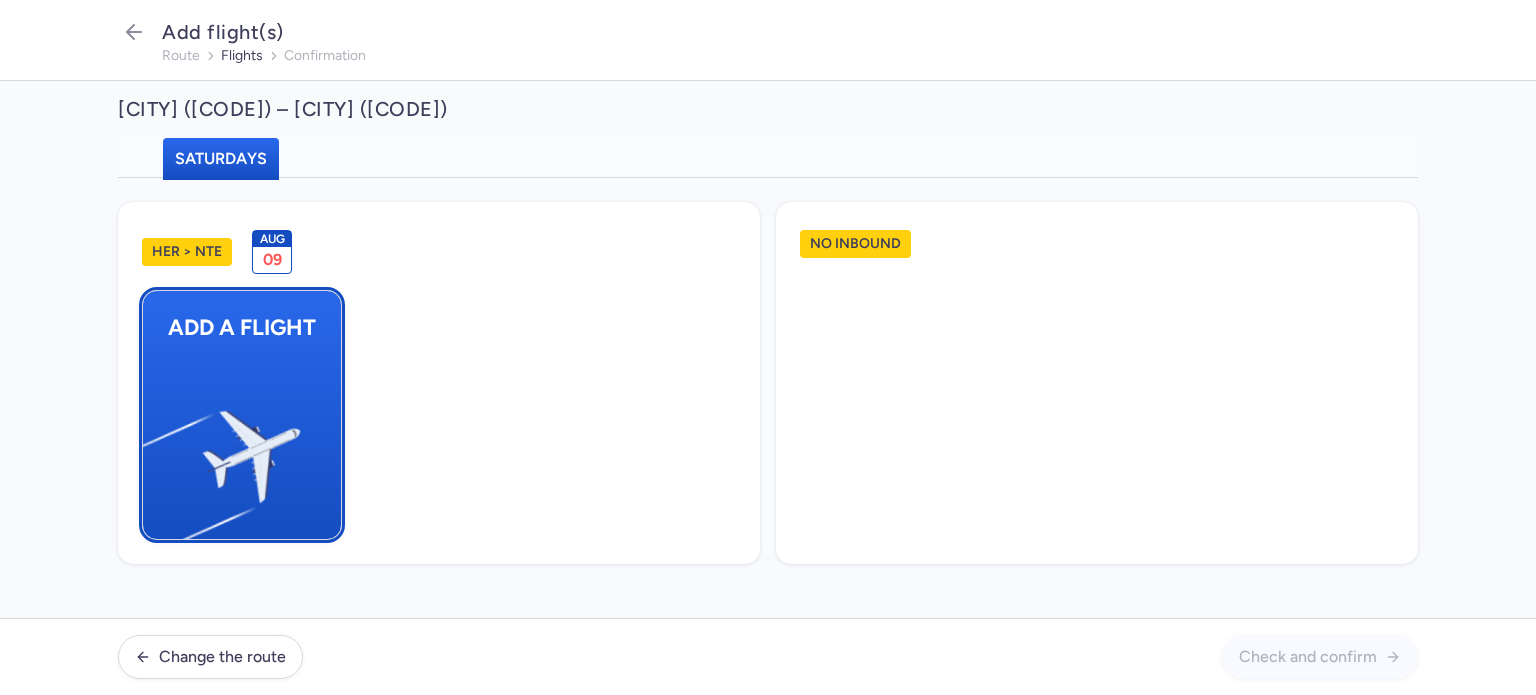 click on "Add a flight" at bounding box center (242, 415) 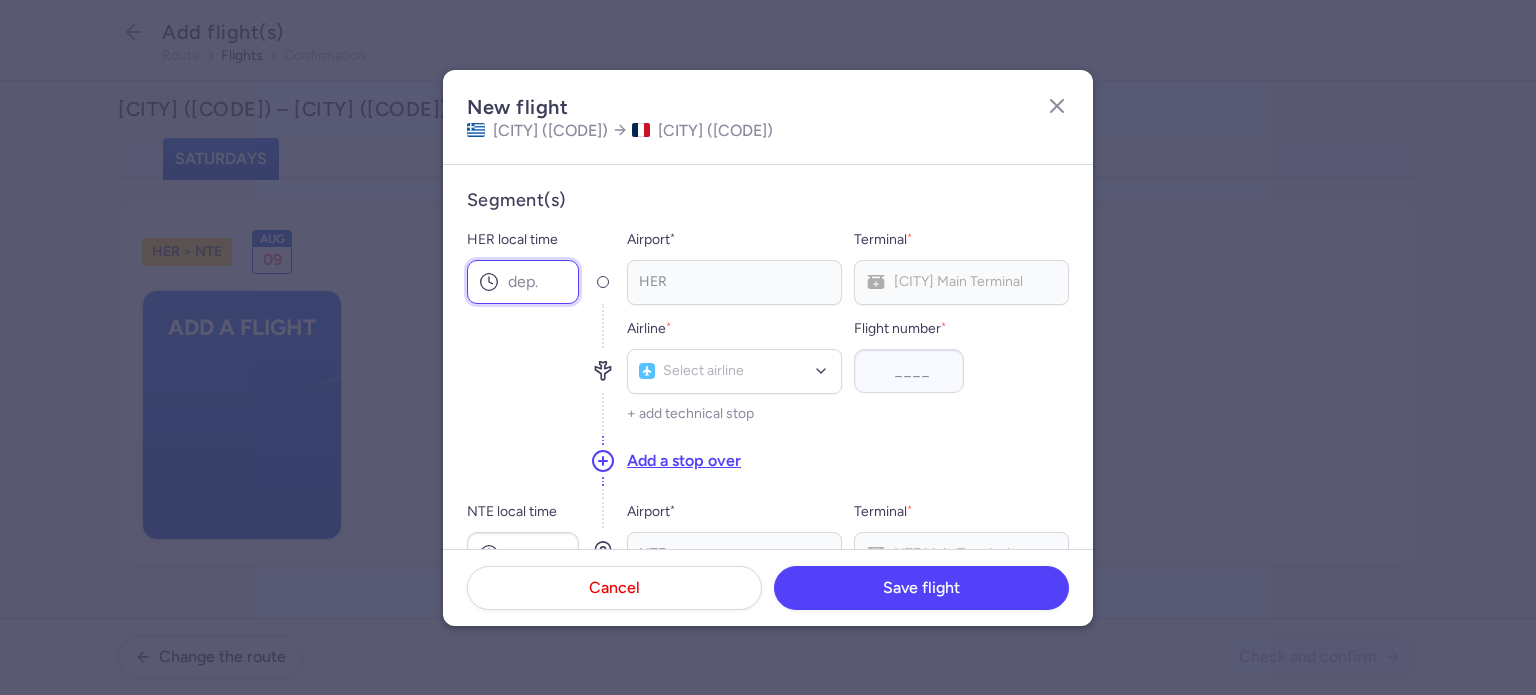 click on "HER local time" at bounding box center [523, 282] 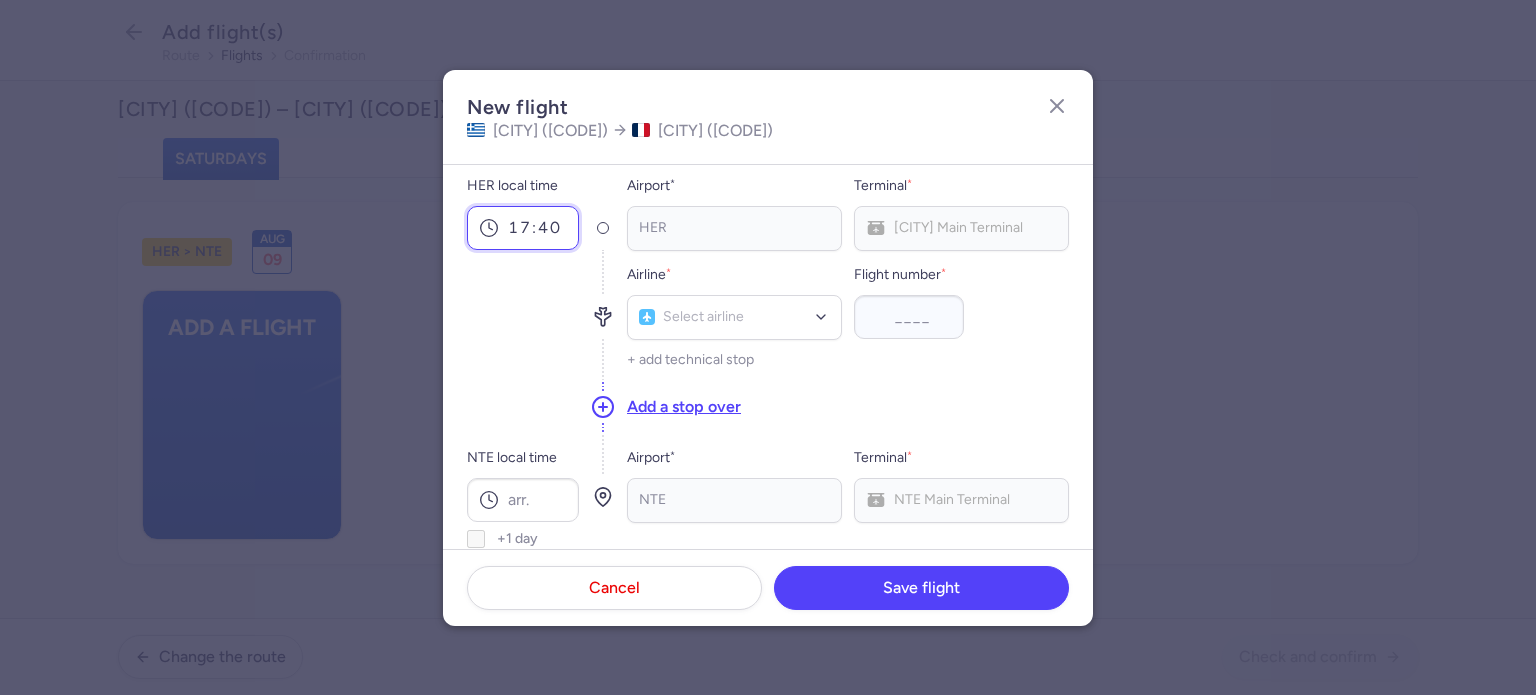scroll, scrollTop: 100, scrollLeft: 0, axis: vertical 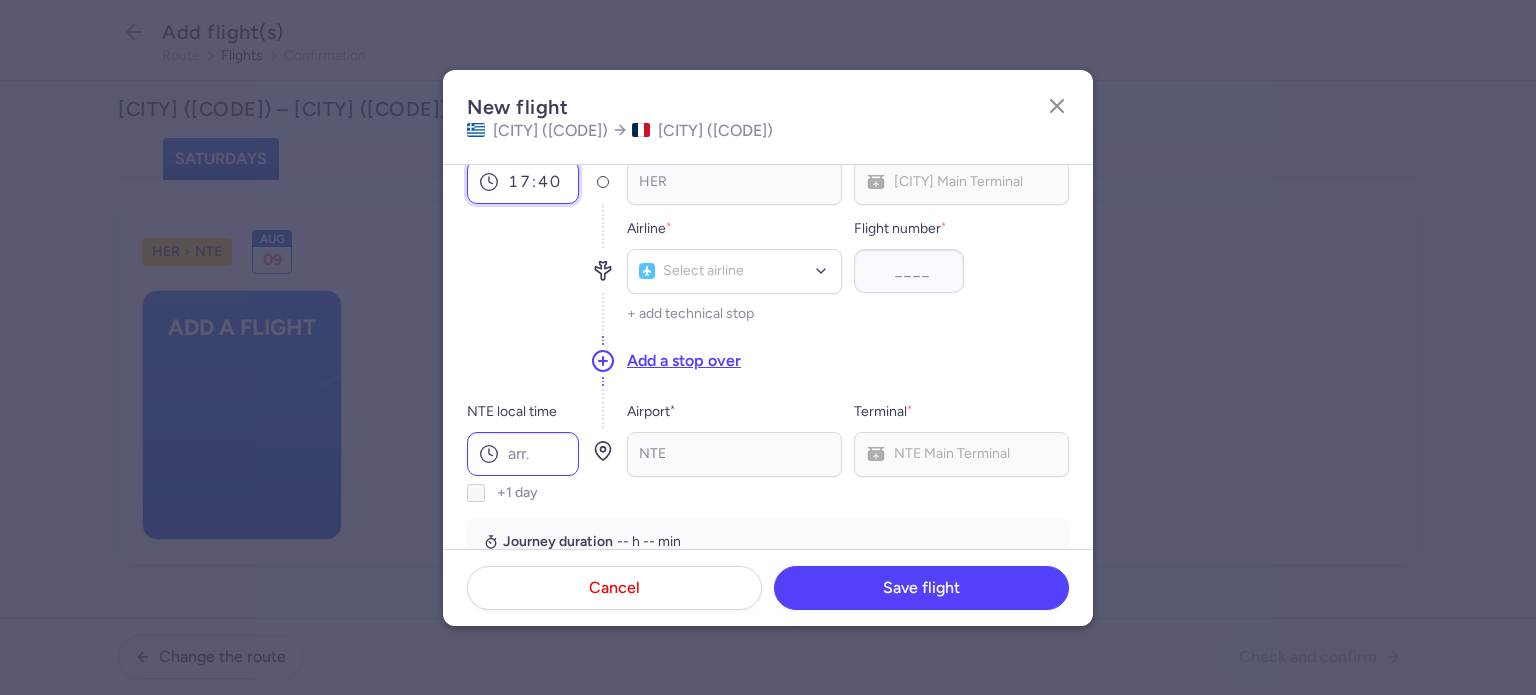 type on "17:40" 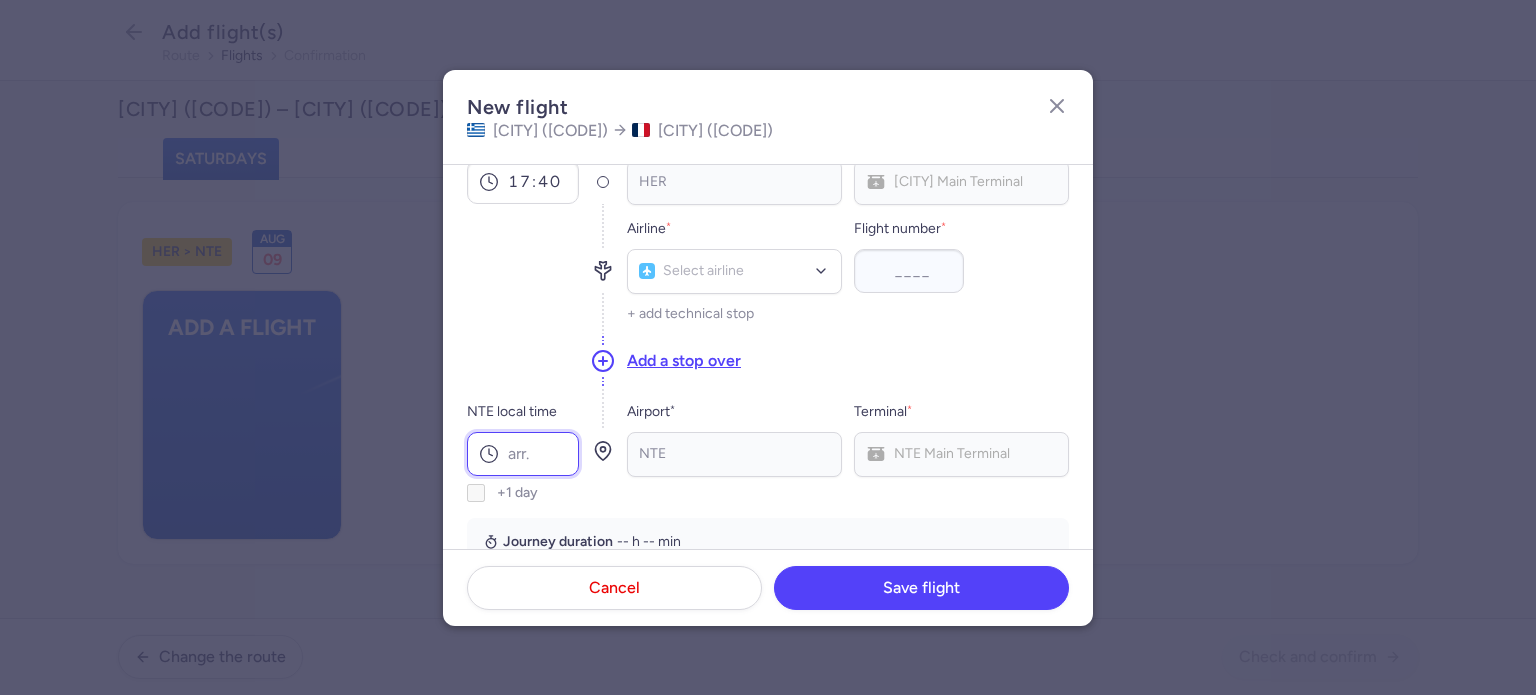 click on "NTE local time" at bounding box center [523, 454] 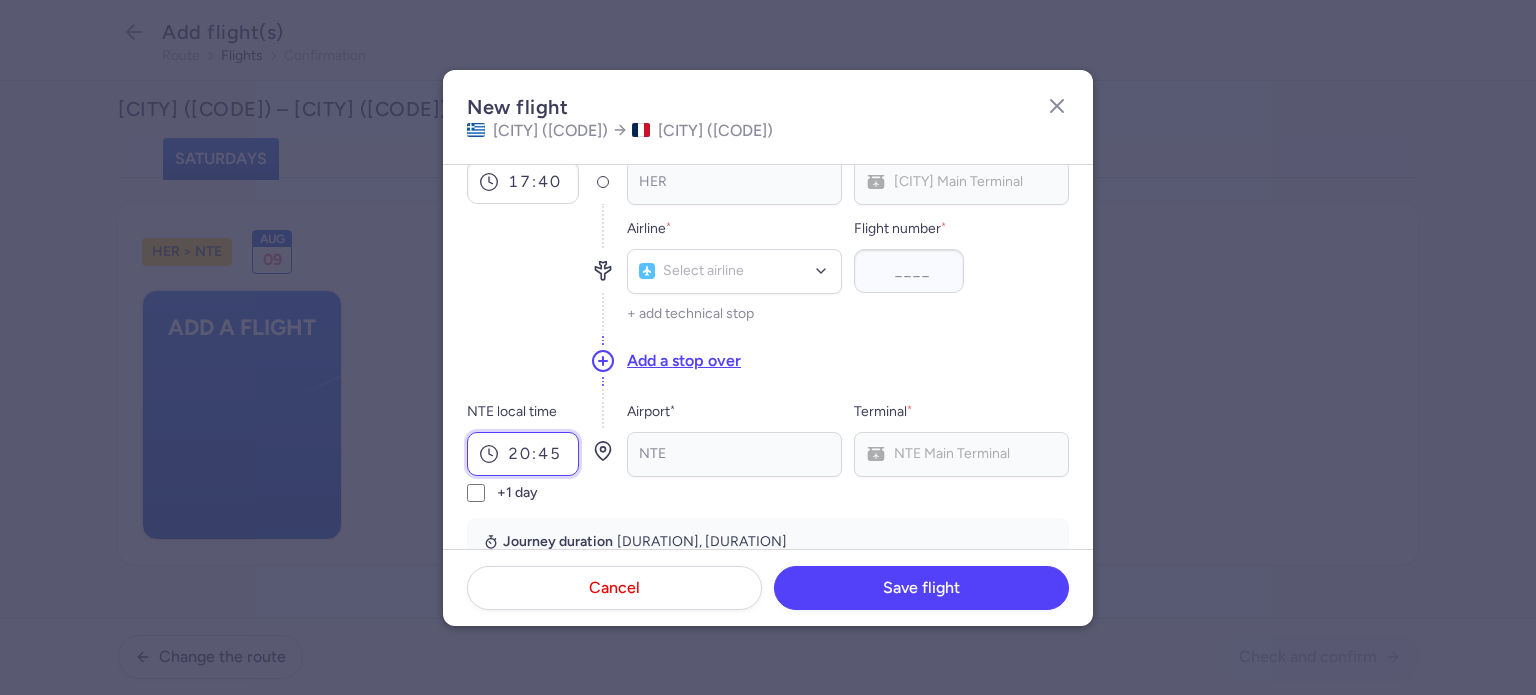 type on "20:45" 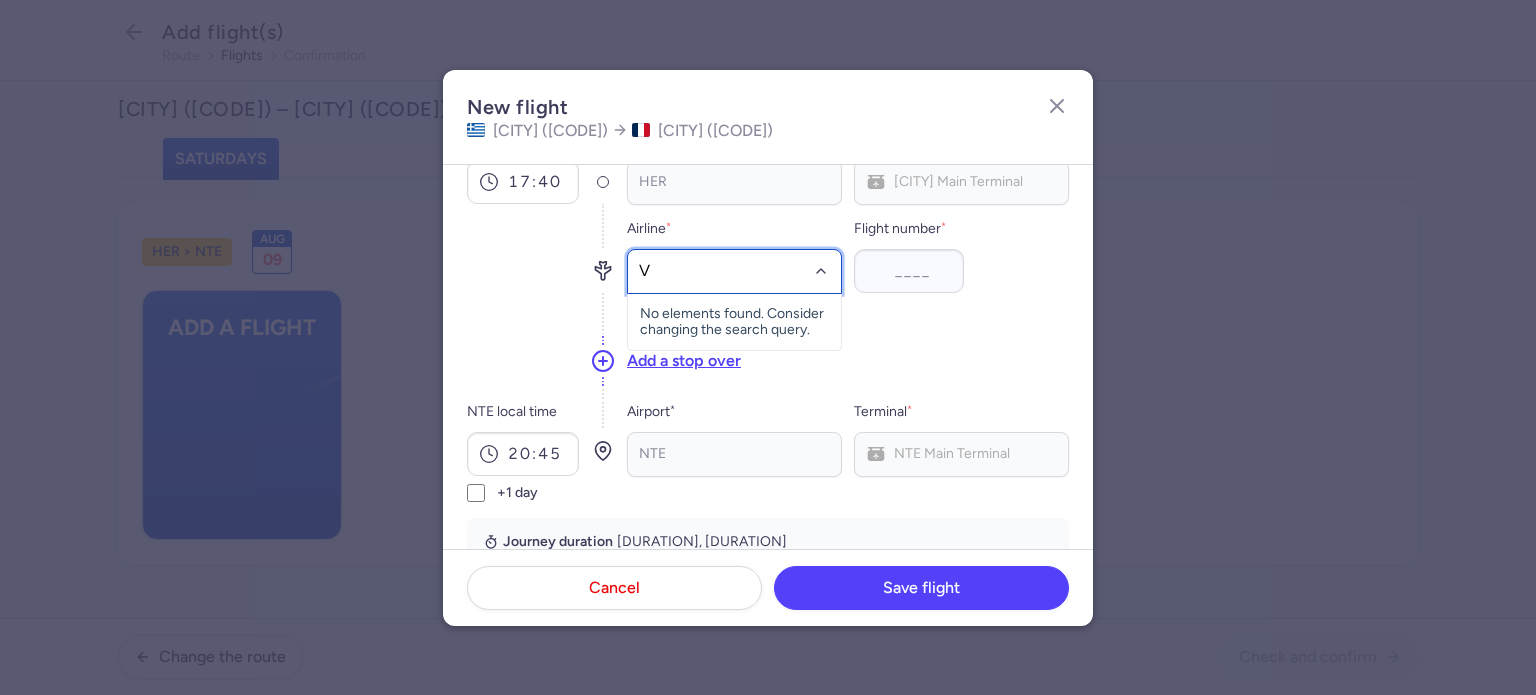 type on "V7" 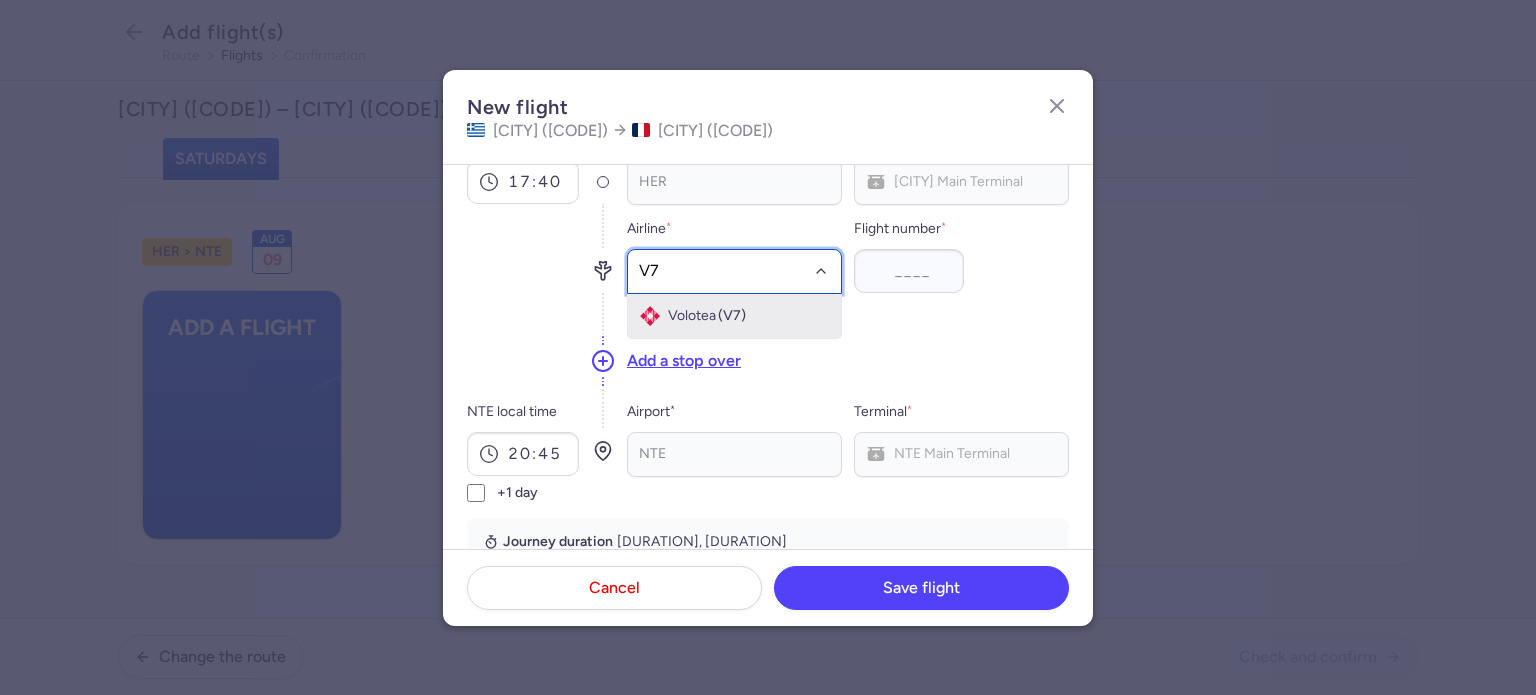 click on "Volotea ([CODE])" 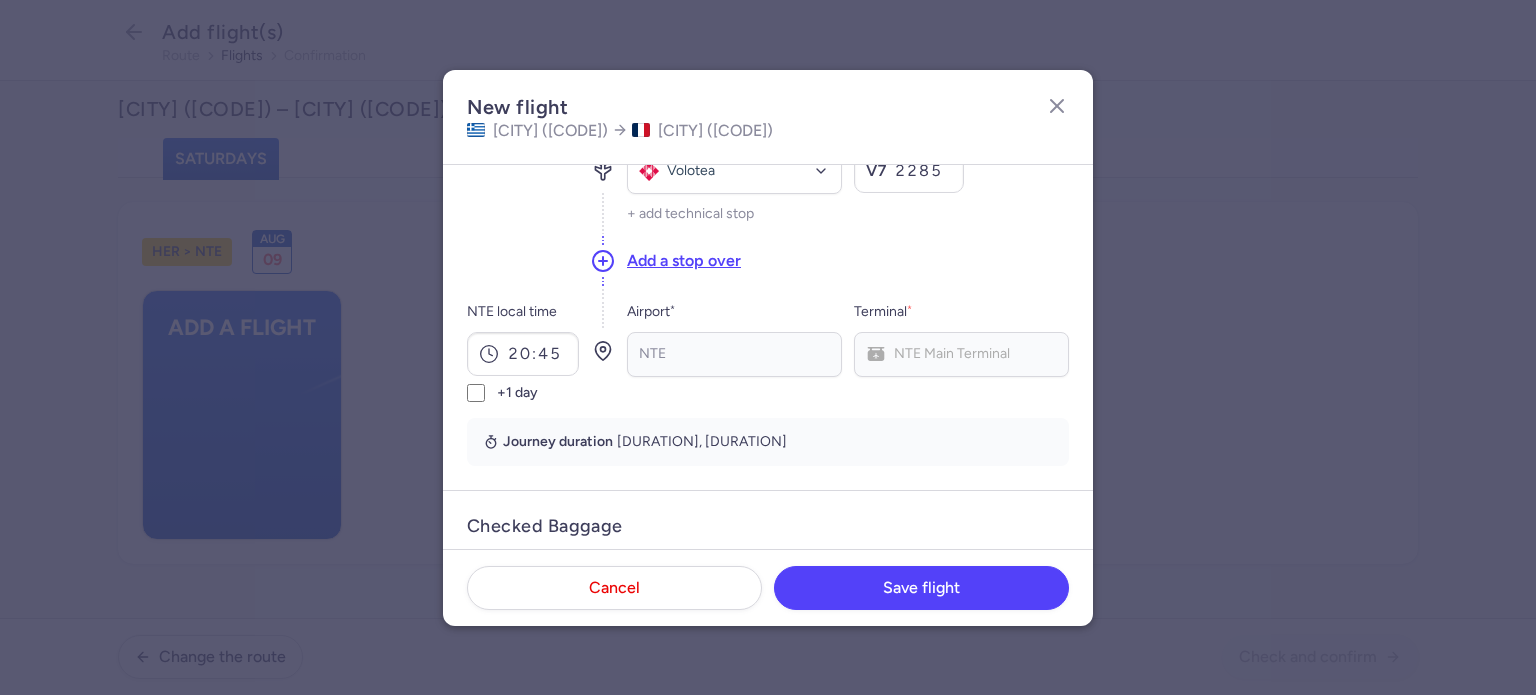 scroll, scrollTop: 300, scrollLeft: 0, axis: vertical 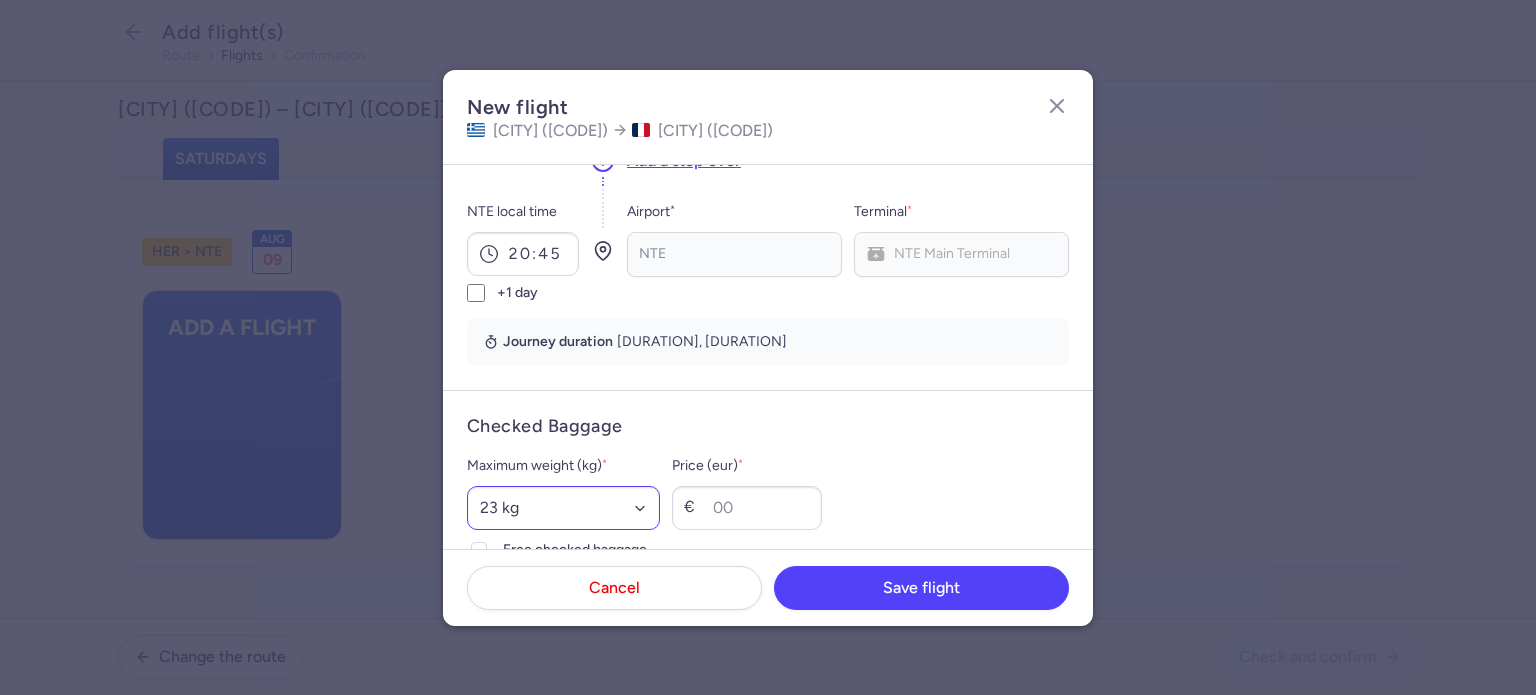 type on "2285" 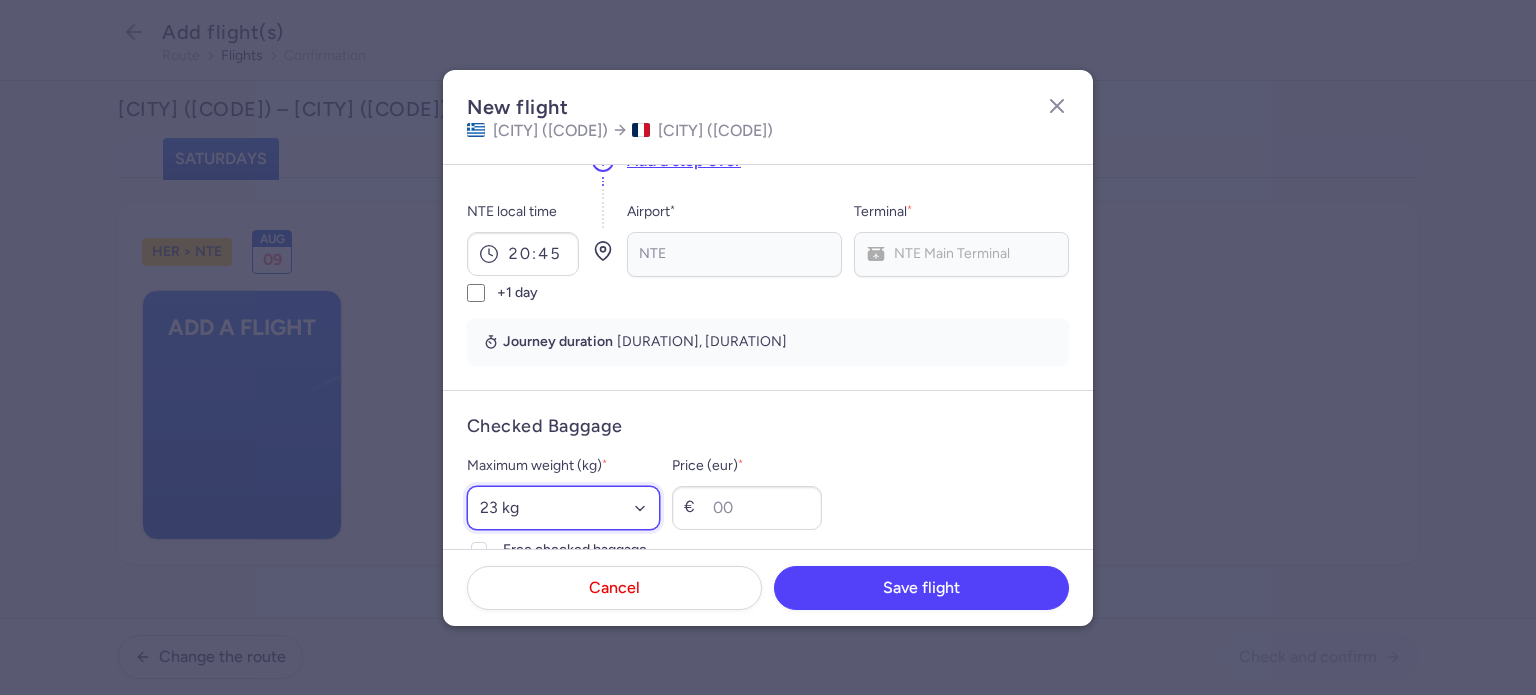 drag, startPoint x: 545, startPoint y: 511, endPoint x: 545, endPoint y: 497, distance: 14 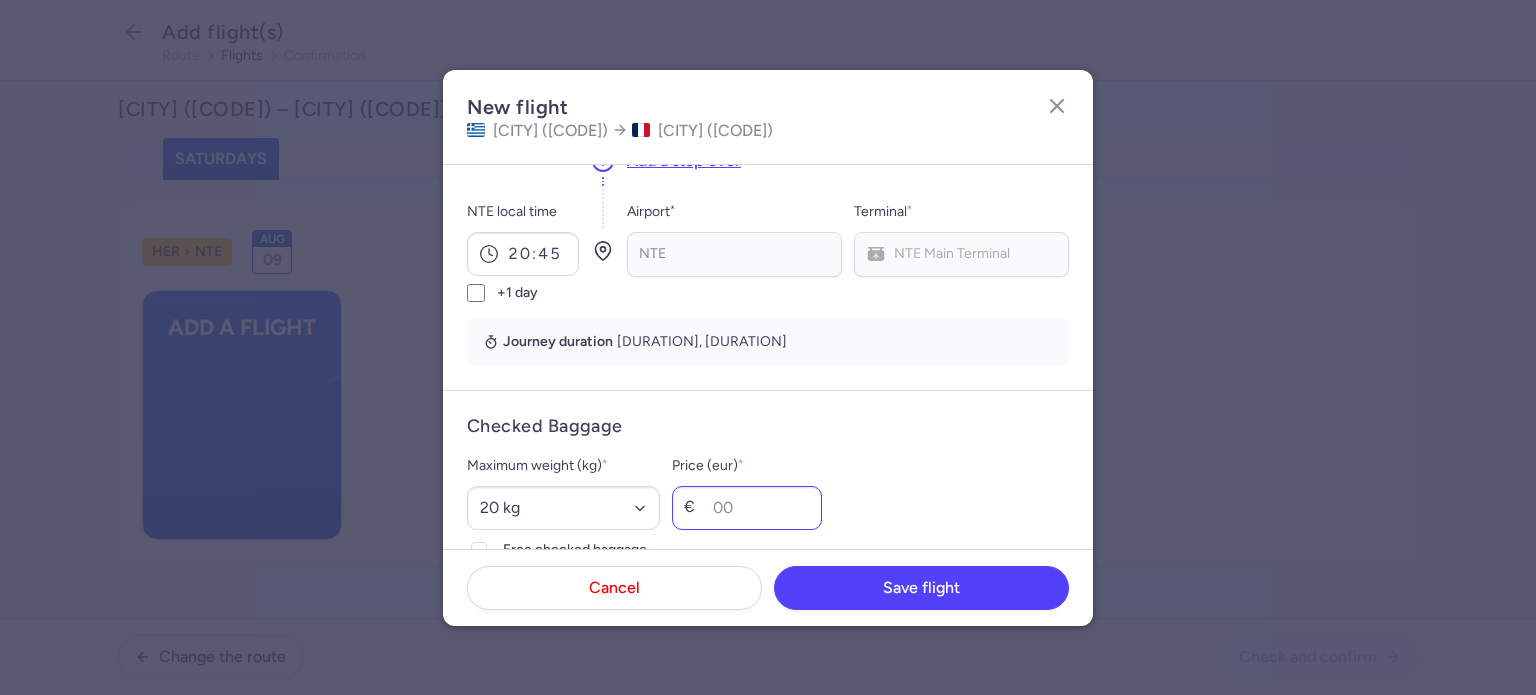 scroll, scrollTop: 307, scrollLeft: 0, axis: vertical 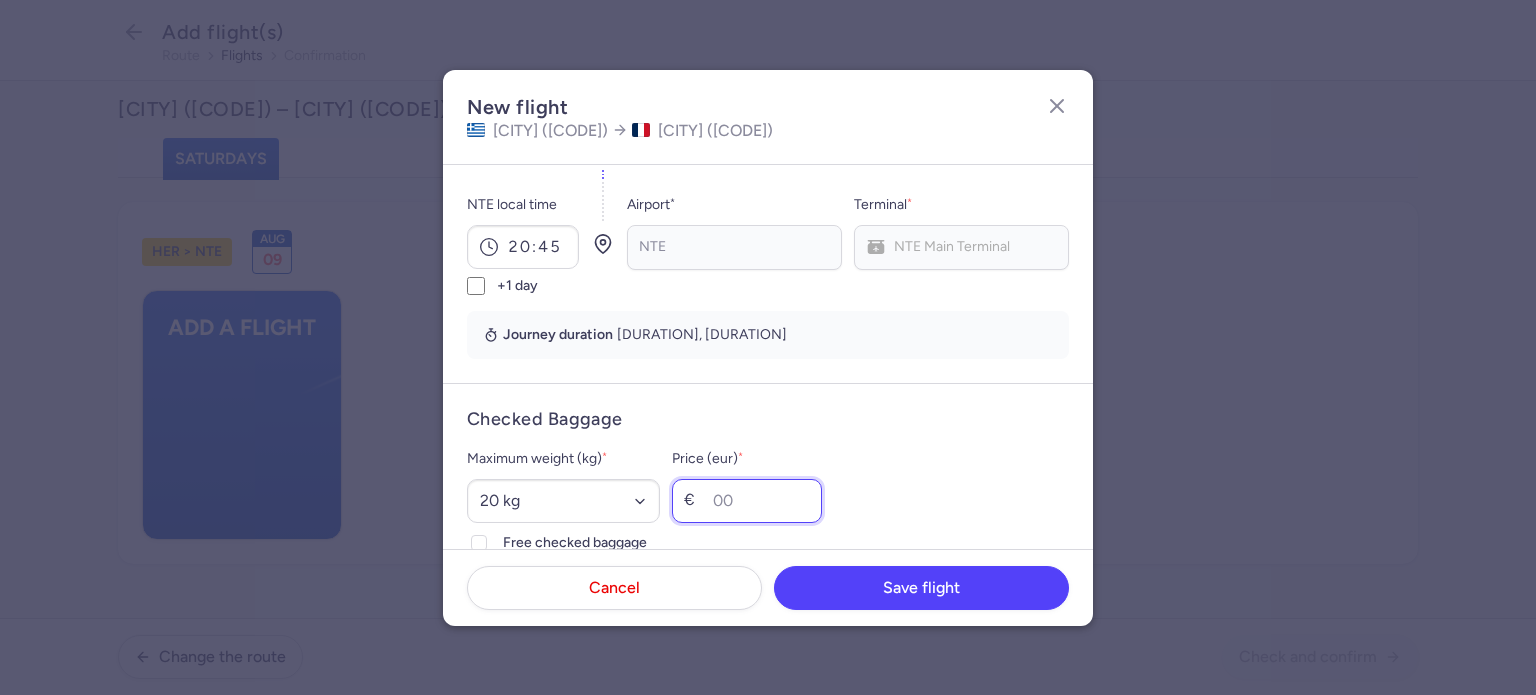 drag, startPoint x: 761, startPoint y: 515, endPoint x: 799, endPoint y: 503, distance: 39.849716 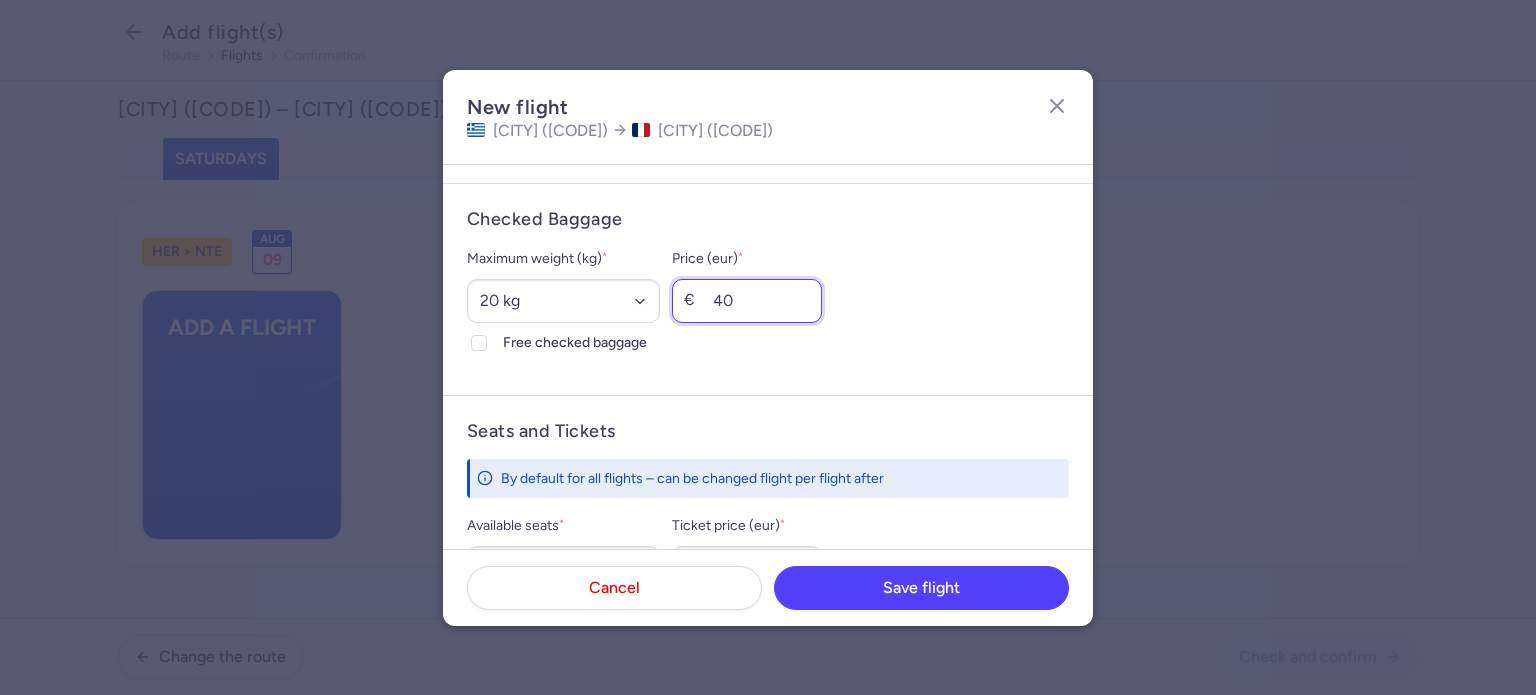 scroll, scrollTop: 607, scrollLeft: 0, axis: vertical 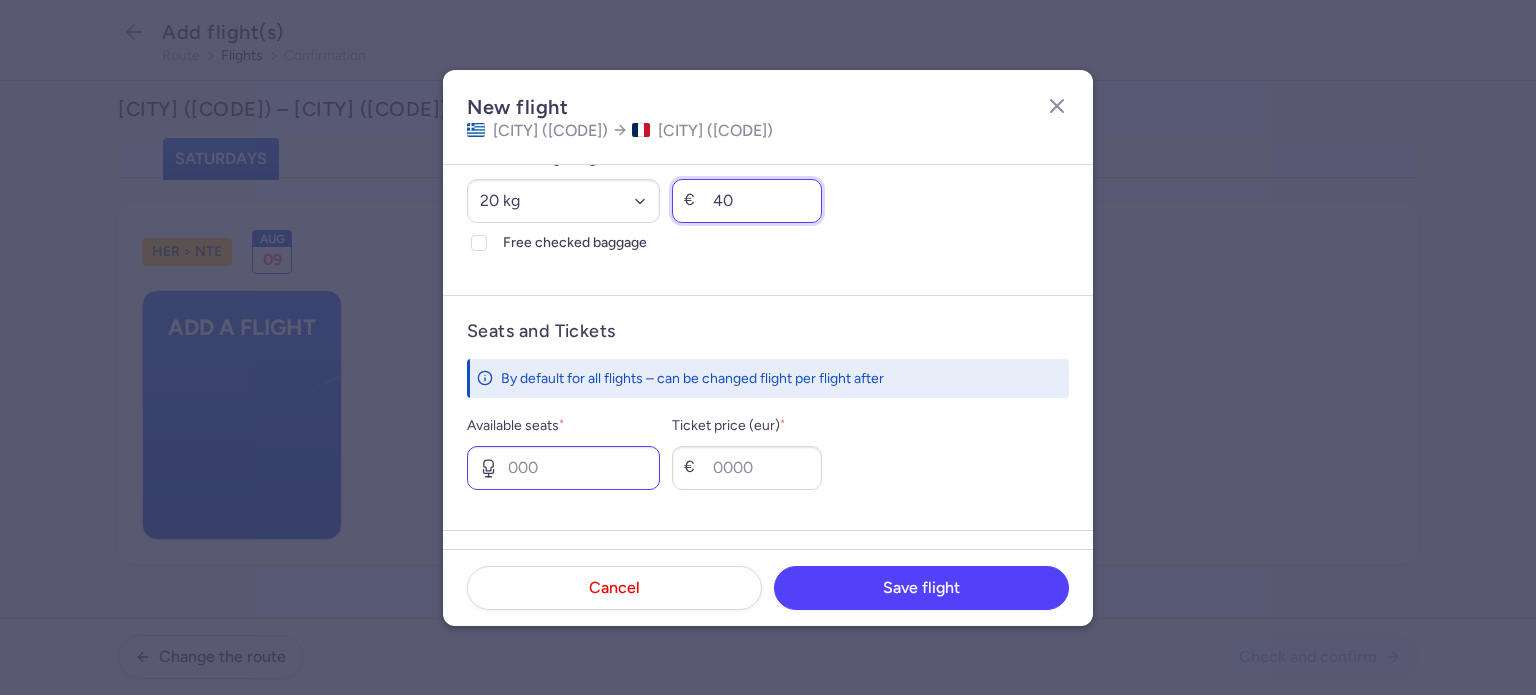type on "40" 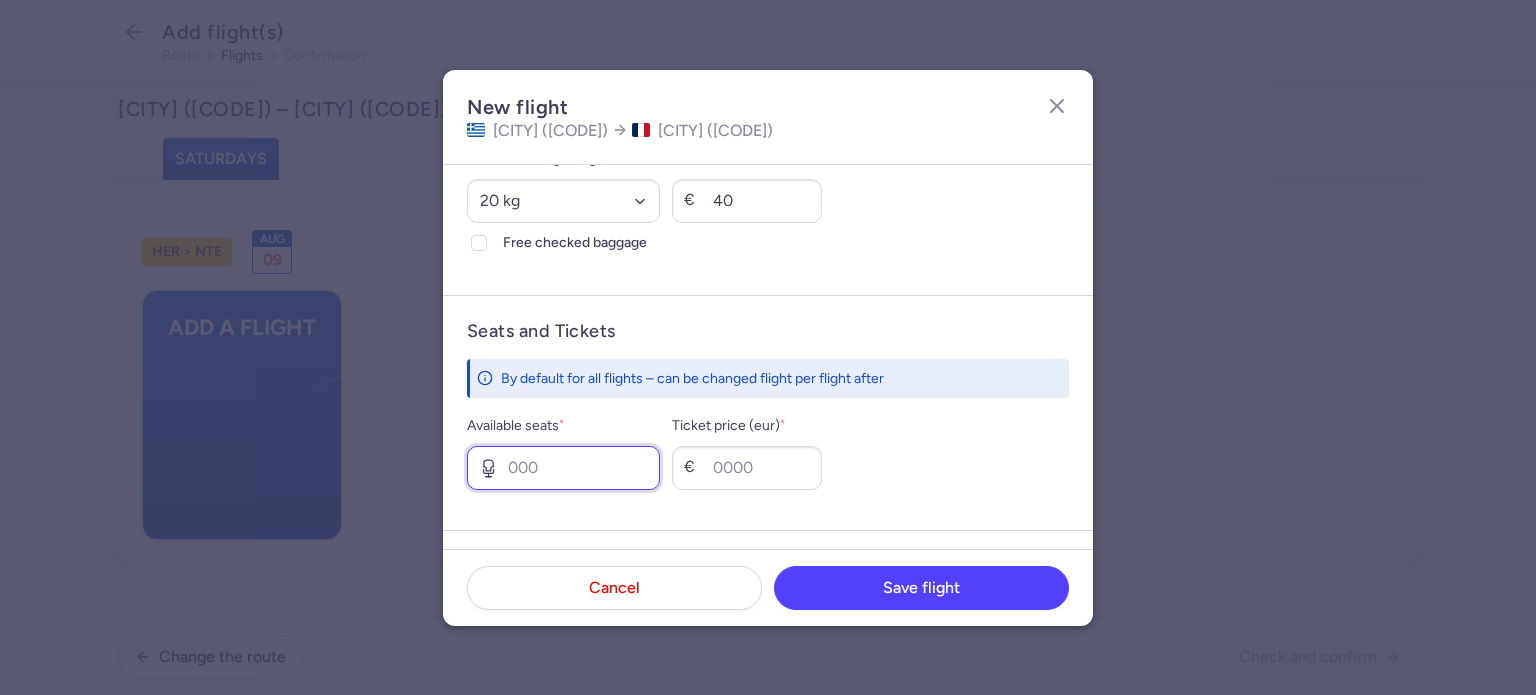 click on "Available seats  *" at bounding box center (563, 468) 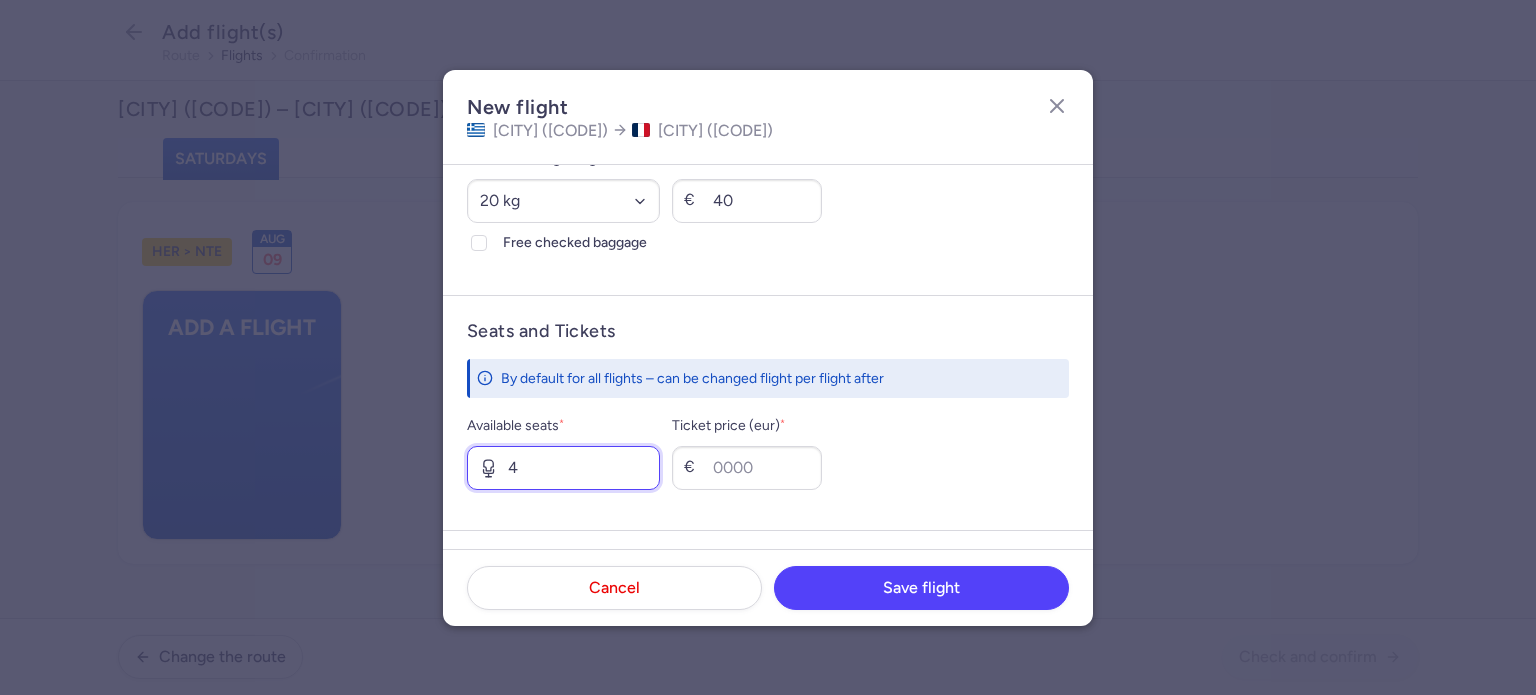 type on "4" 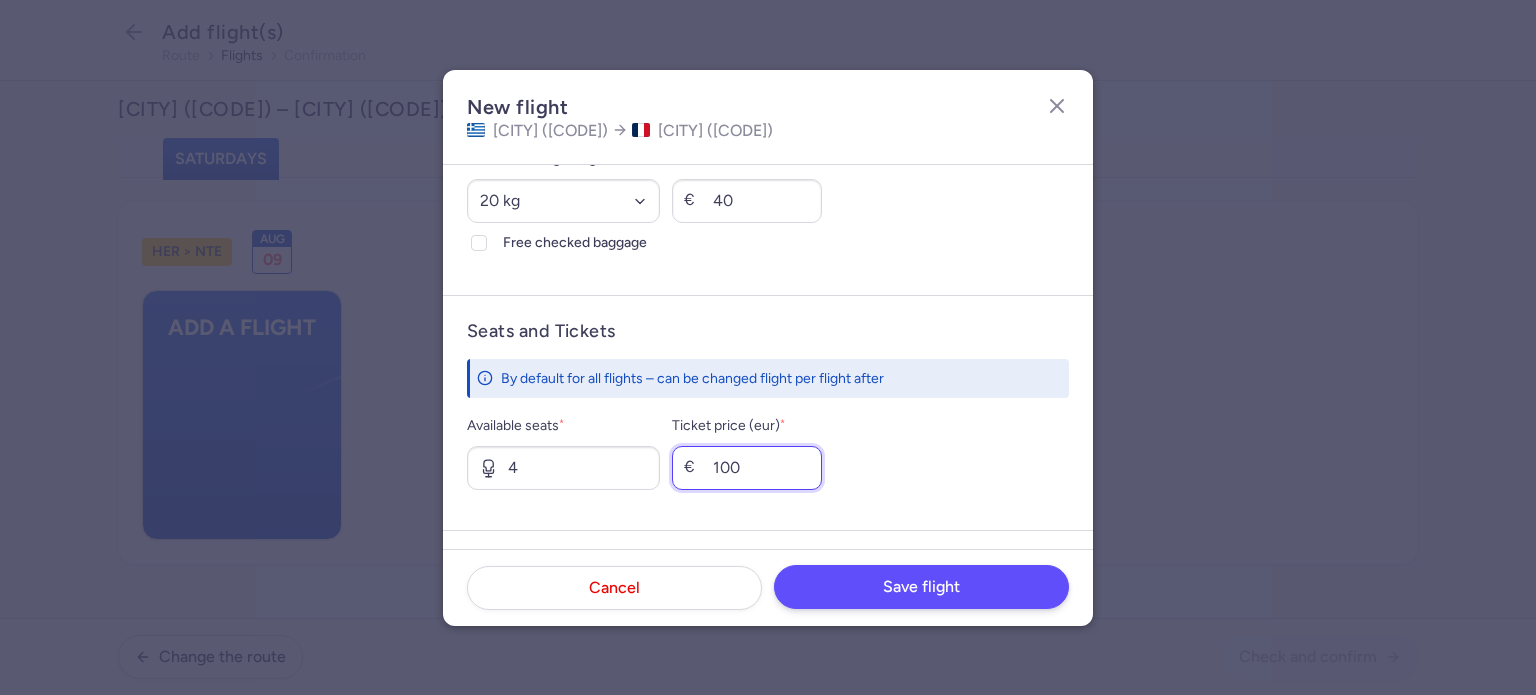 type on "100" 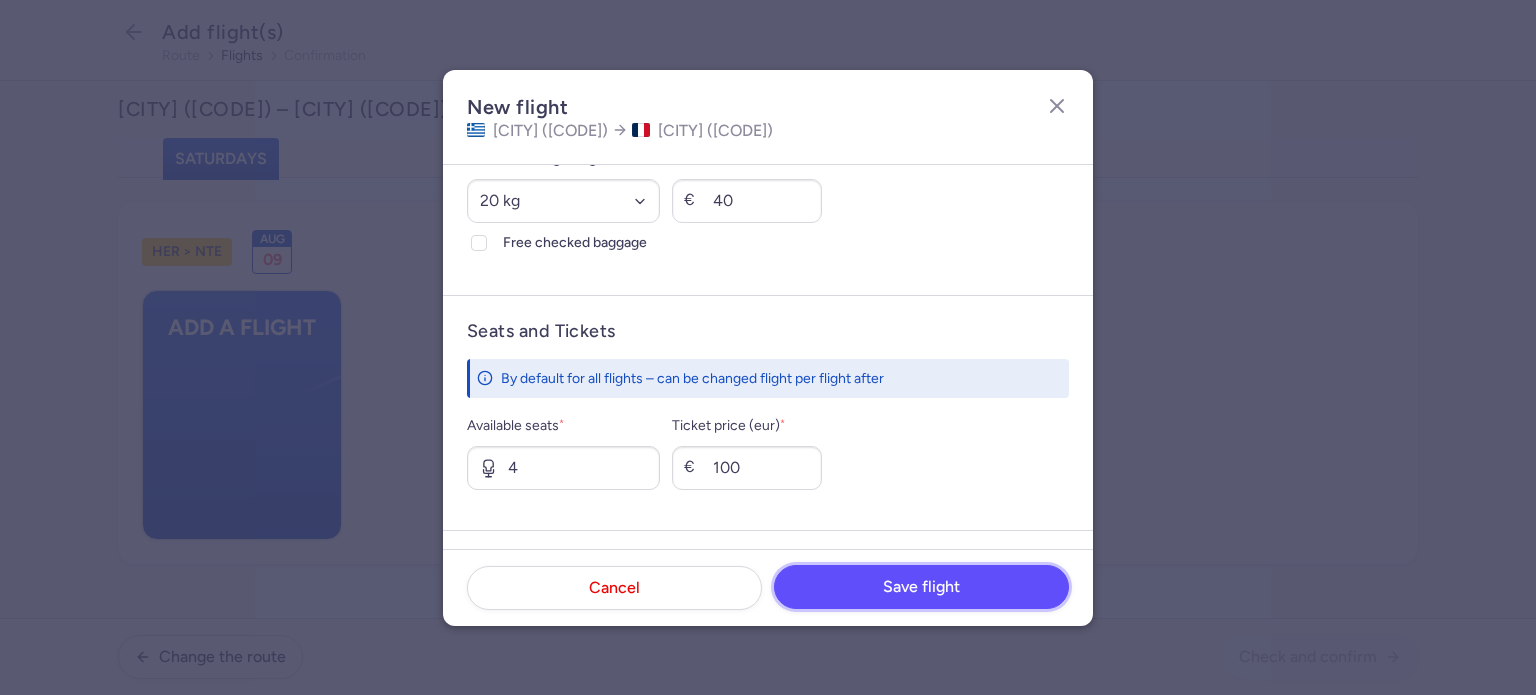 click on "Save flight" at bounding box center [921, 587] 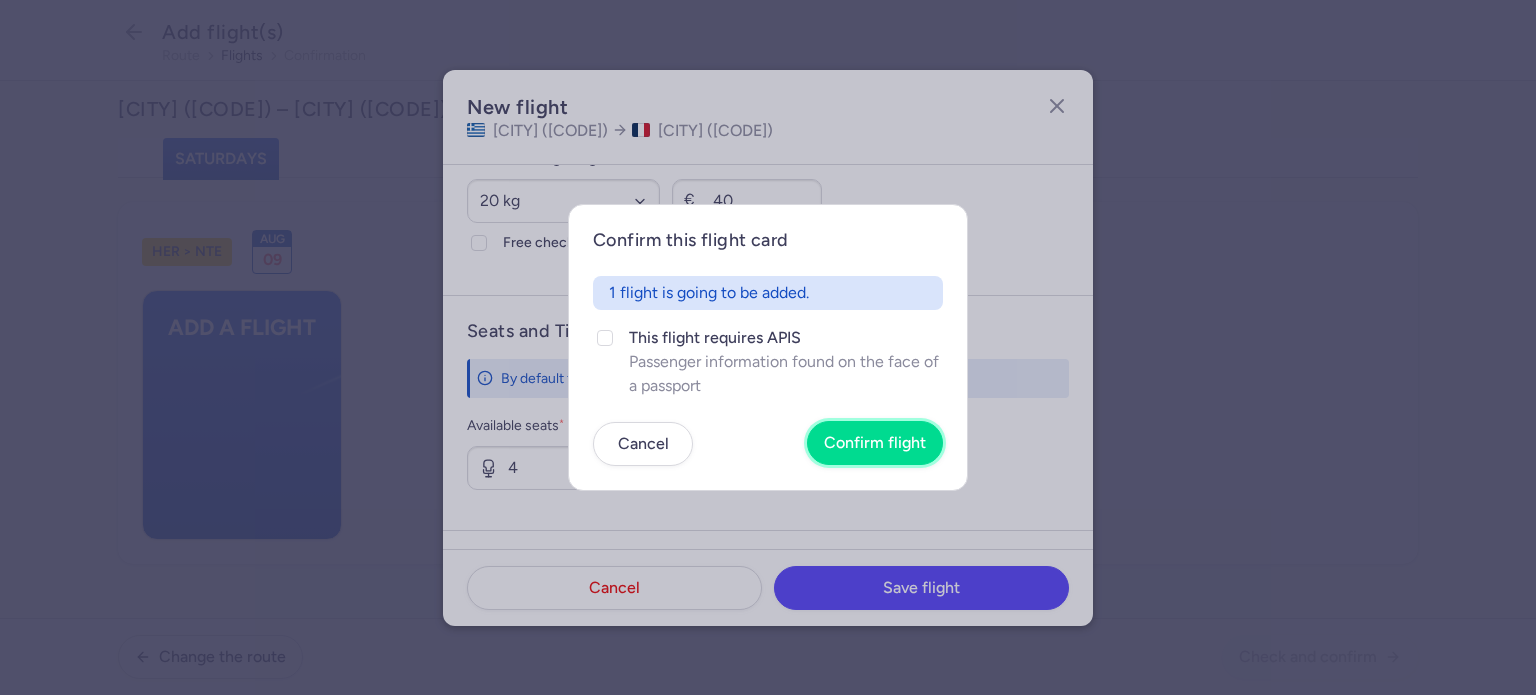 click on "Confirm flight" at bounding box center [875, 443] 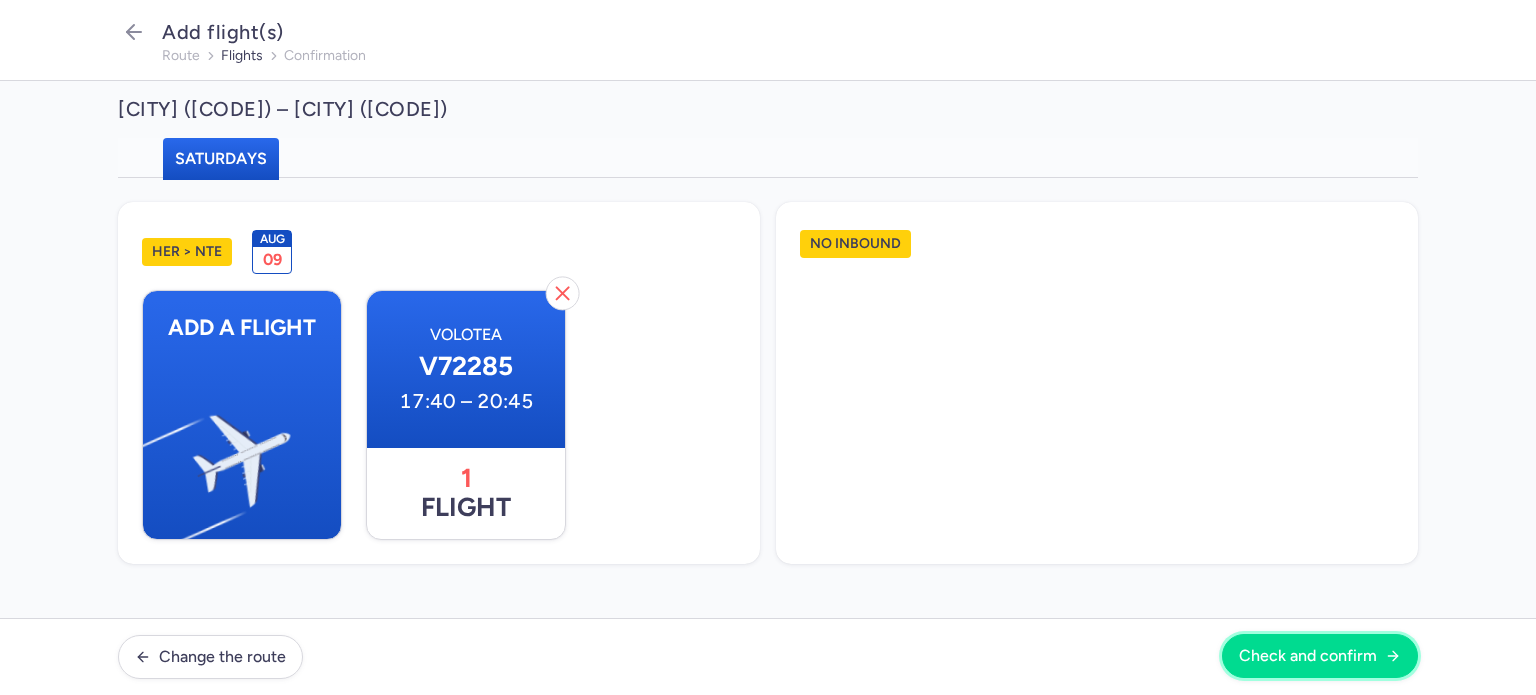 click on "Check and confirm" at bounding box center [1308, 656] 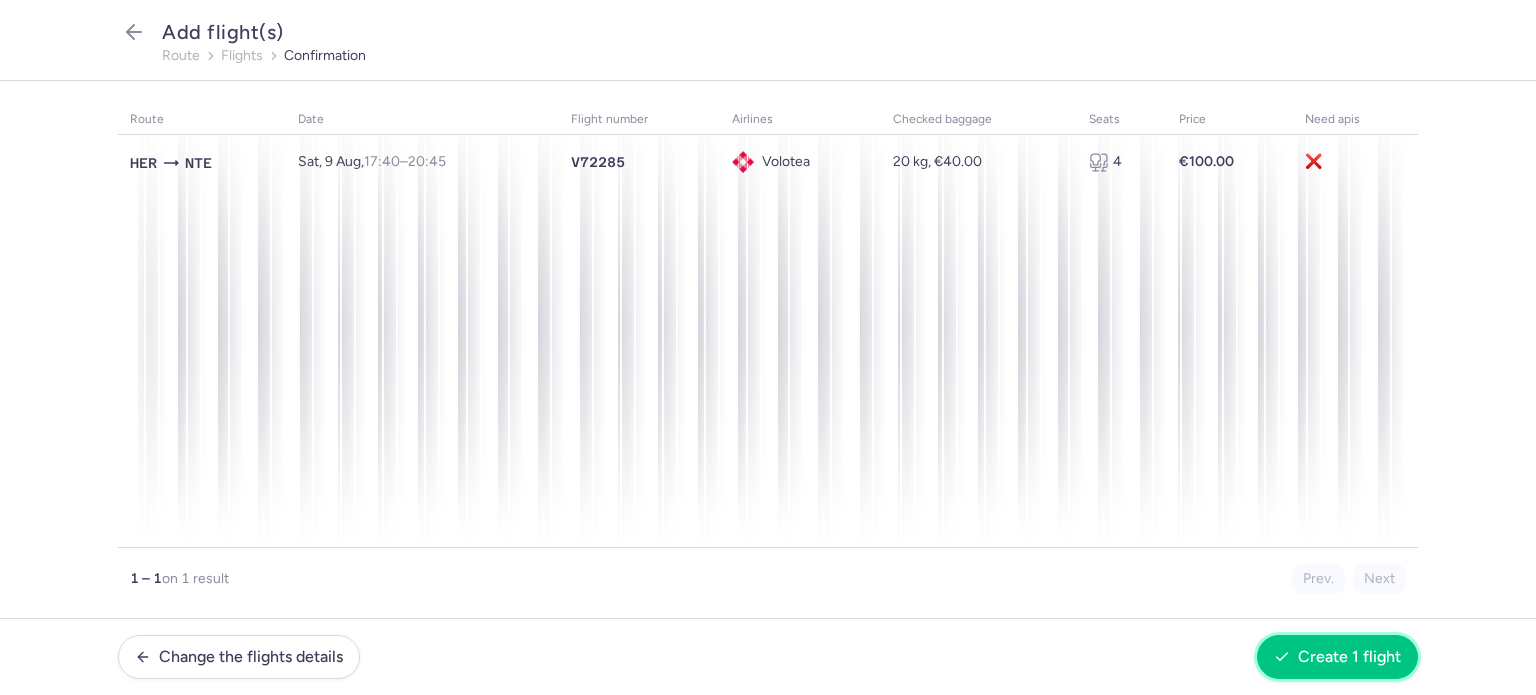 click on "Create 1 flight" at bounding box center (1349, 657) 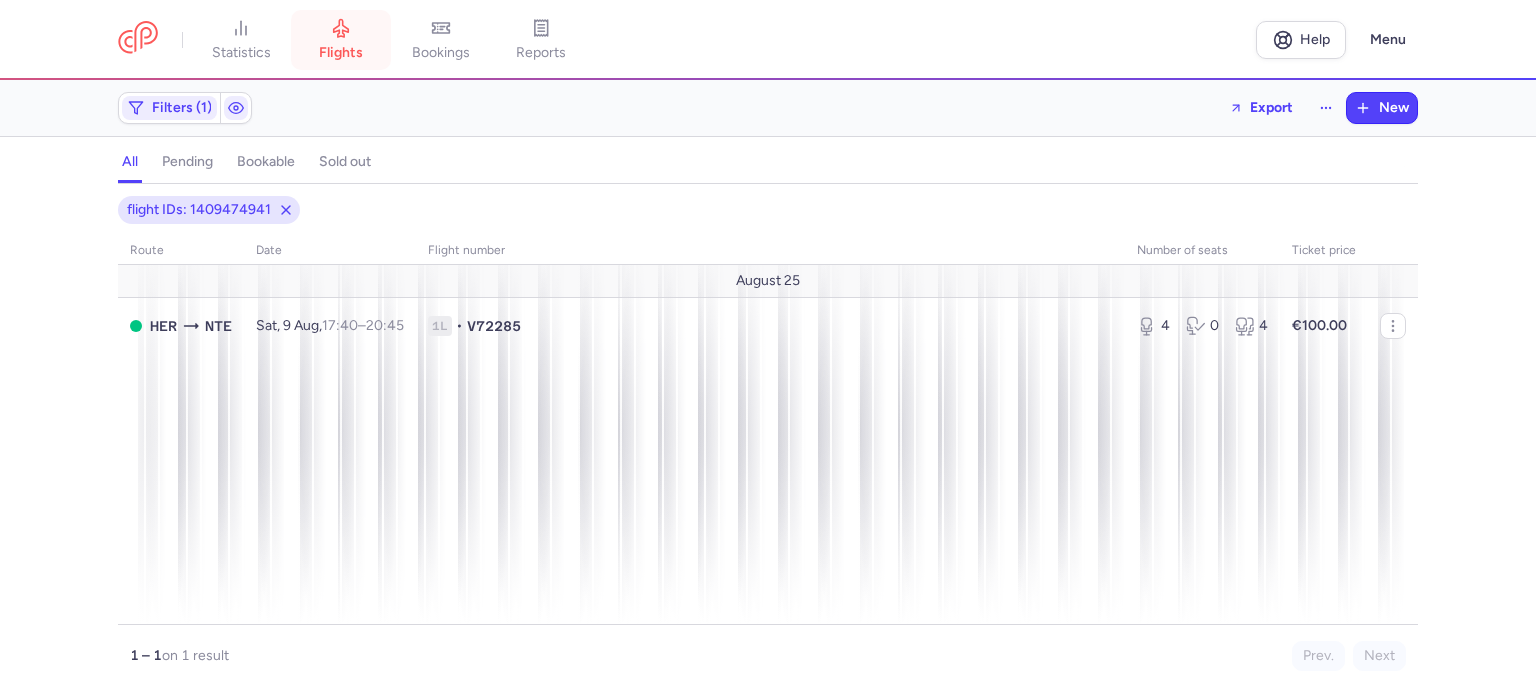 click 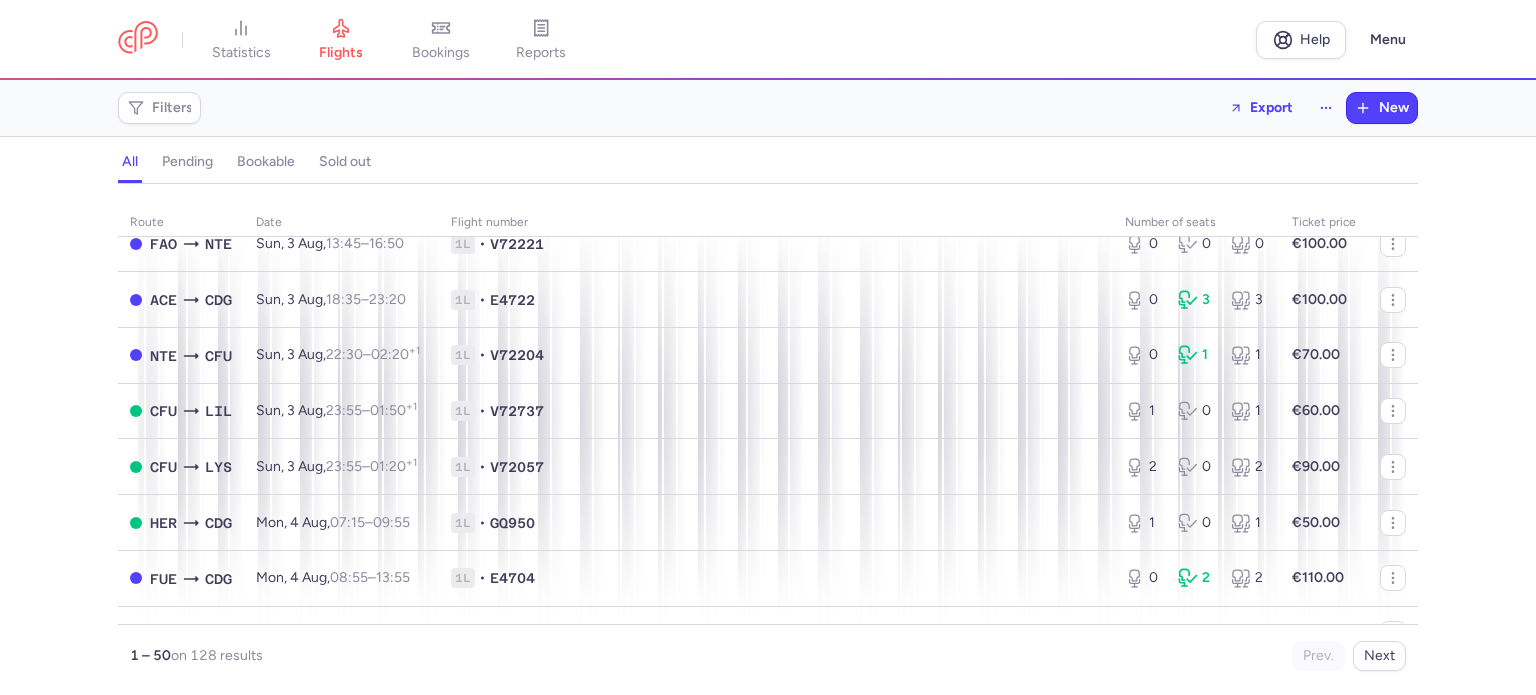 scroll, scrollTop: 700, scrollLeft: 0, axis: vertical 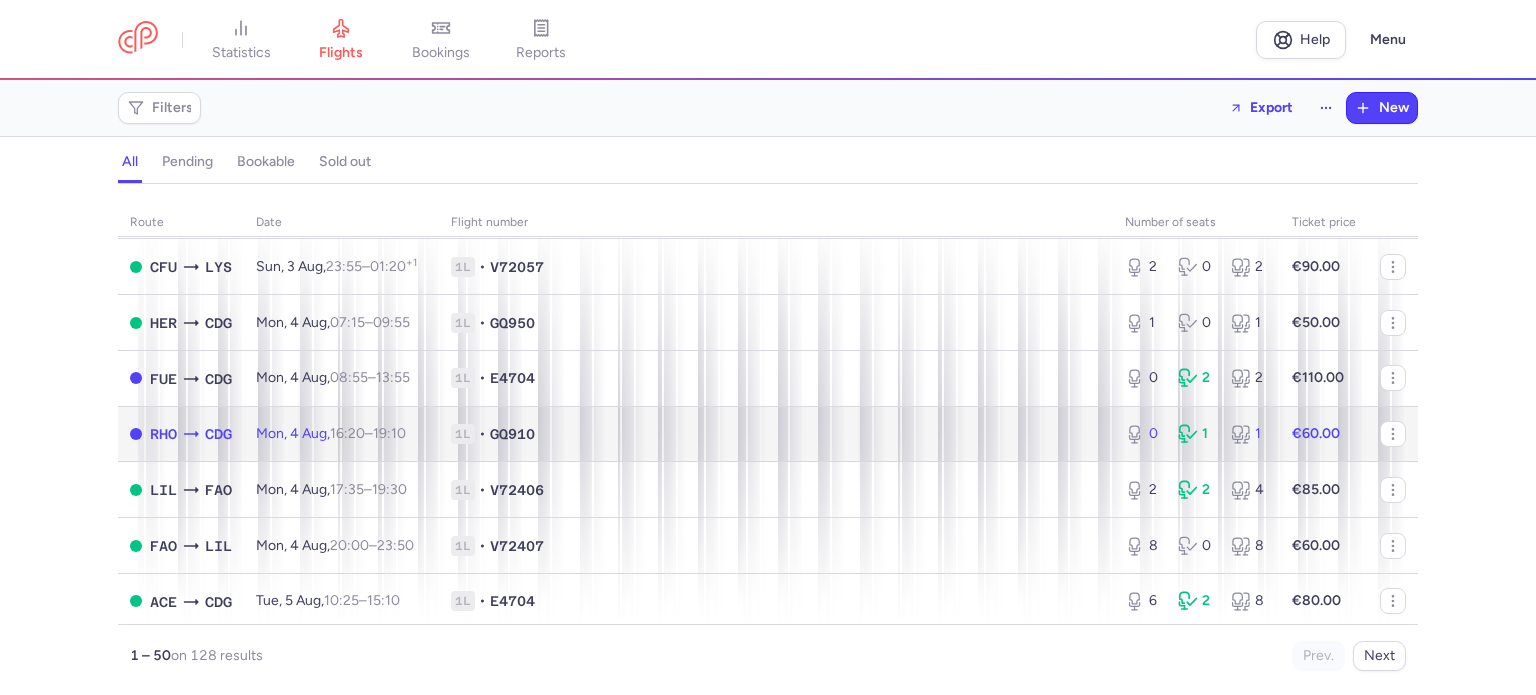 click on "1L • GQ910" 